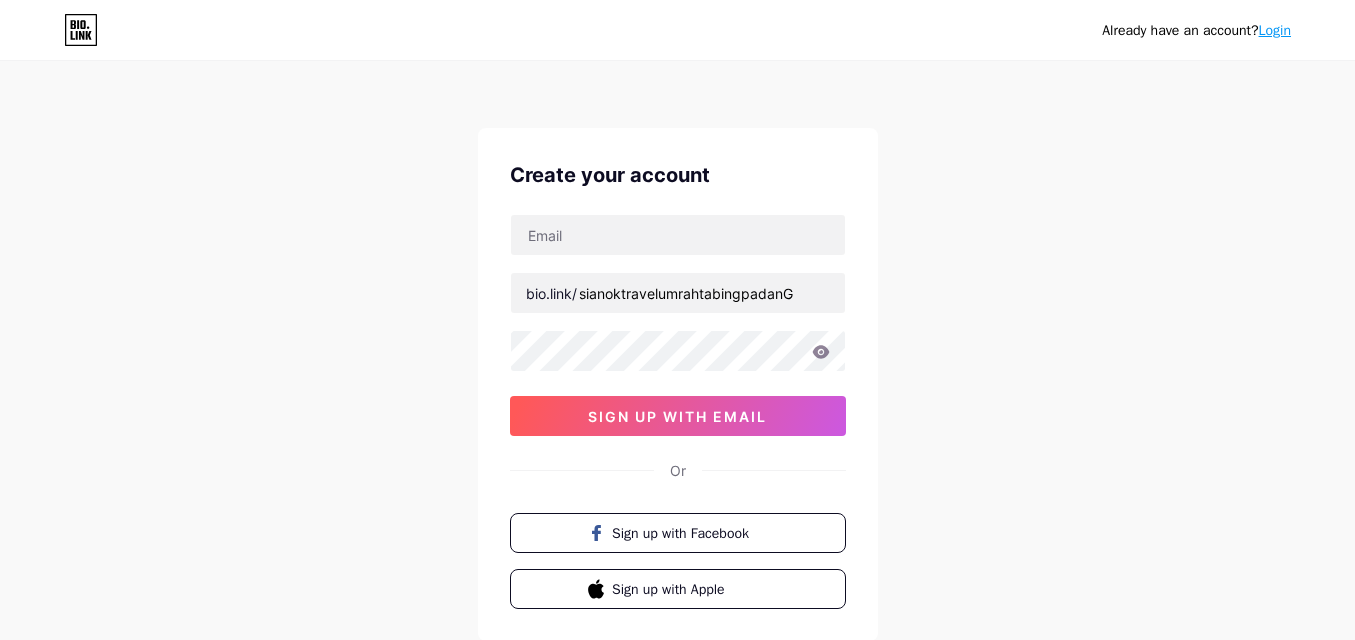 scroll, scrollTop: 0, scrollLeft: 0, axis: both 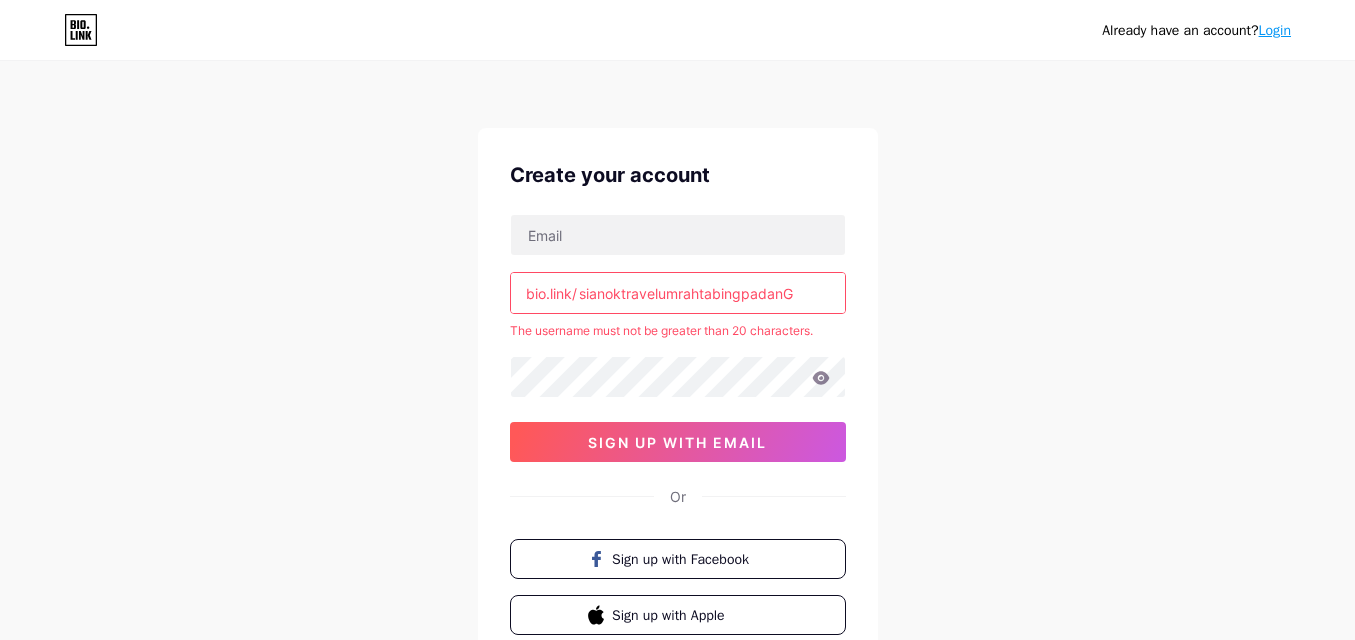 click on "sianoktravelumrahtabingpadanG" at bounding box center (678, 293) 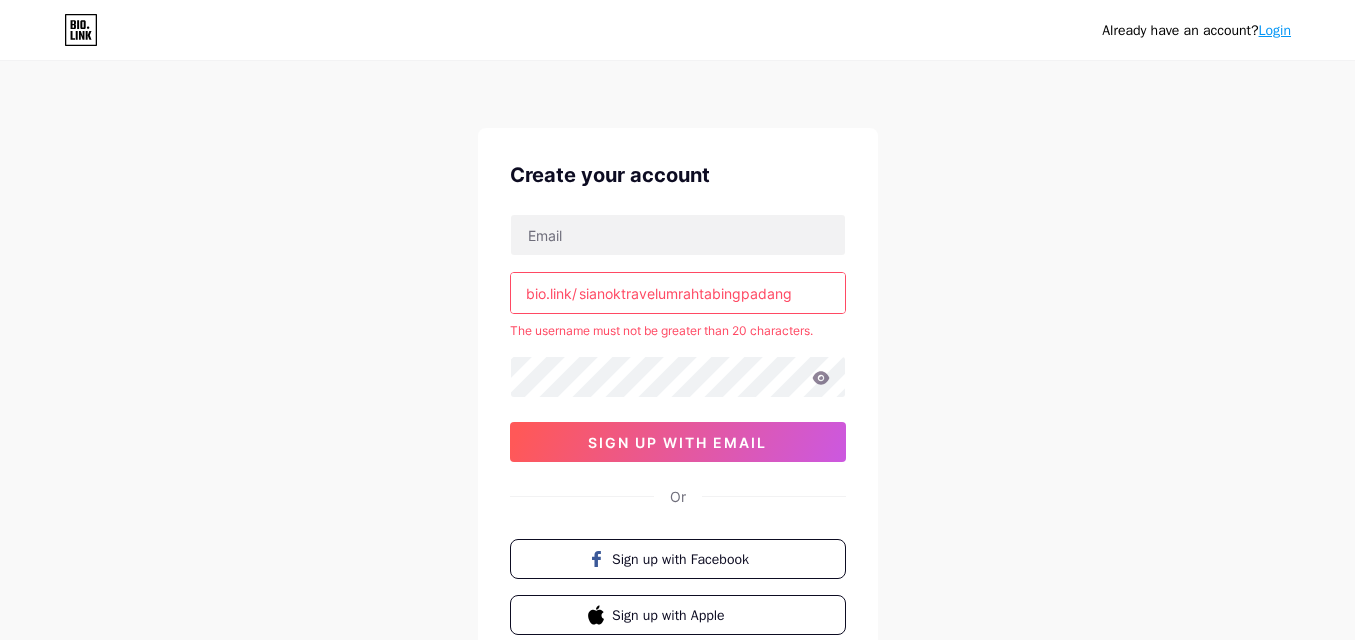 click on "sianoktravelumrahtabingpadang" at bounding box center (678, 293) 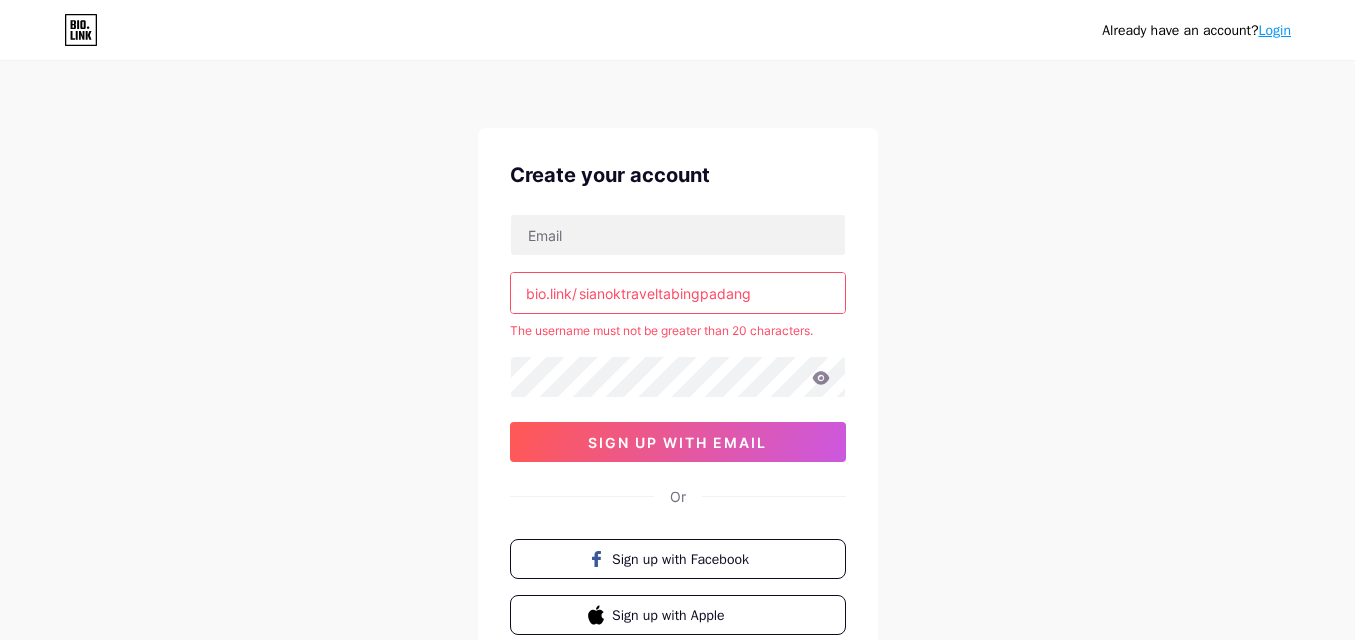 type on "sianoktraveltabingpadang" 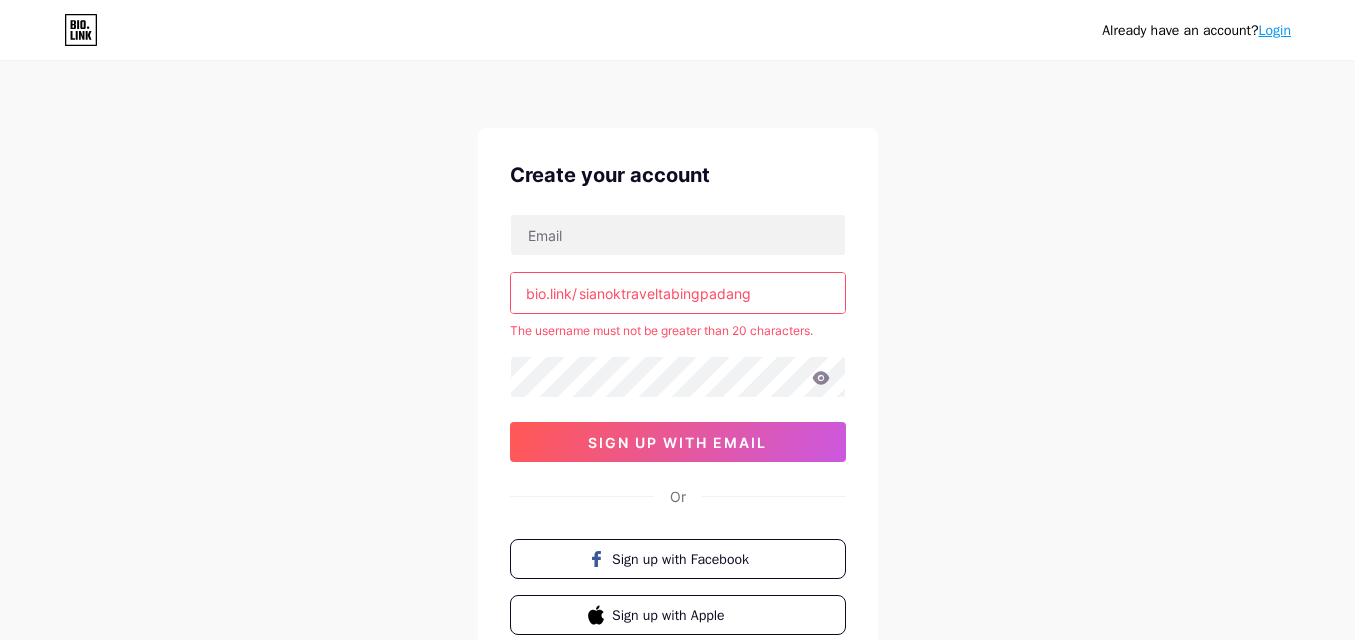 click on "Already have an account?  Login   Create your account         [URL]     The username must not be greater than 20 characters.                 sign up with email         Or       Sign up with Facebook
Sign up with Apple
By signing up, you agree to our  Terms of Service  and  Privacy Policy ." at bounding box center [677, 395] 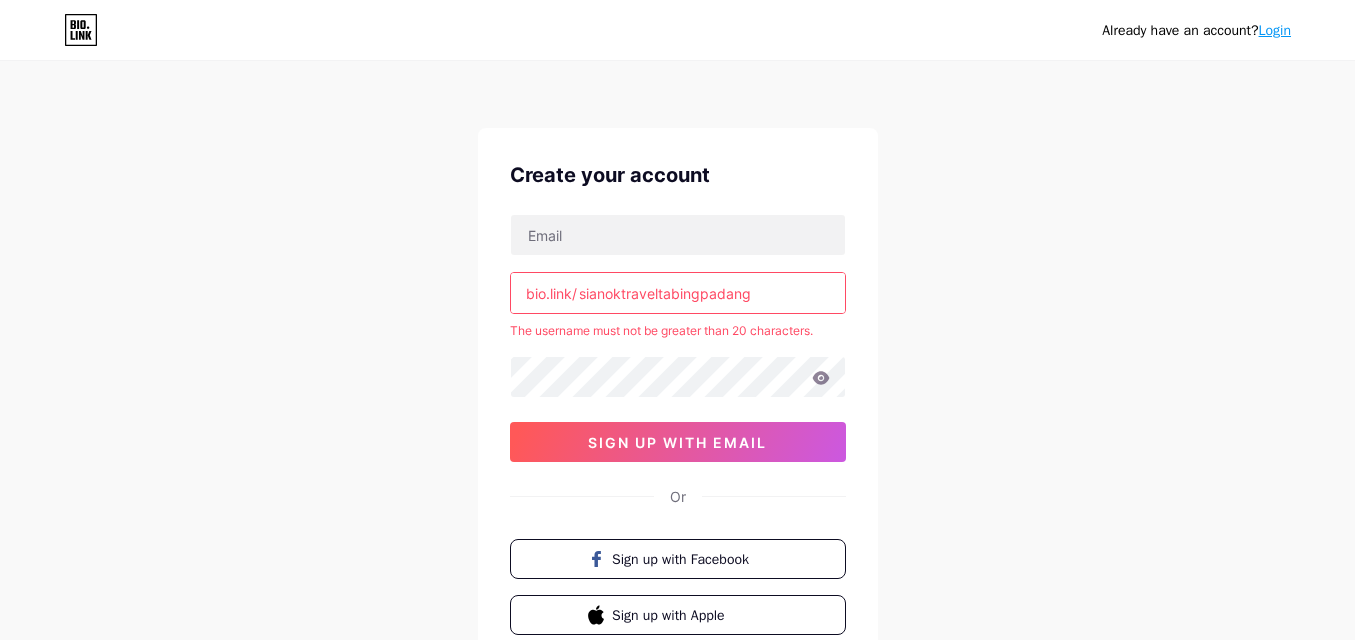 click on "Already have an account?  Login   Create your account         bio.link/   sianoktraveltabingpadang     The username must not be greater than 20 characters.                 sign up with email         Or       Sign up with Facebook
Sign up with Apple
By signing up, you agree to our  Terms of Service  and  Privacy Policy ." at bounding box center (677, 395) 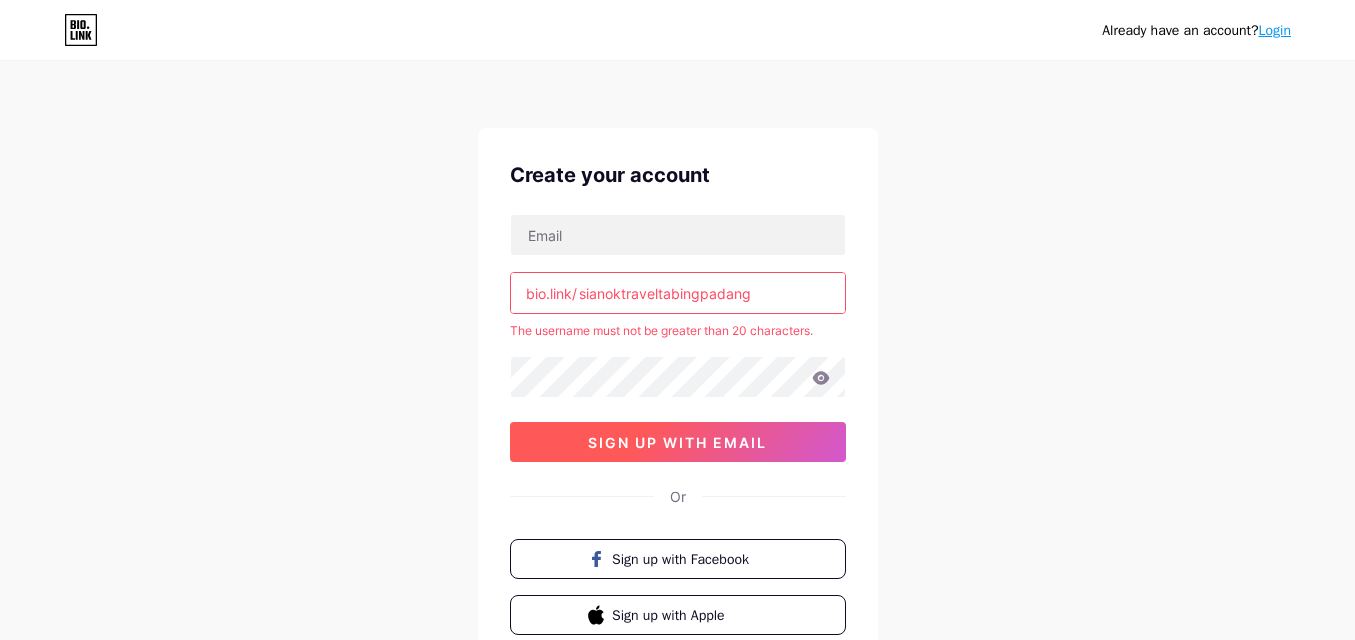 click on "sign up with email" at bounding box center [677, 442] 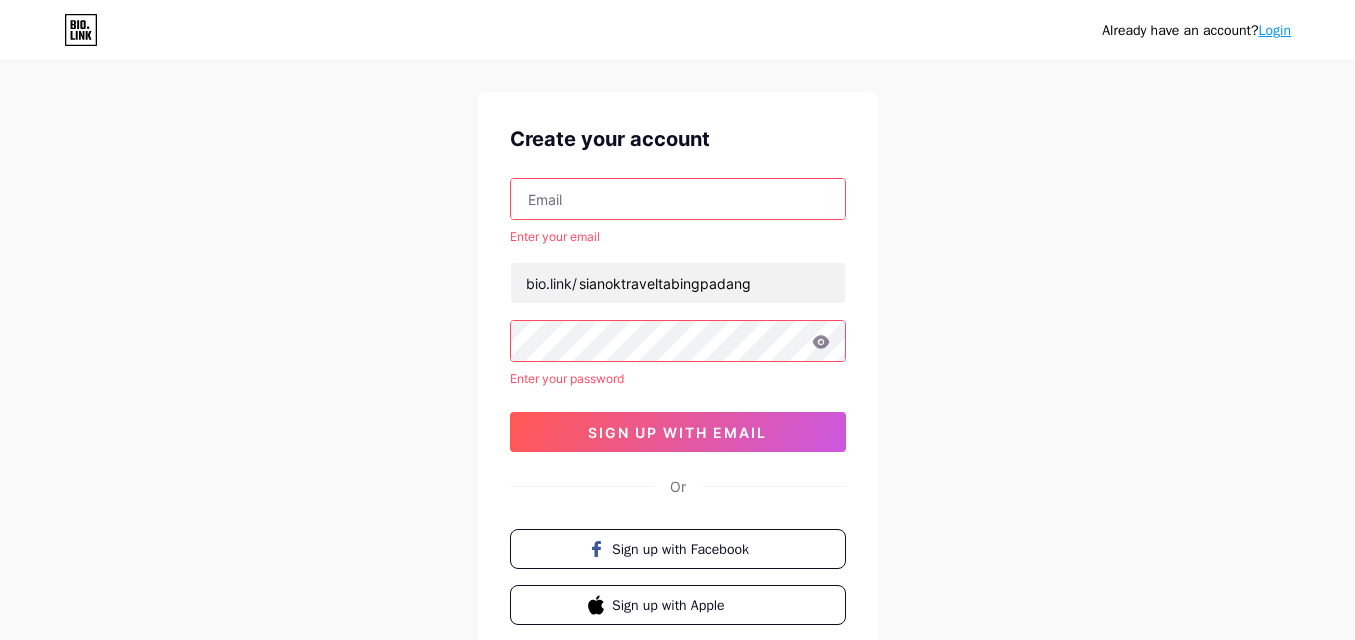 scroll, scrollTop: 0, scrollLeft: 0, axis: both 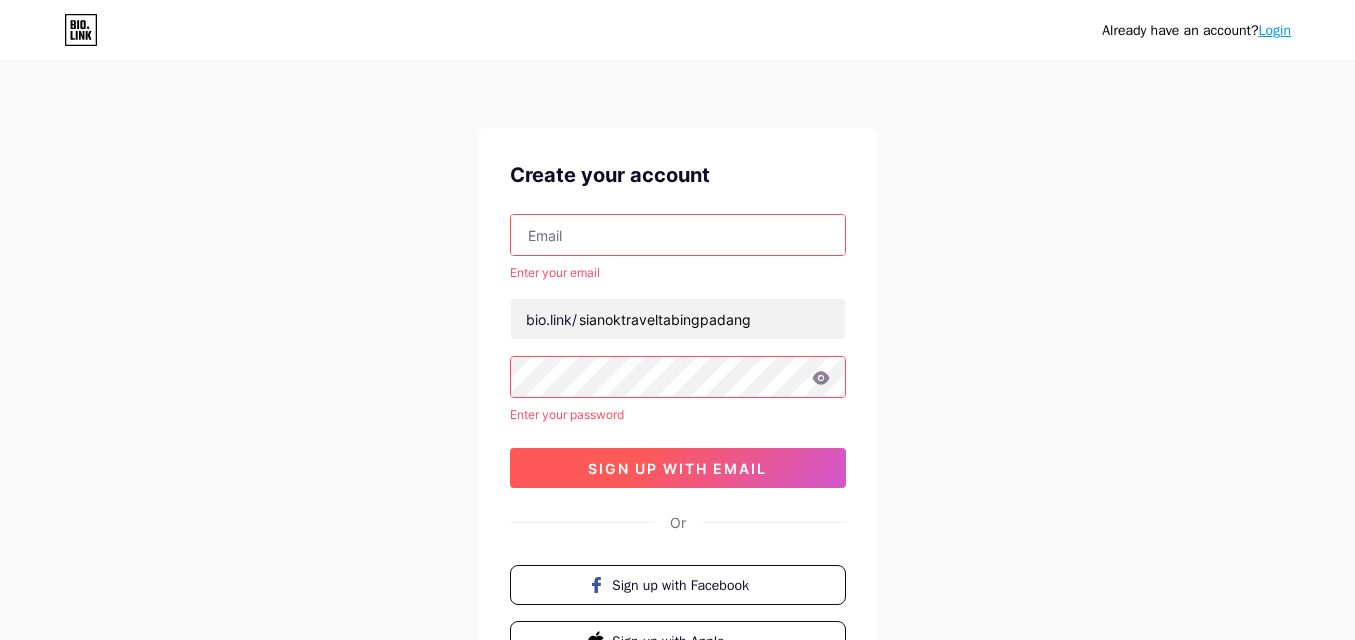 click on "sign up with email" at bounding box center (677, 468) 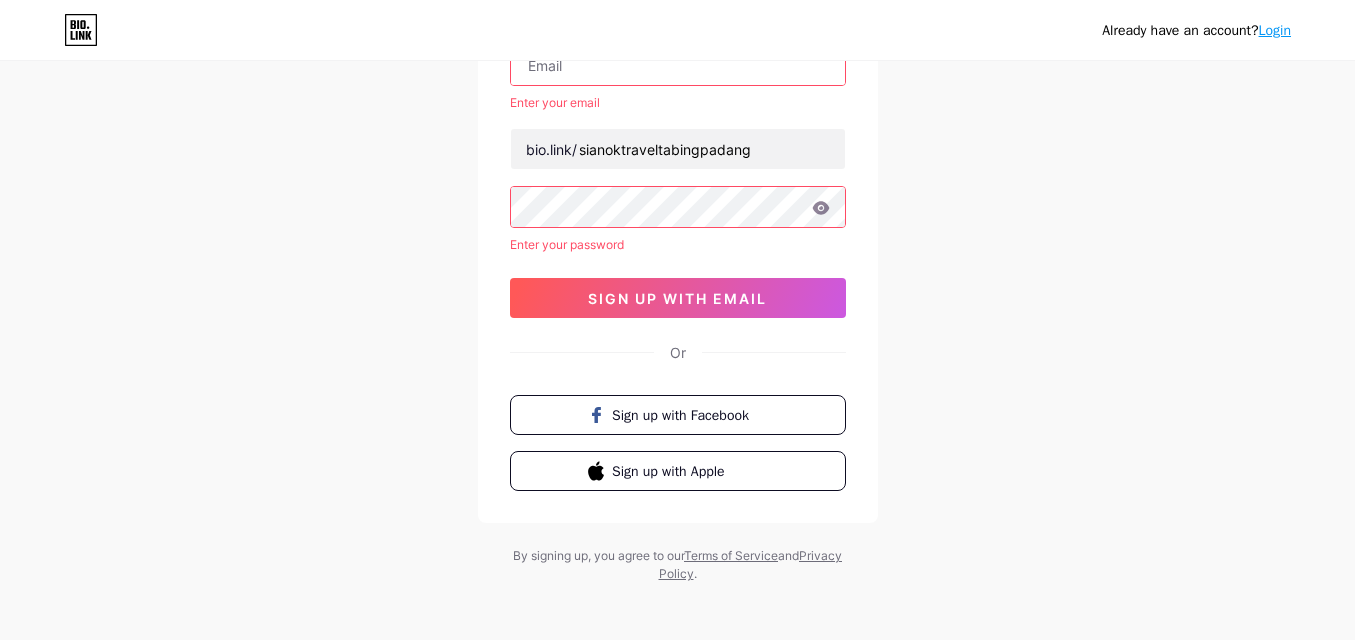 scroll, scrollTop: 177, scrollLeft: 0, axis: vertical 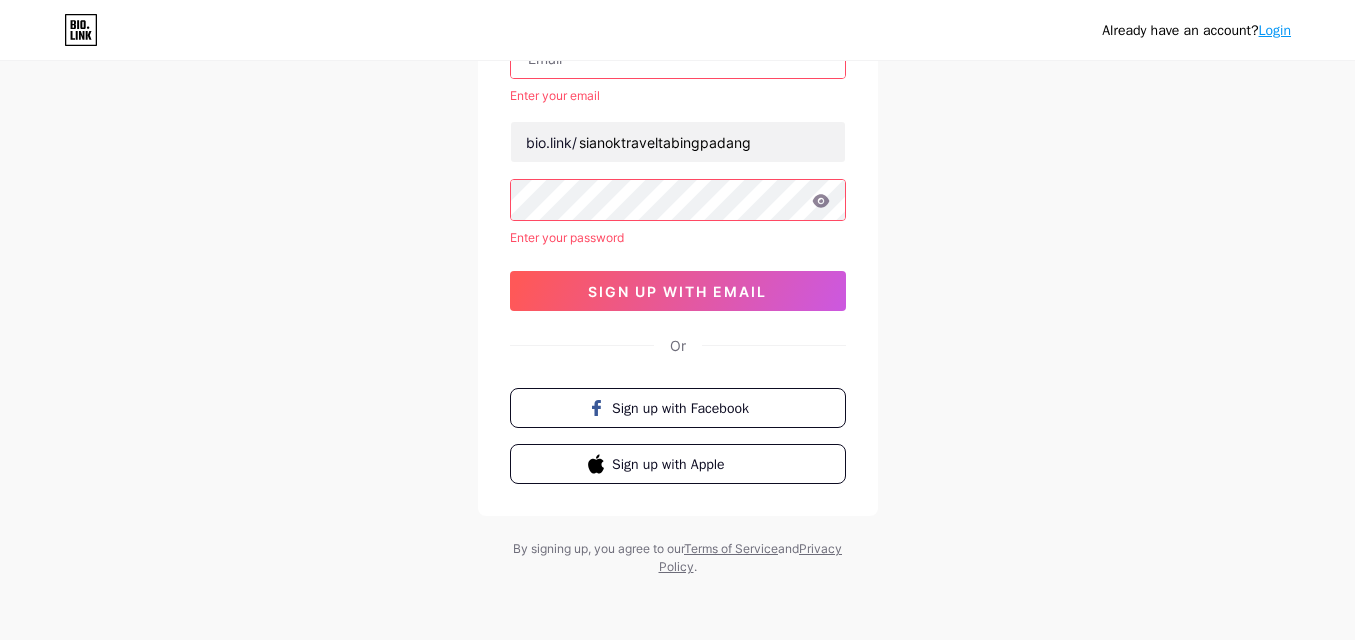 click on "Login" at bounding box center [1275, 30] 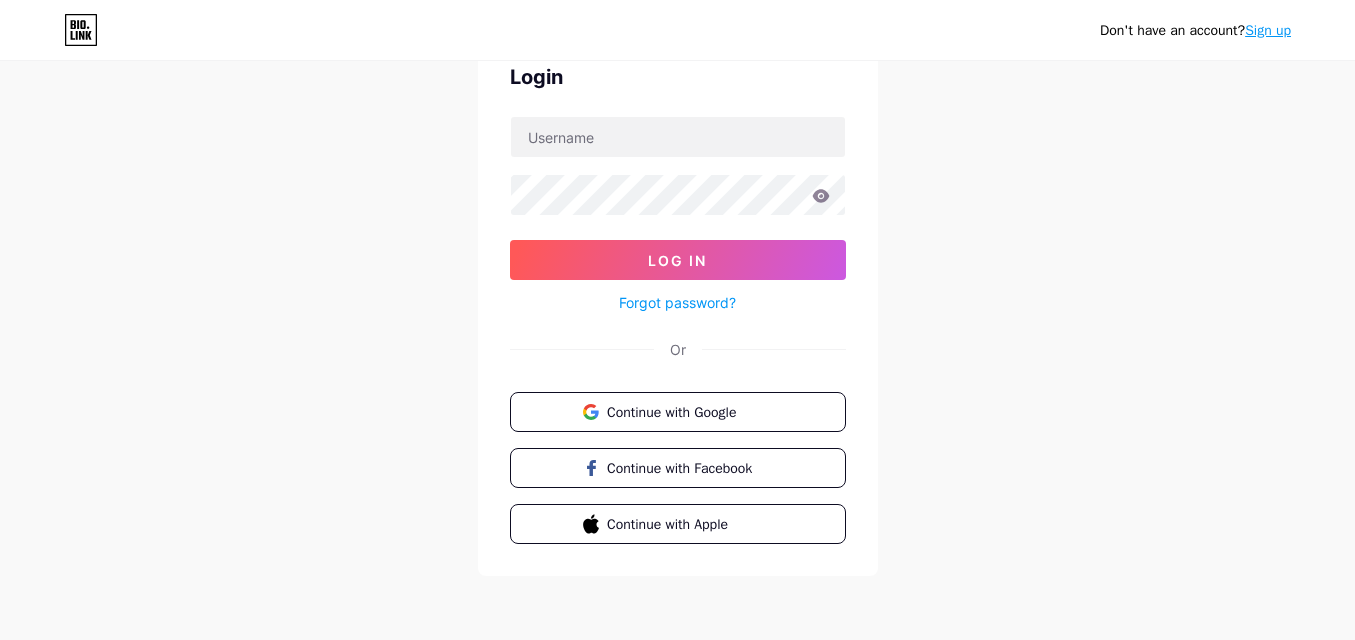 scroll, scrollTop: 0, scrollLeft: 0, axis: both 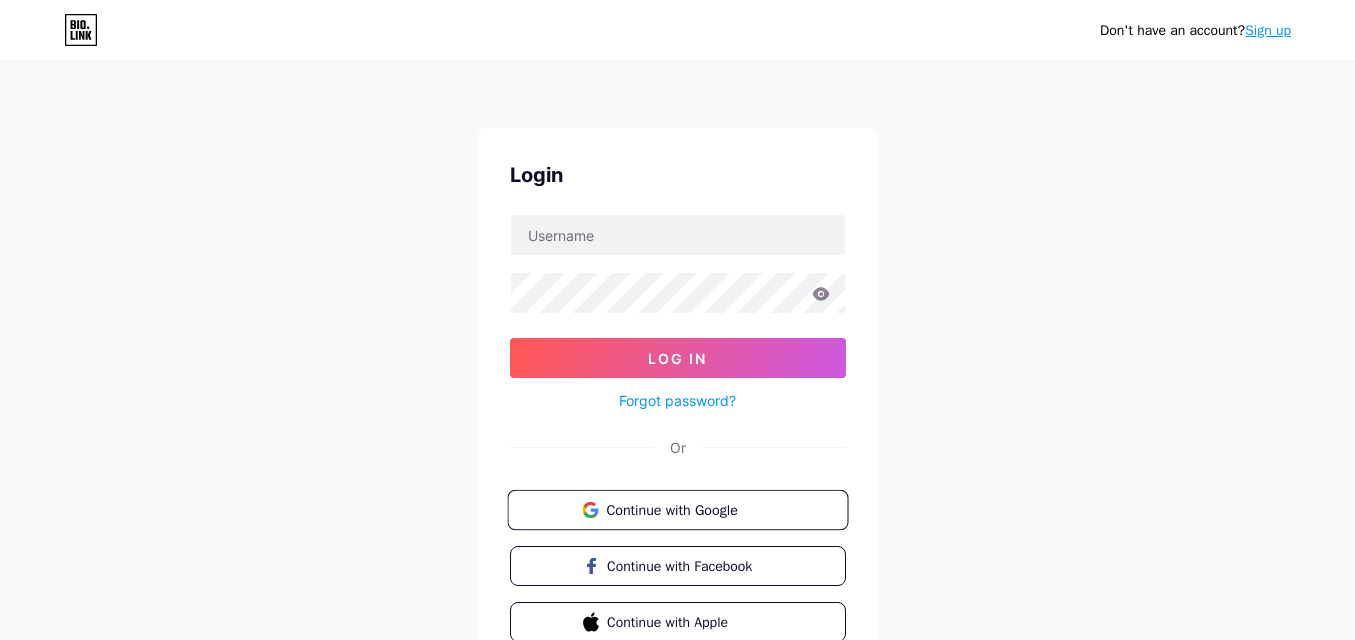 click on "Continue with Google" at bounding box center [689, 509] 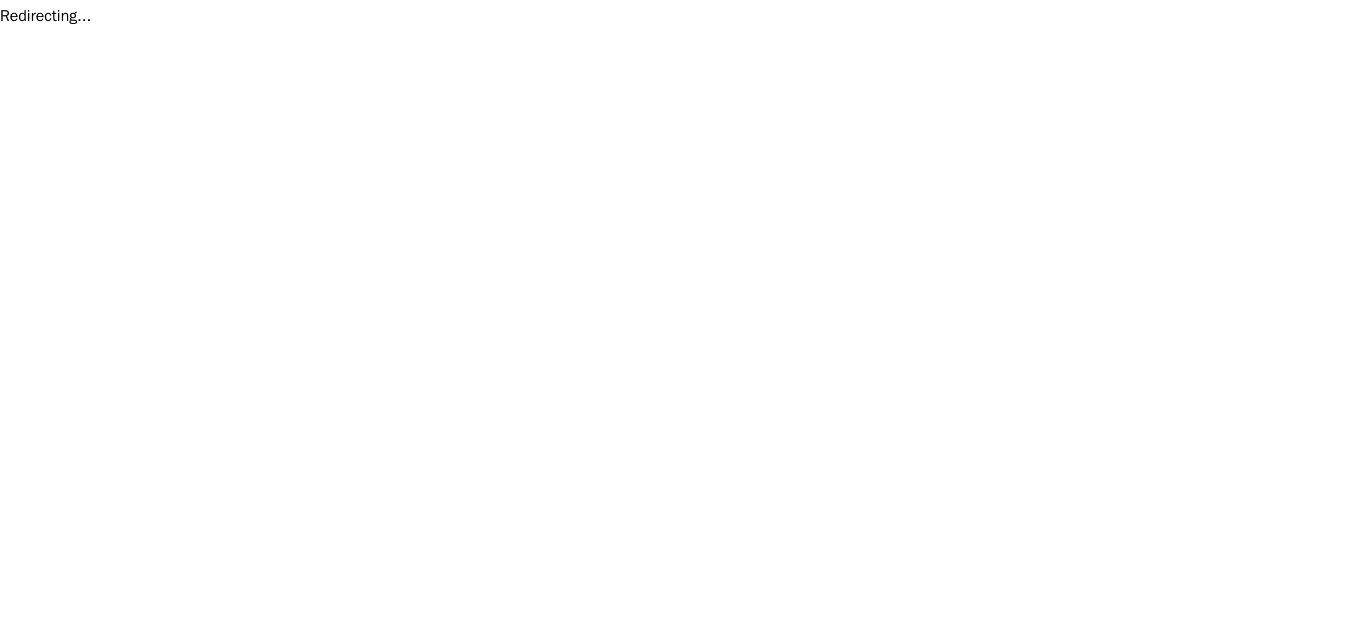 scroll, scrollTop: 0, scrollLeft: 0, axis: both 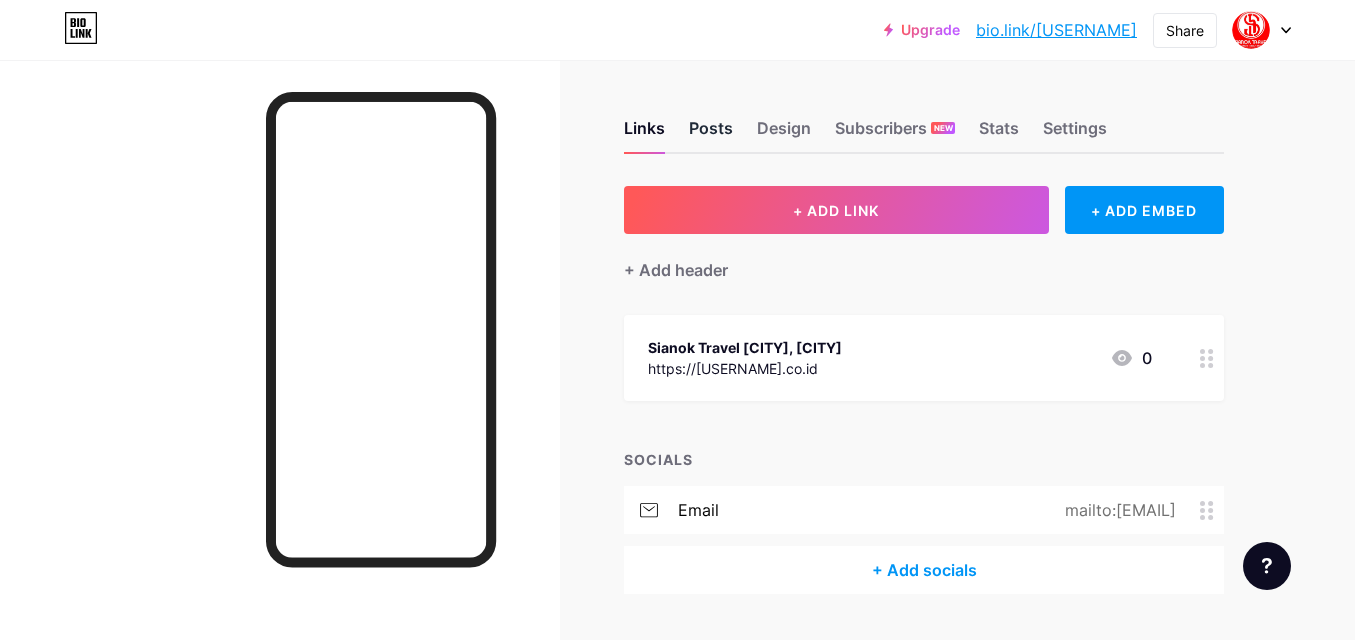 click on "Posts" at bounding box center (711, 134) 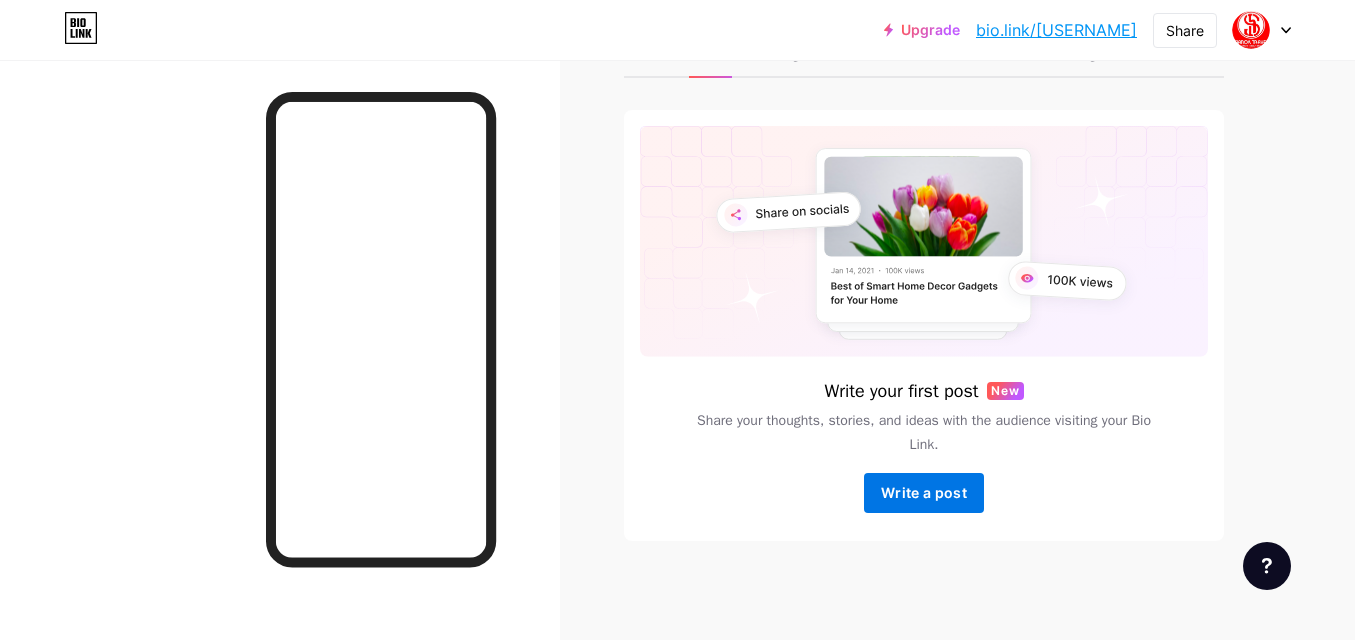 scroll, scrollTop: 77, scrollLeft: 0, axis: vertical 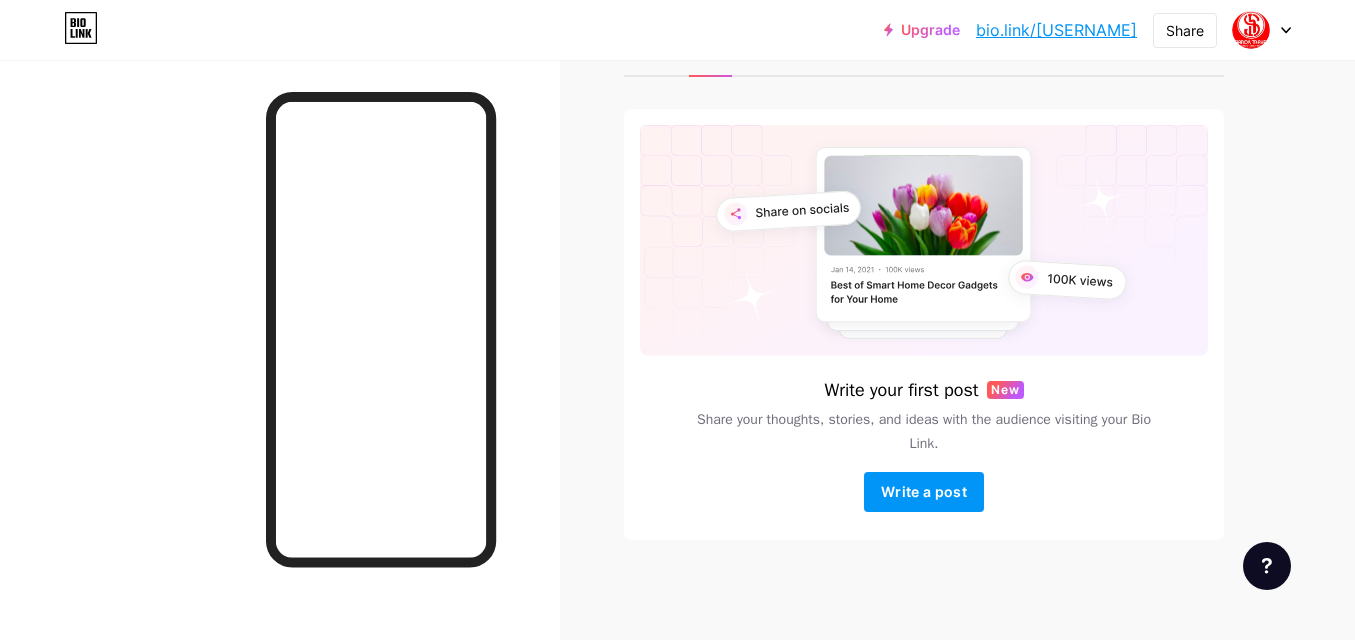 click at bounding box center [1262, 30] 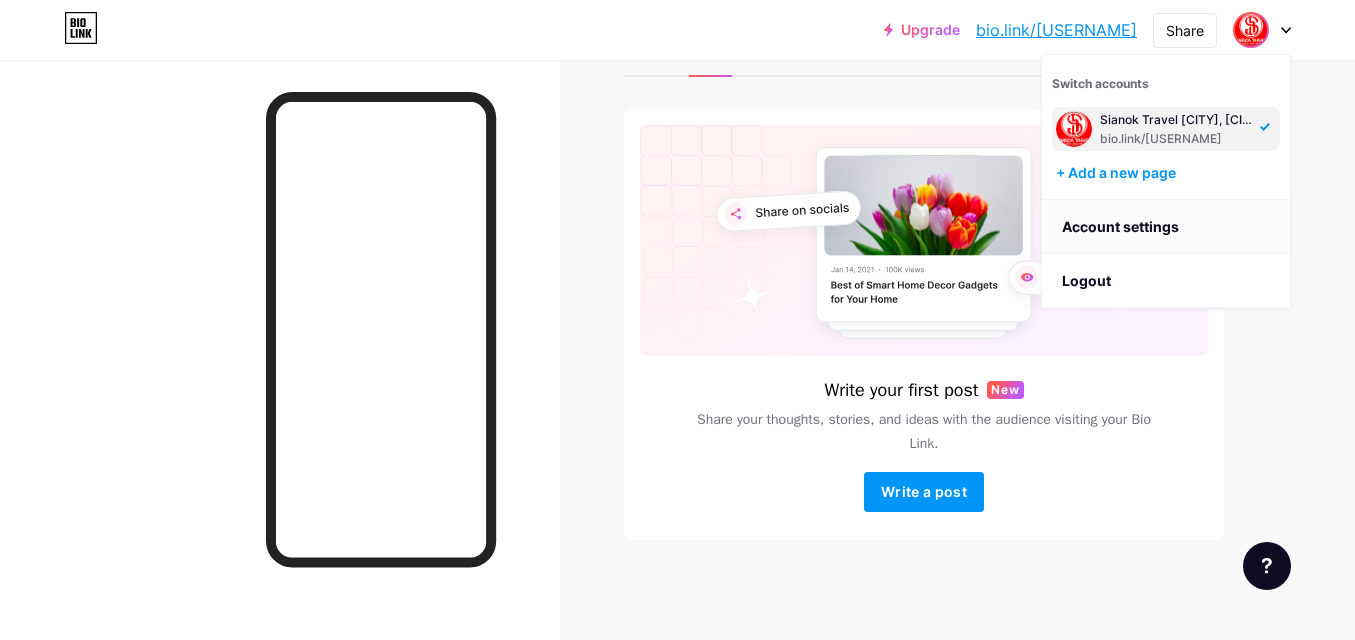 click on "Account settings" at bounding box center (1166, 227) 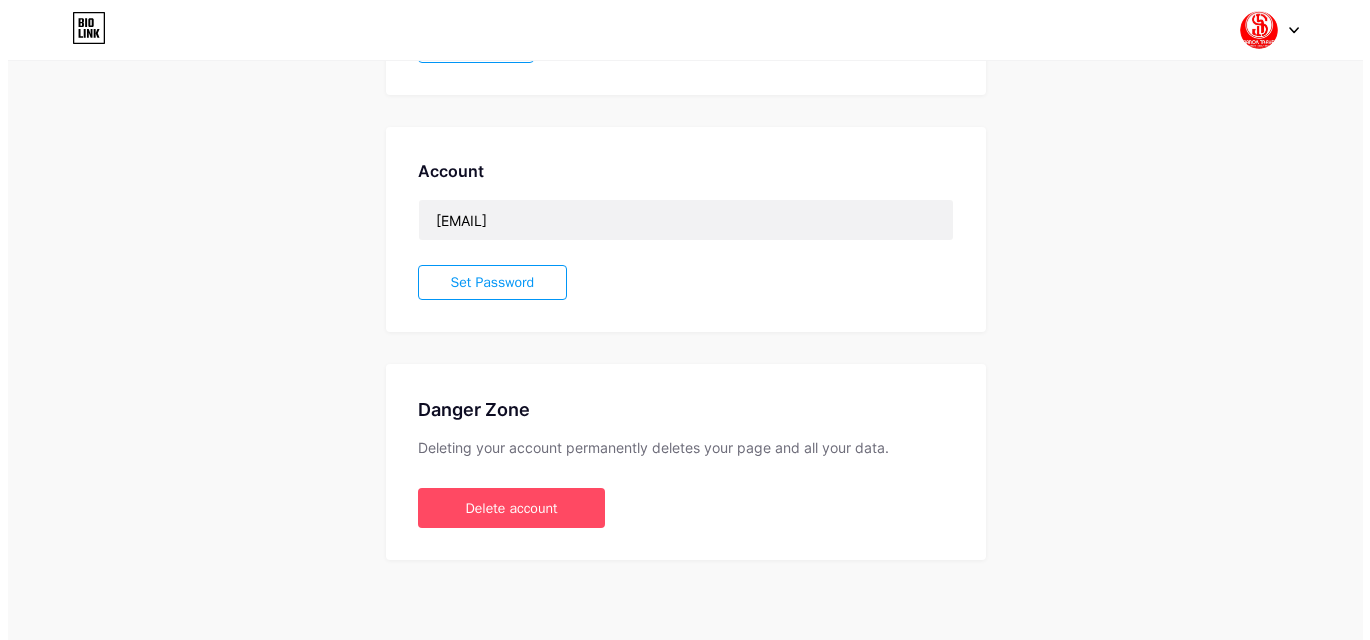 scroll, scrollTop: 0, scrollLeft: 0, axis: both 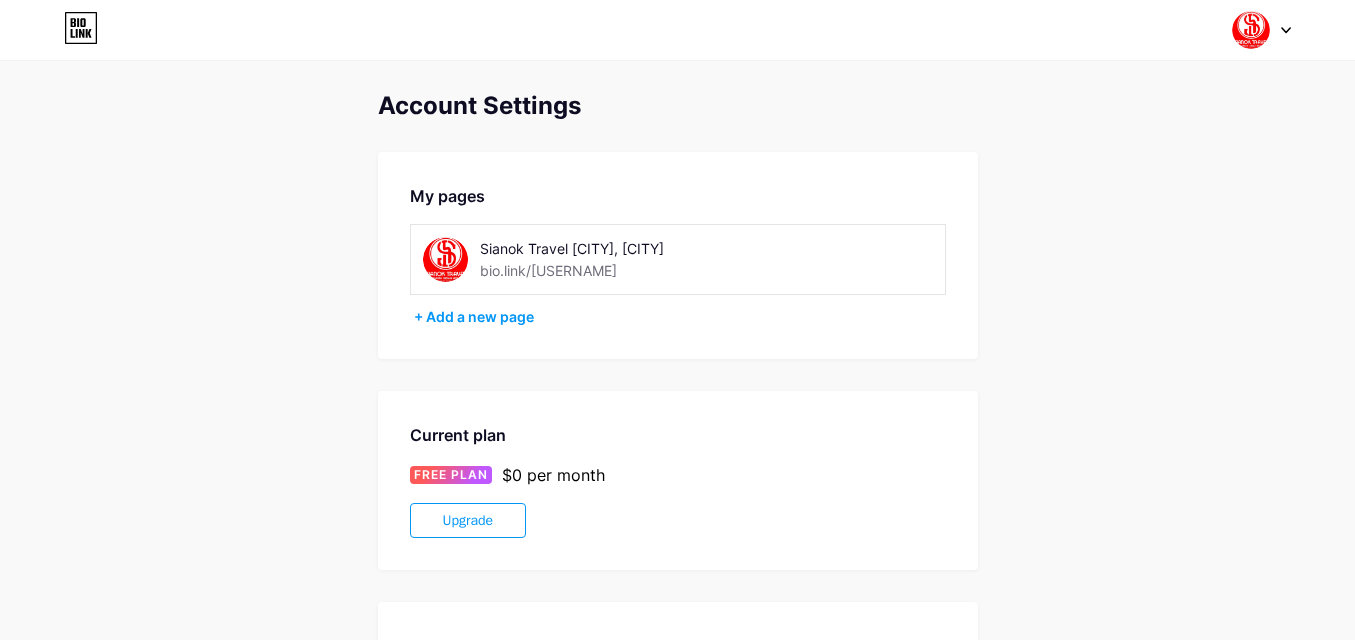 click at bounding box center [1262, 30] 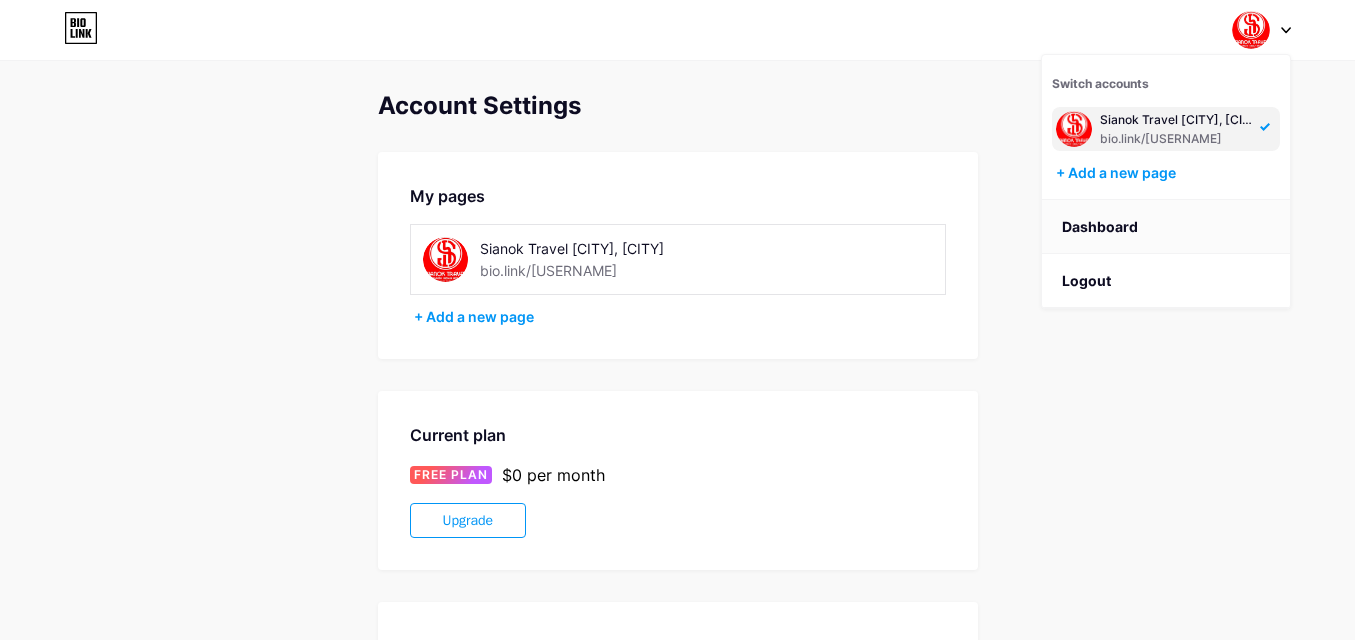 click on "Dashboard" at bounding box center [1166, 227] 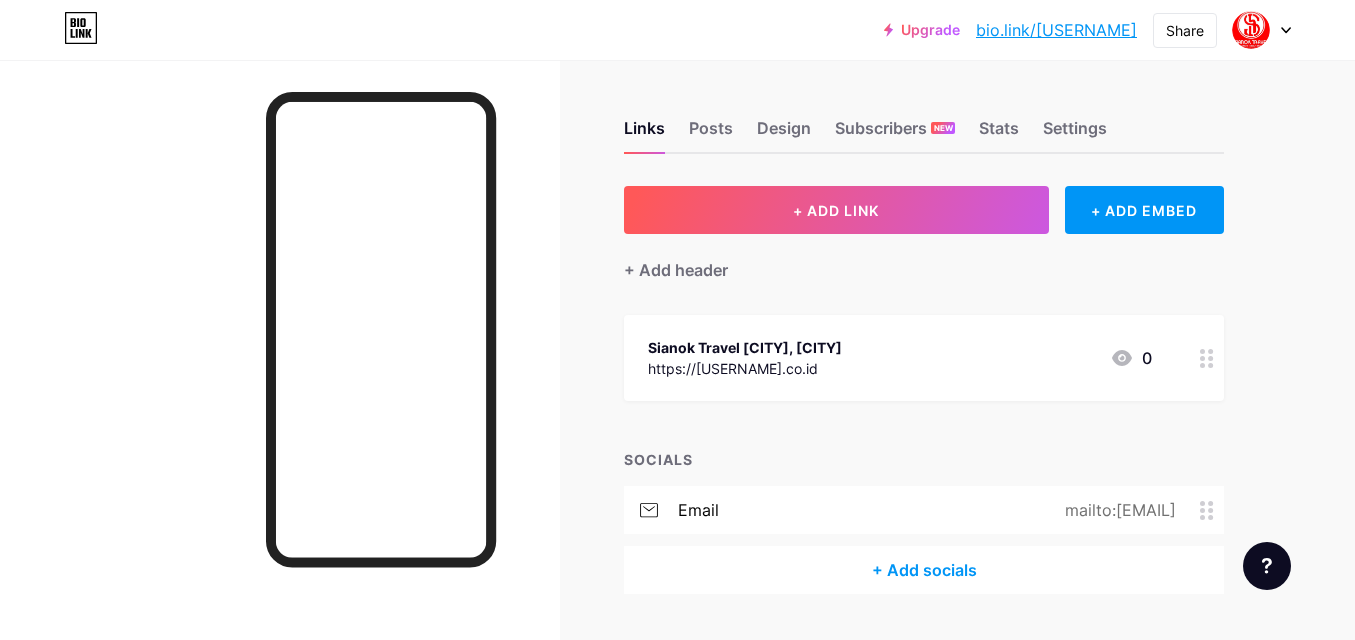 click on "+ Add socials" at bounding box center [924, 570] 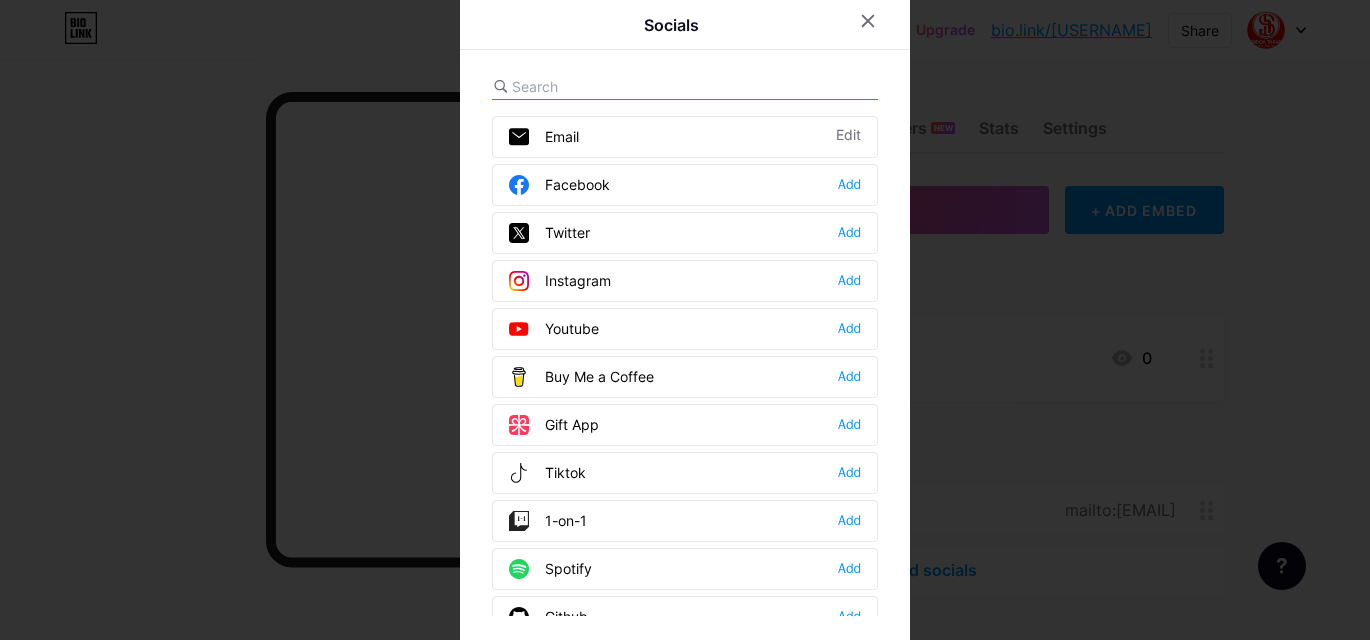 click on "Facebook
Add" at bounding box center (685, 185) 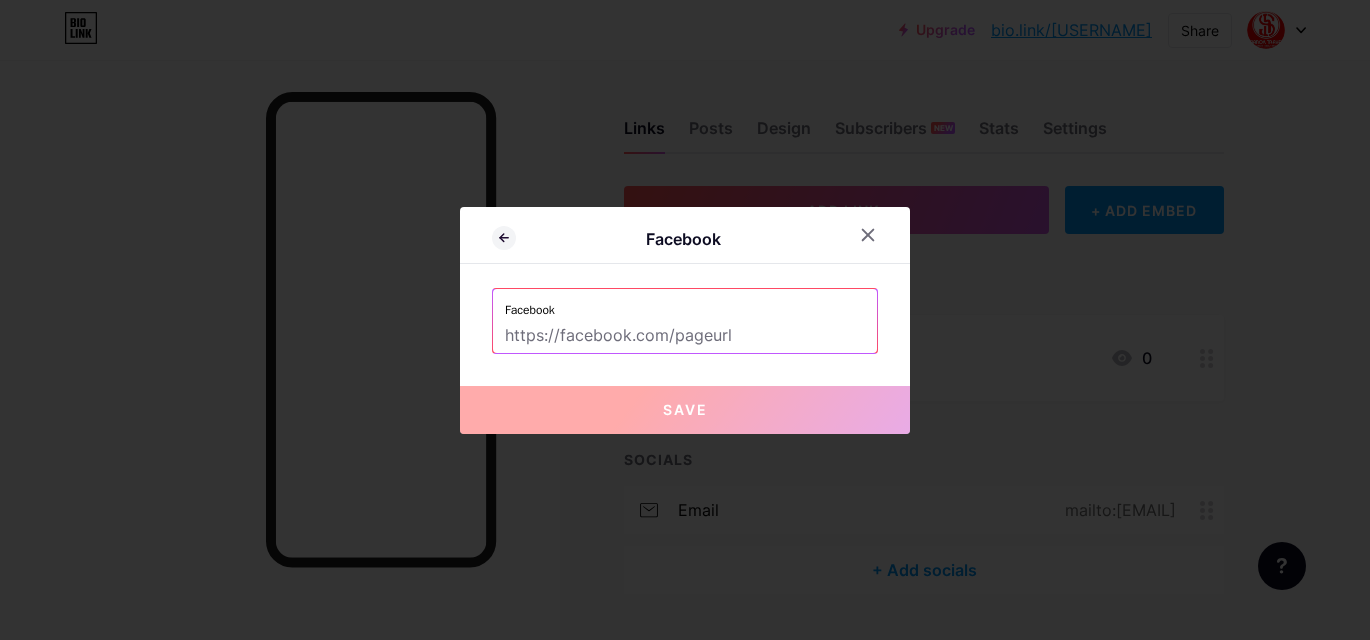 paste on "https://www.facebook.com/profile.php?id=61573856108961" 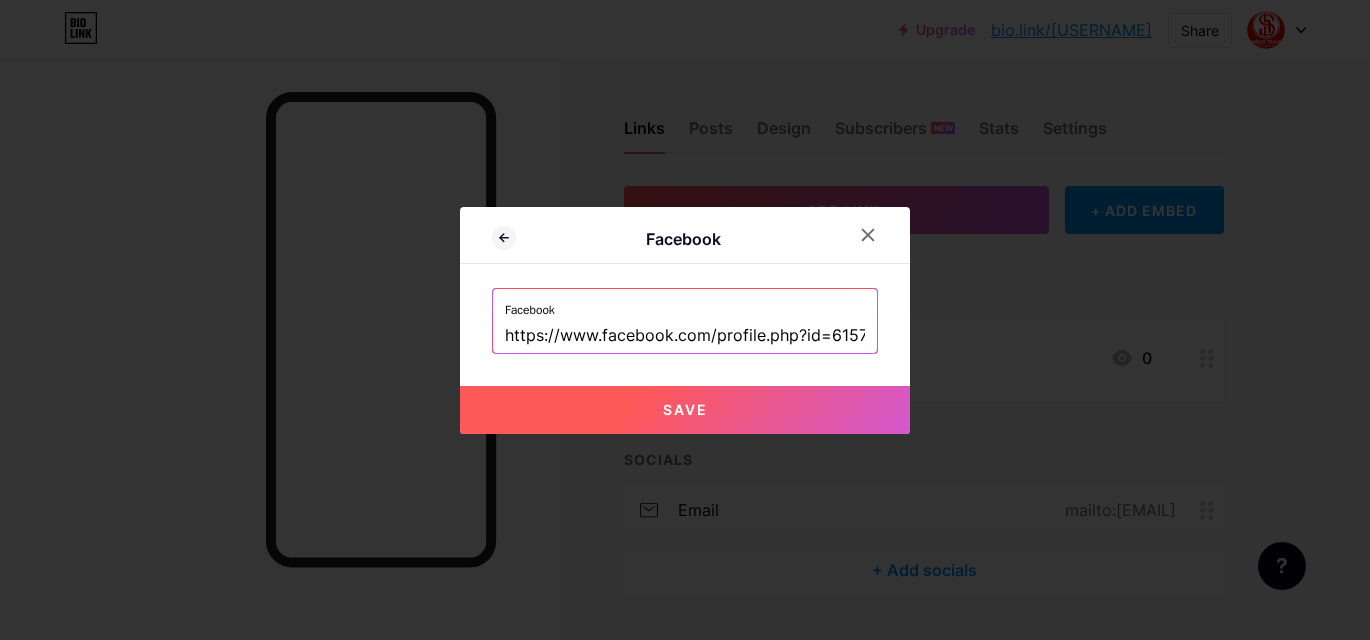 scroll, scrollTop: 0, scrollLeft: 94, axis: horizontal 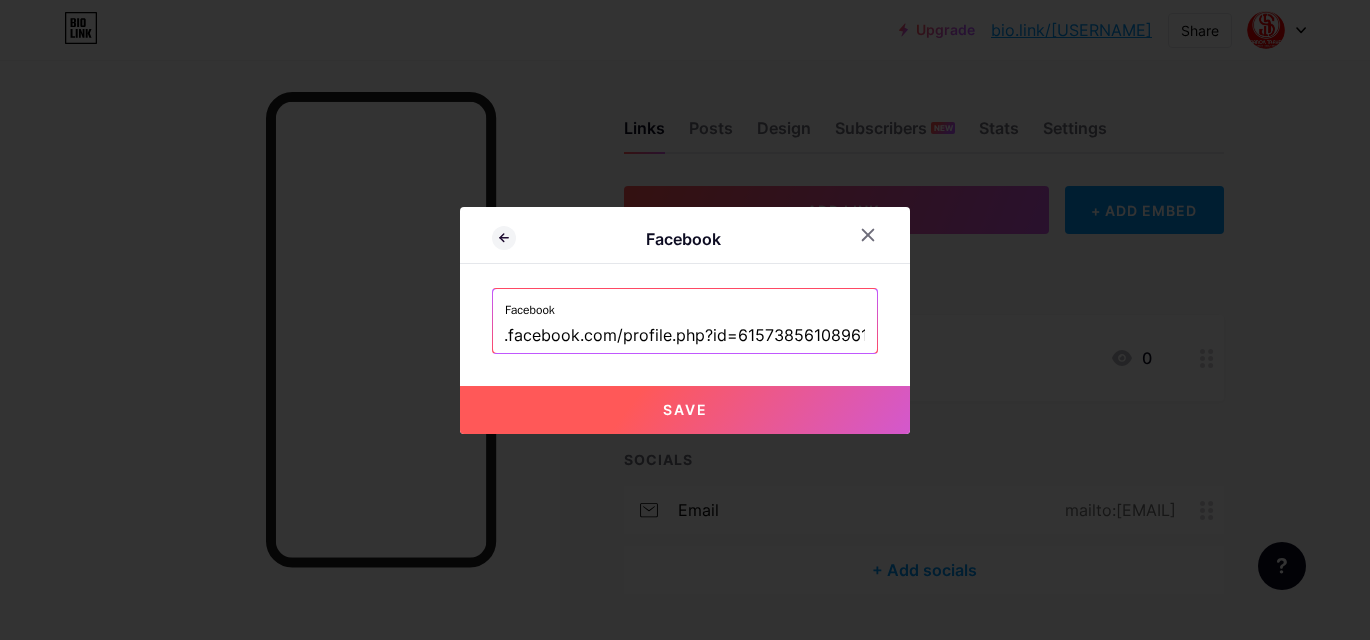 type on "https://www.facebook.com/profile.php?id=61573856108961" 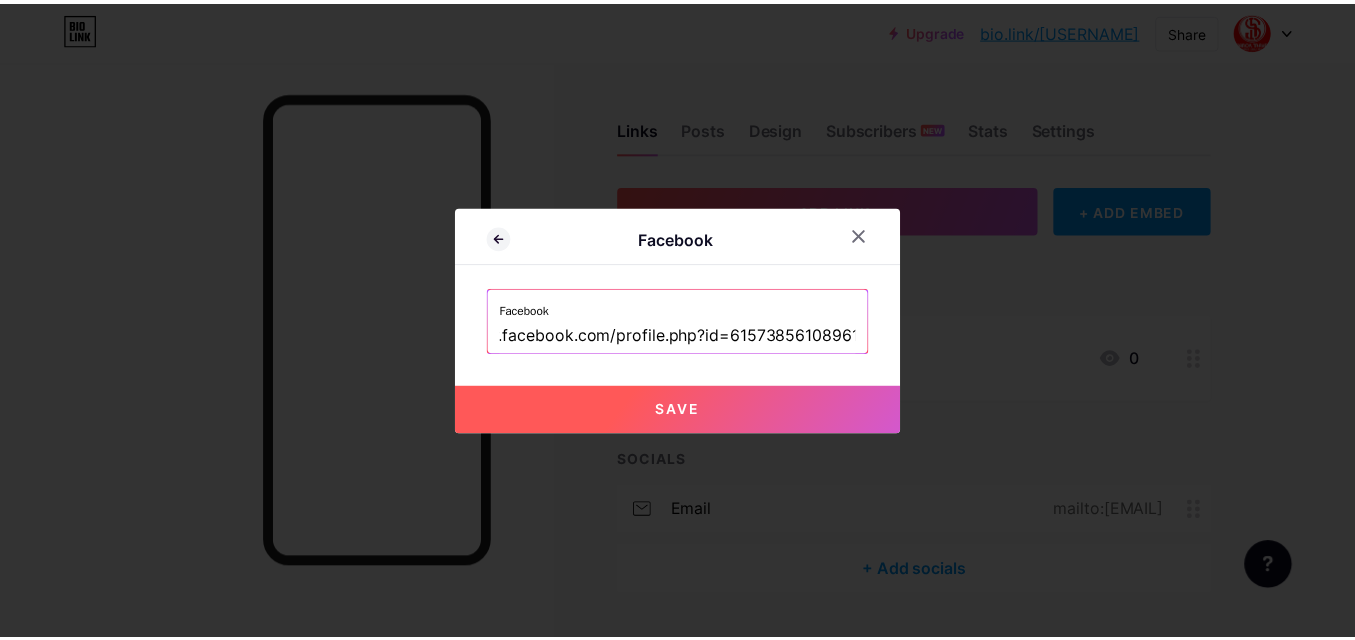 scroll, scrollTop: 0, scrollLeft: 0, axis: both 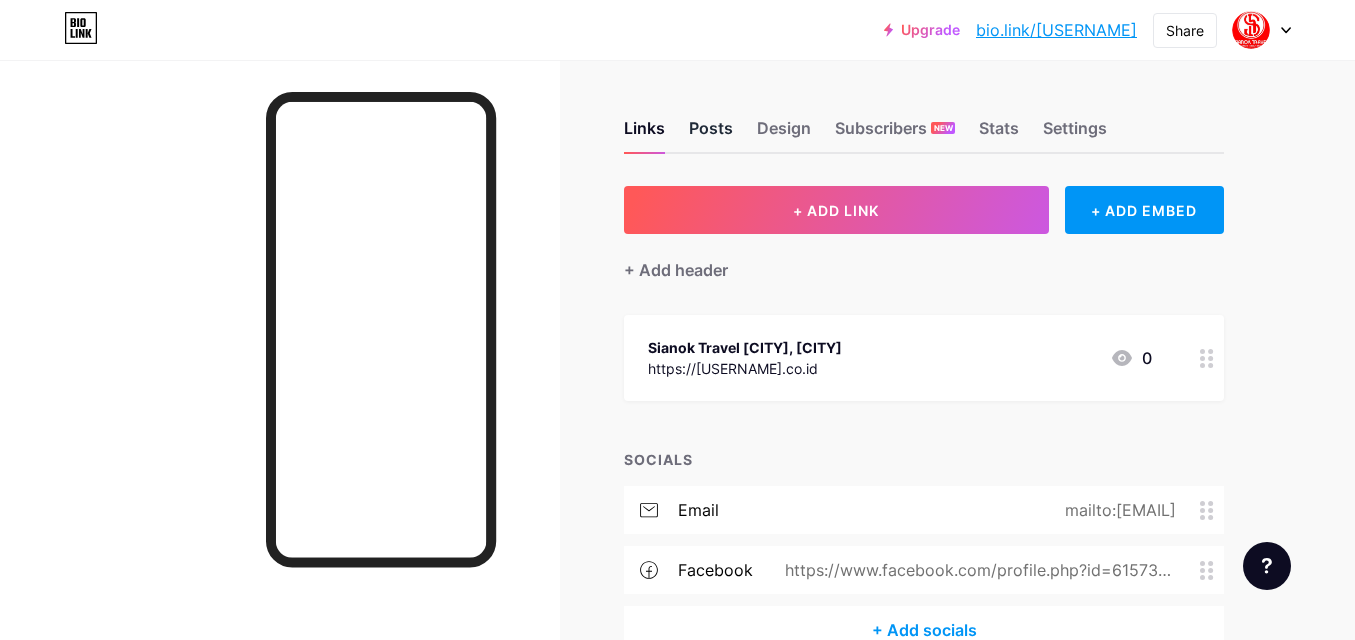 click on "Posts" at bounding box center (711, 134) 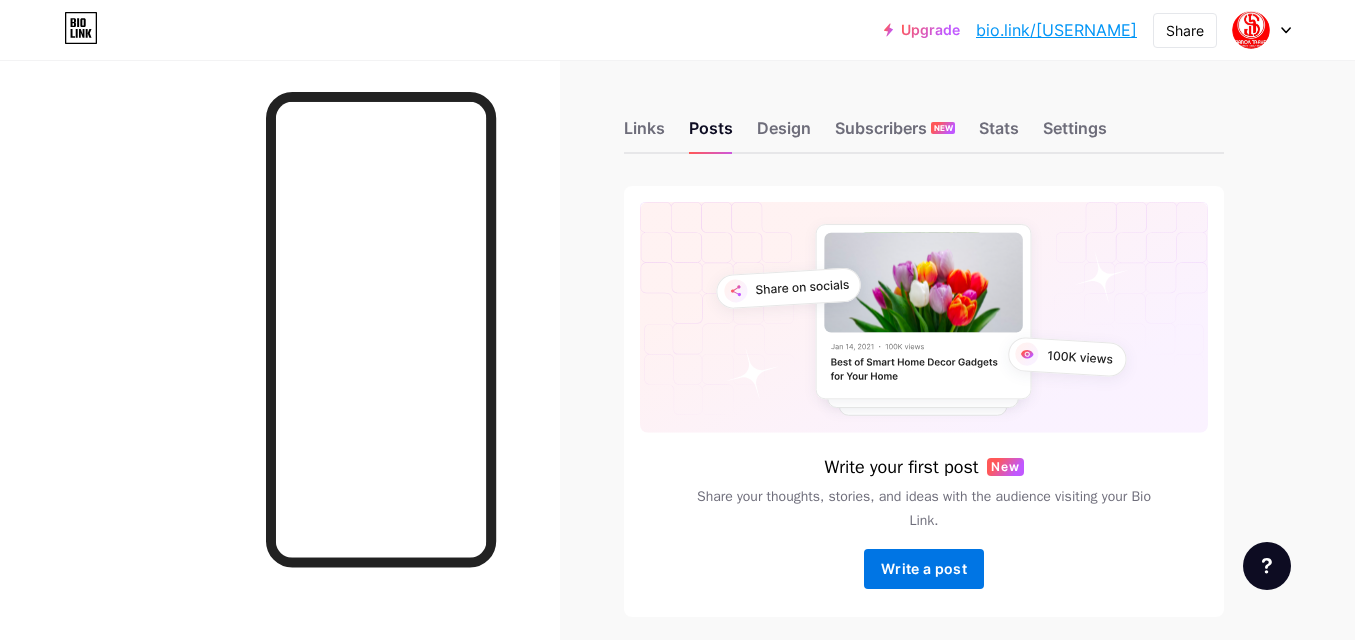 click on "Write a post" at bounding box center (924, 568) 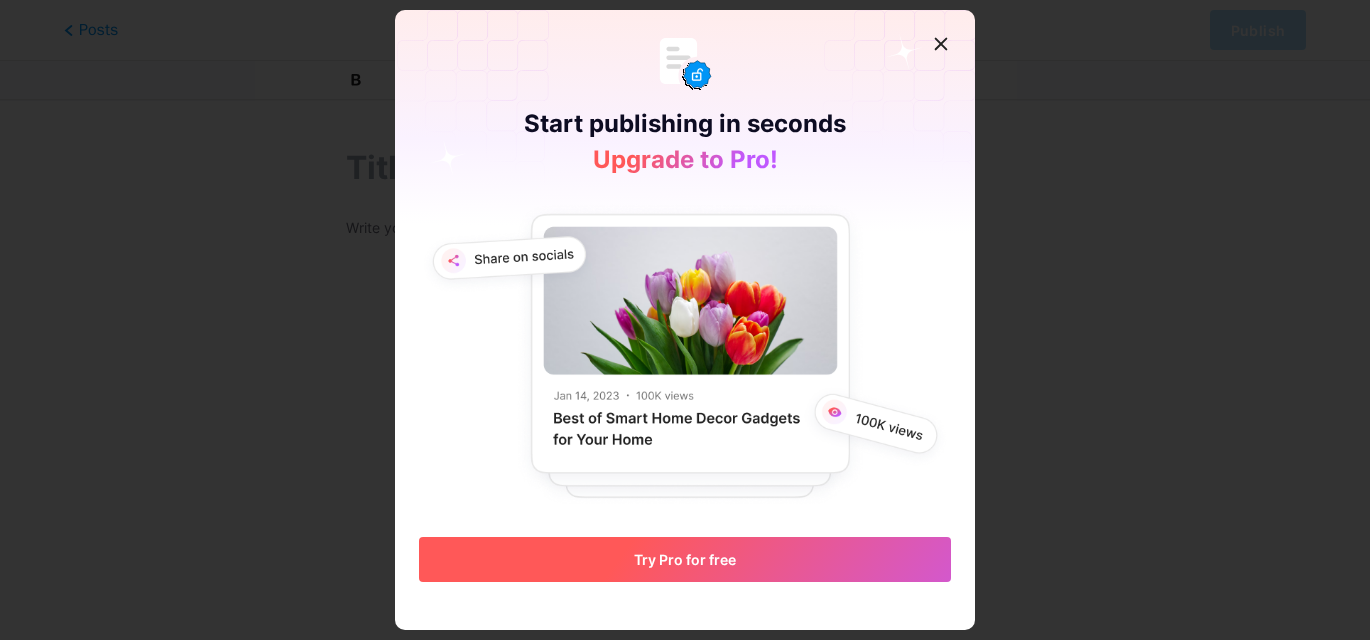 click on "Try Pro for free" at bounding box center (685, 559) 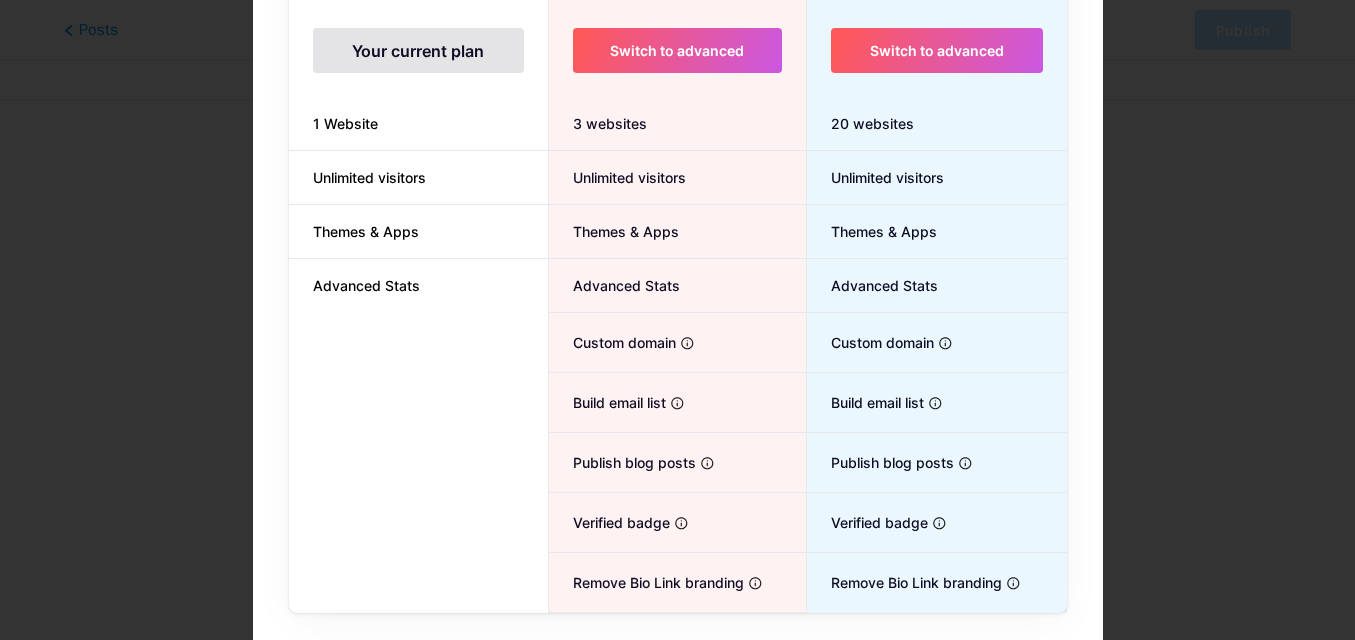 scroll, scrollTop: 244, scrollLeft: 0, axis: vertical 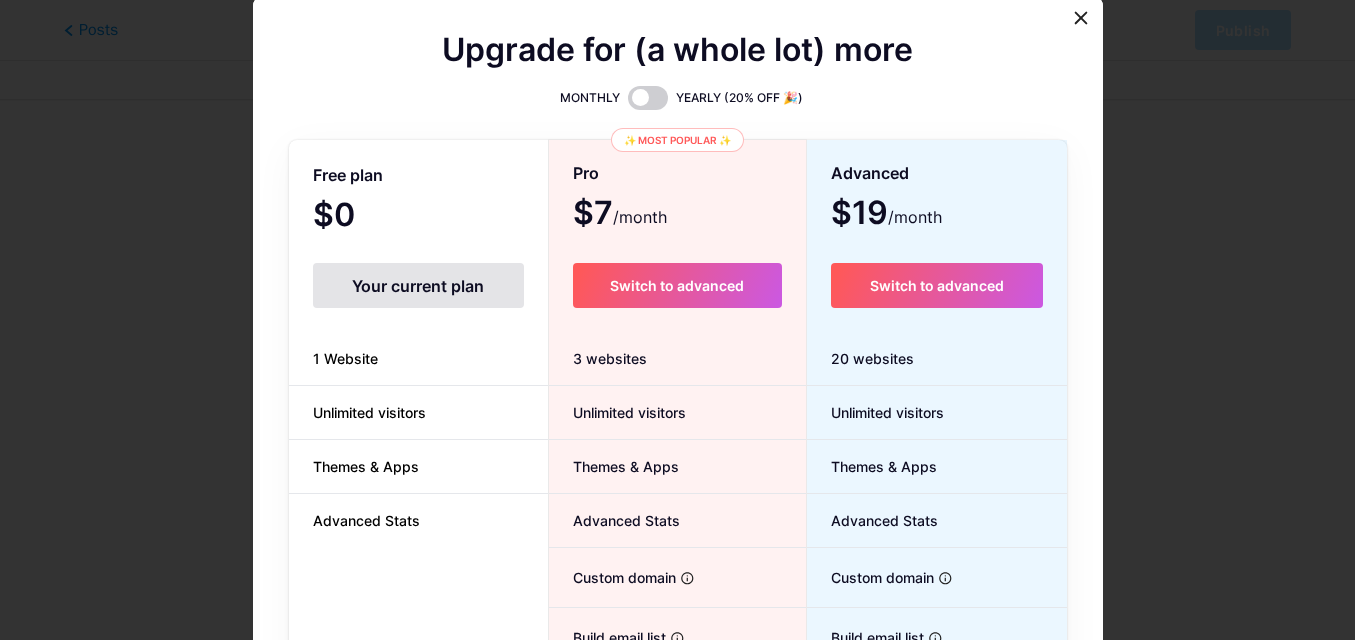 click on "Your current plan" at bounding box center (418, 285) 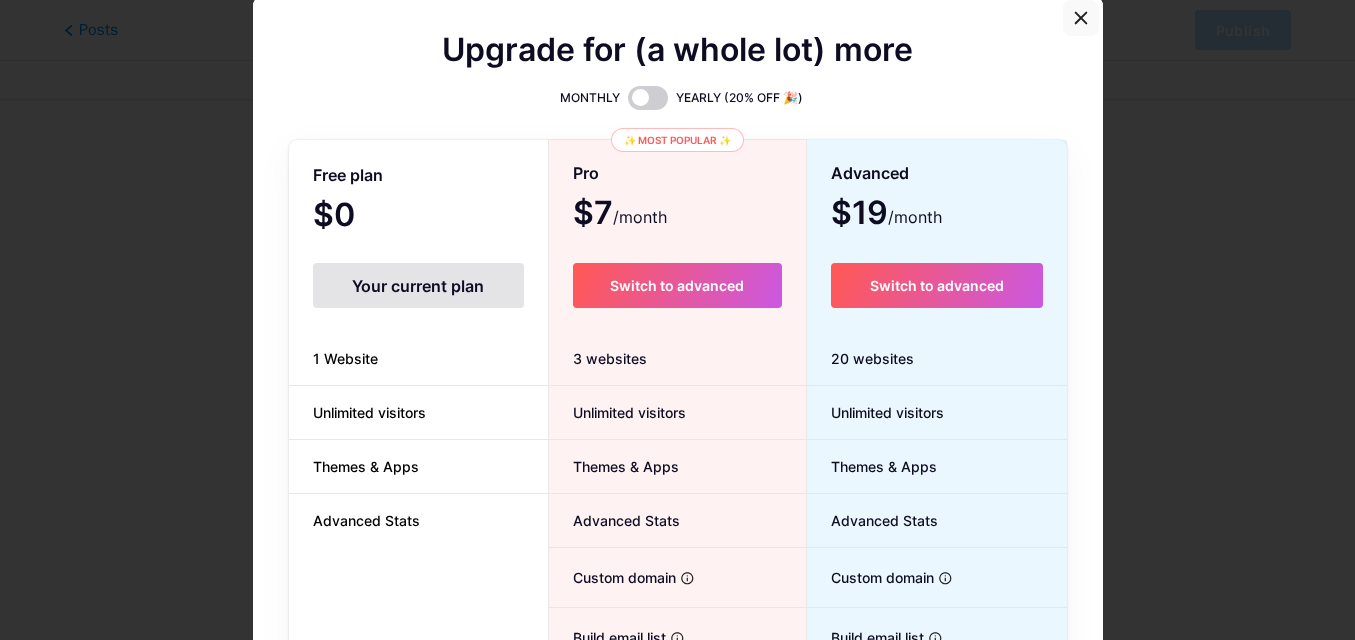 click 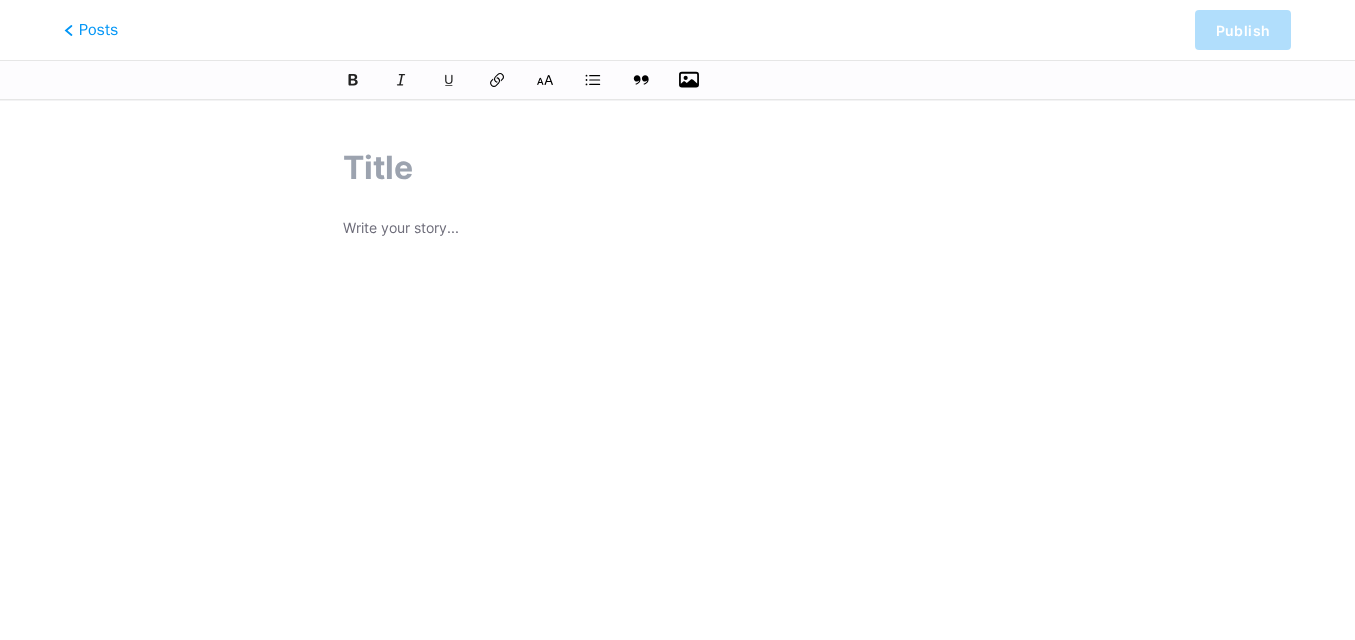 click 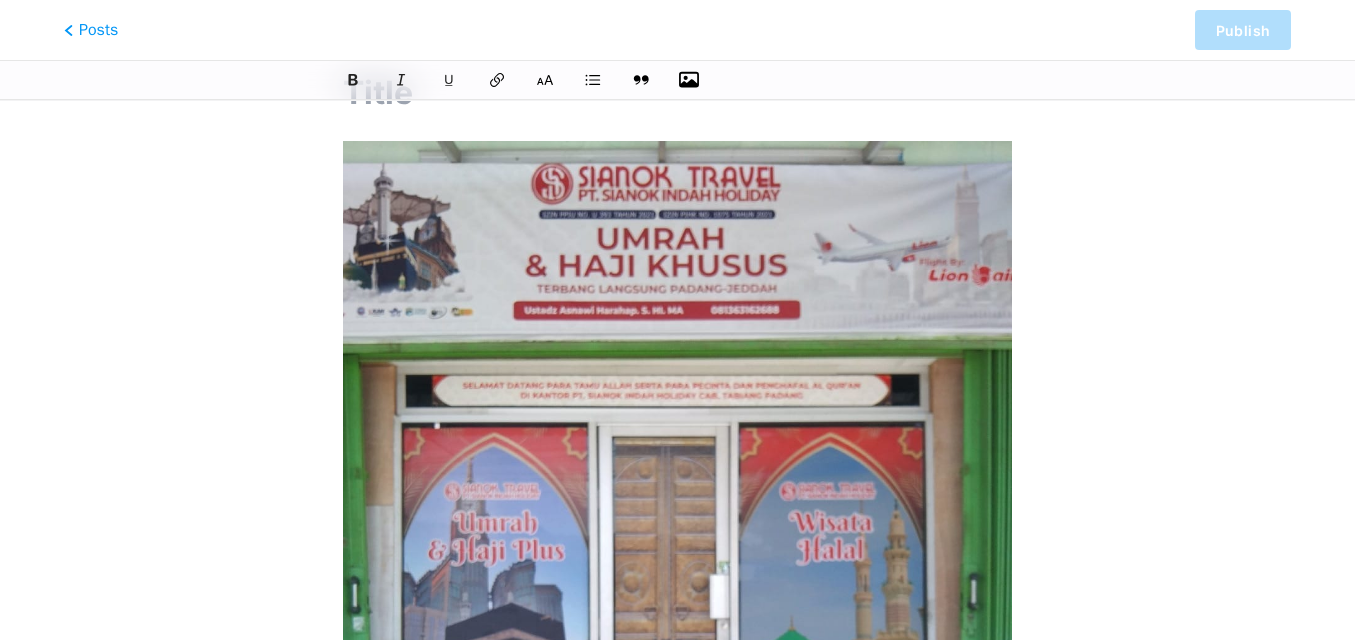 scroll, scrollTop: 0, scrollLeft: 0, axis: both 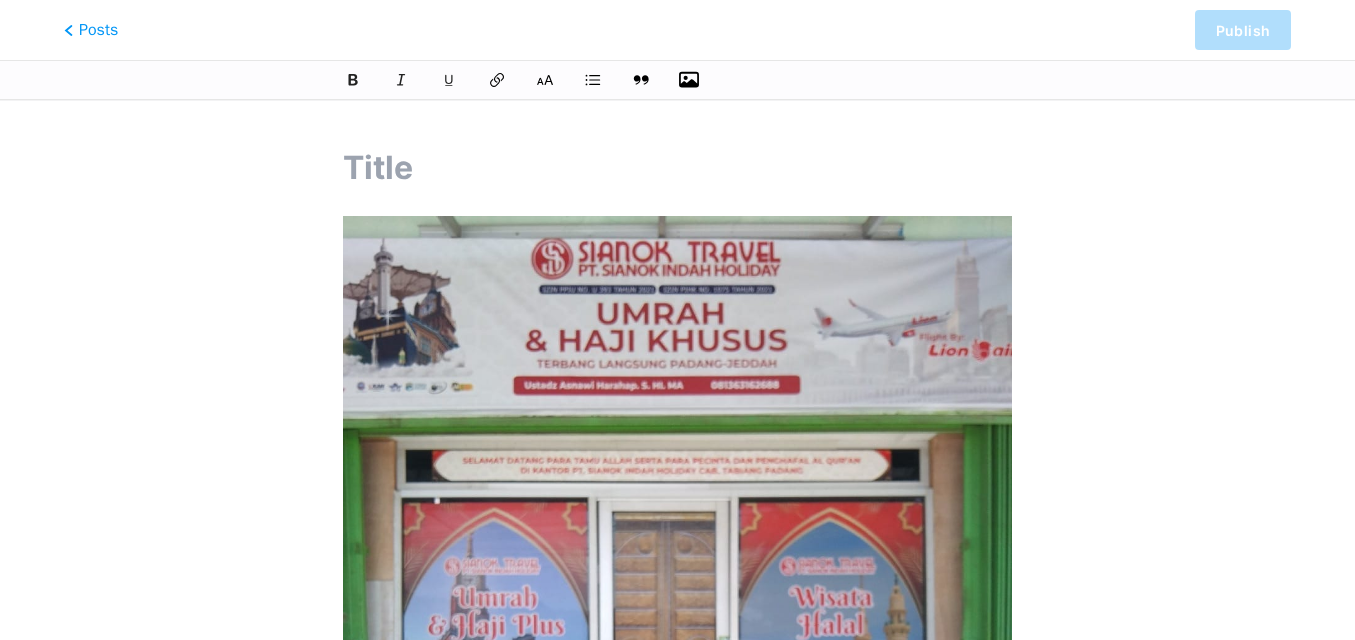 click at bounding box center [677, 168] 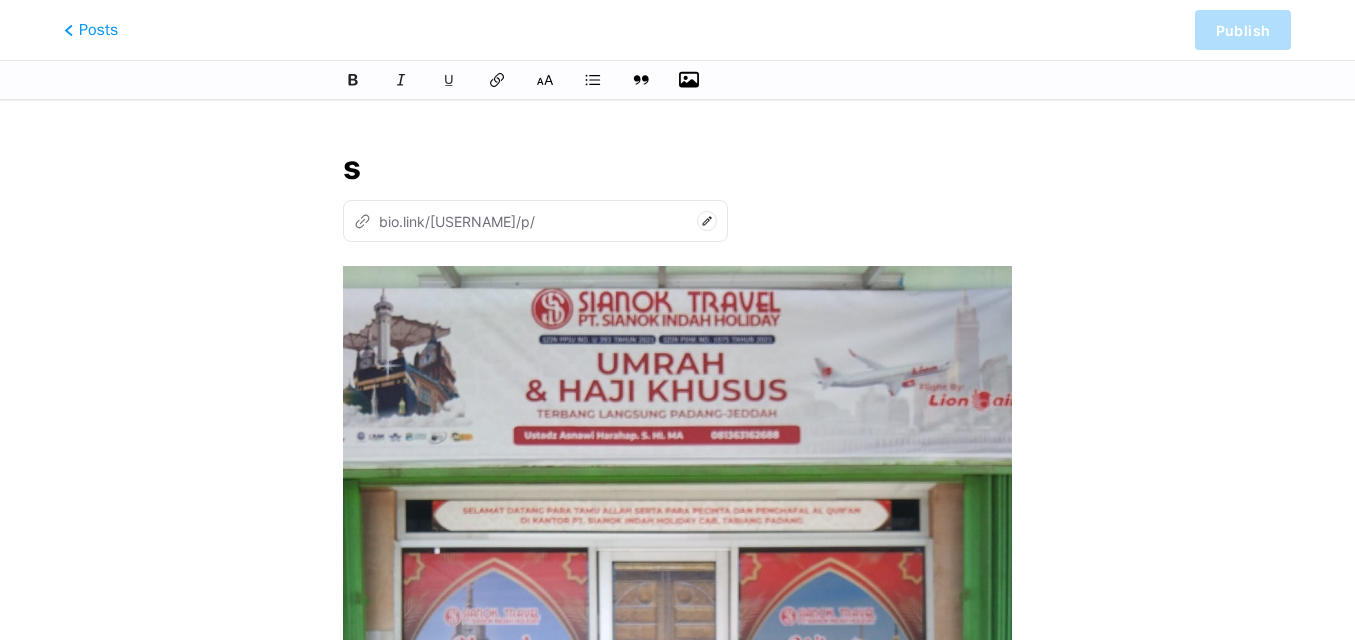type on "sA" 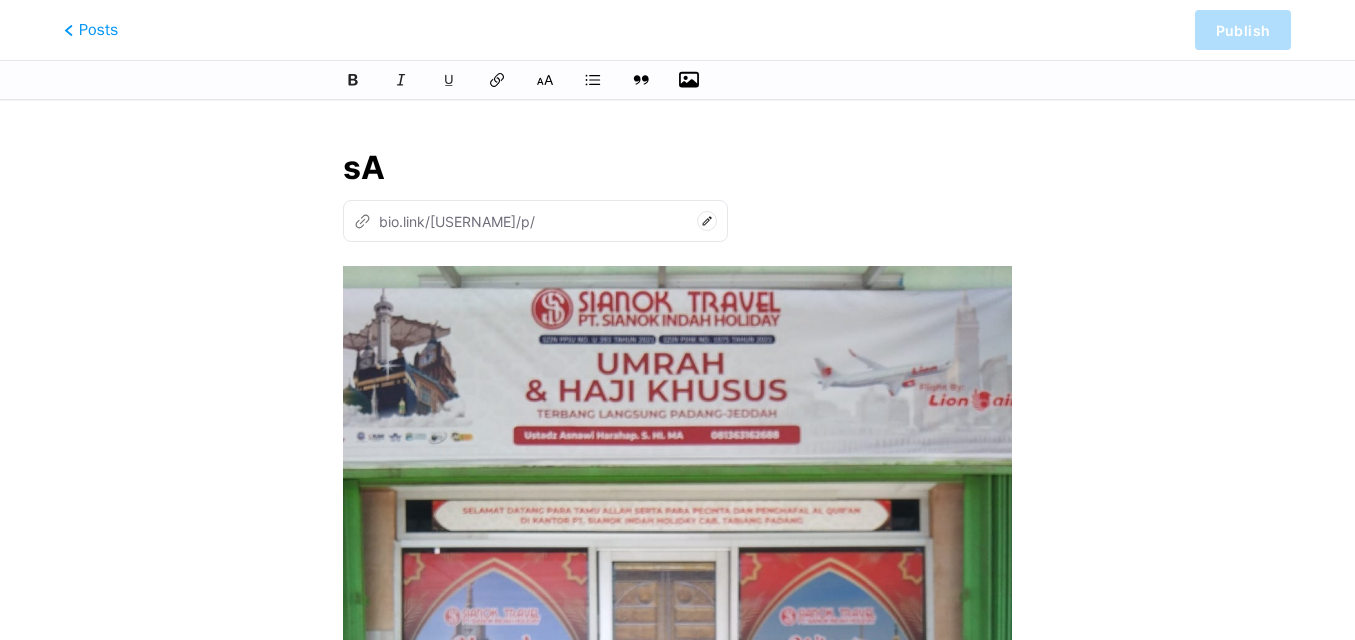 type on "s" 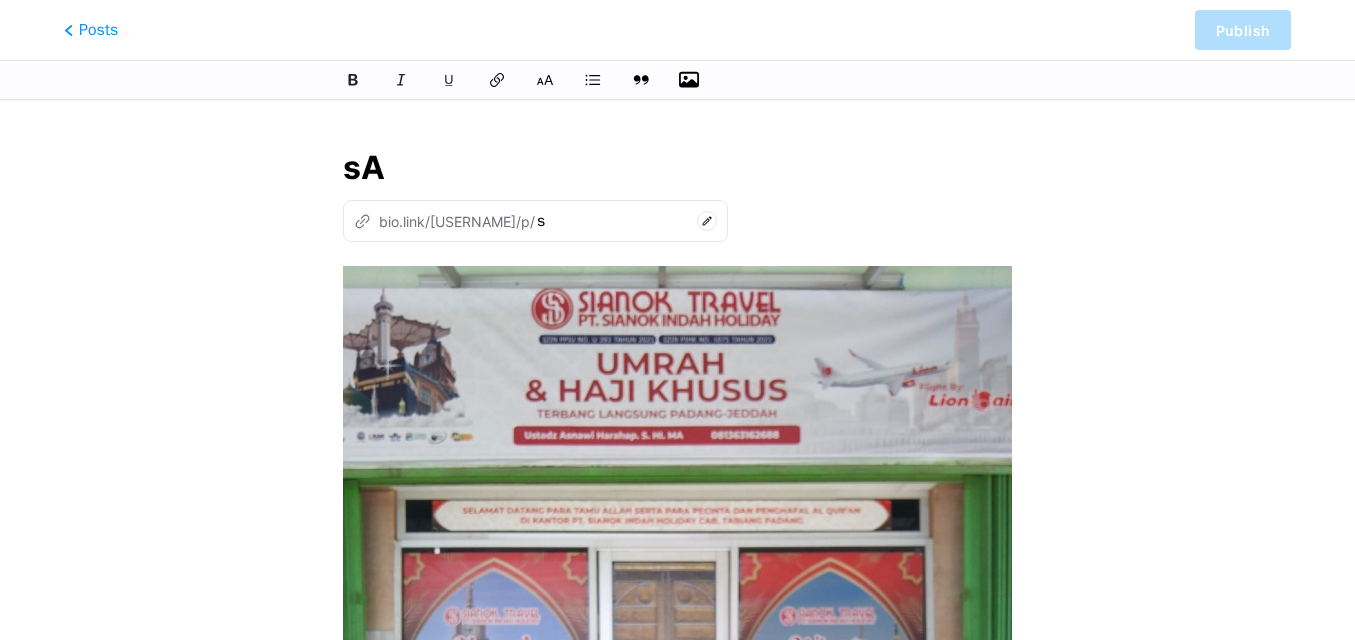 type on "sAI" 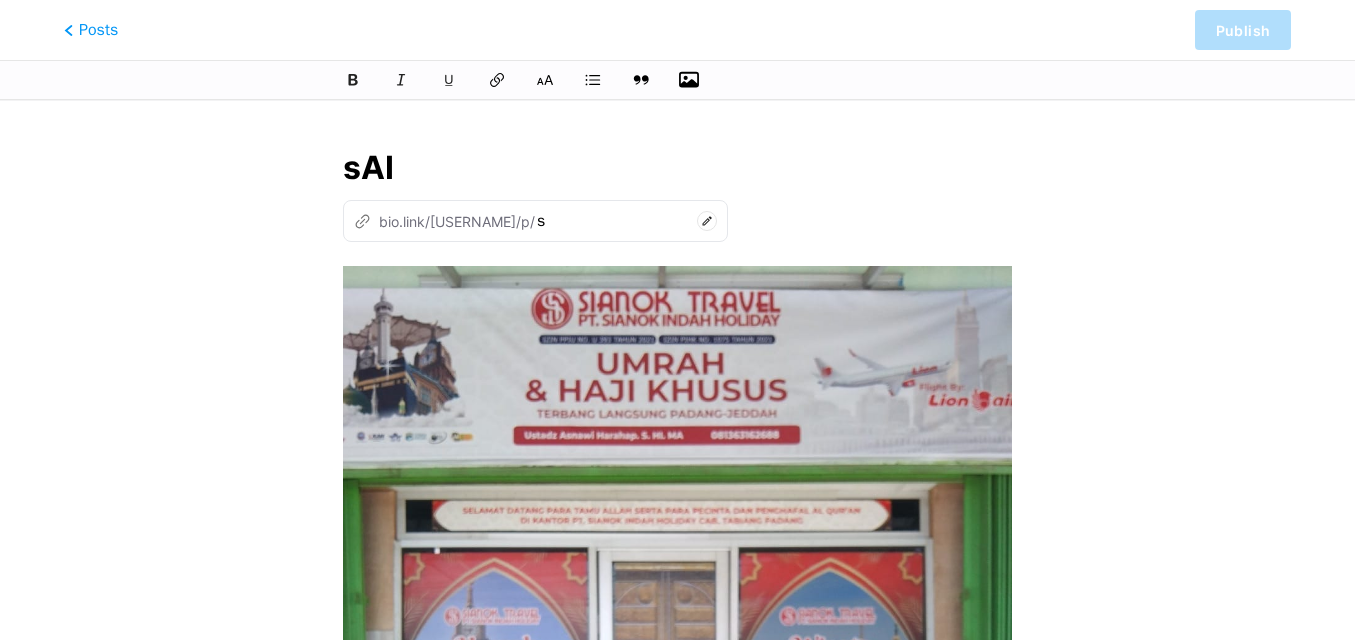type on "sai" 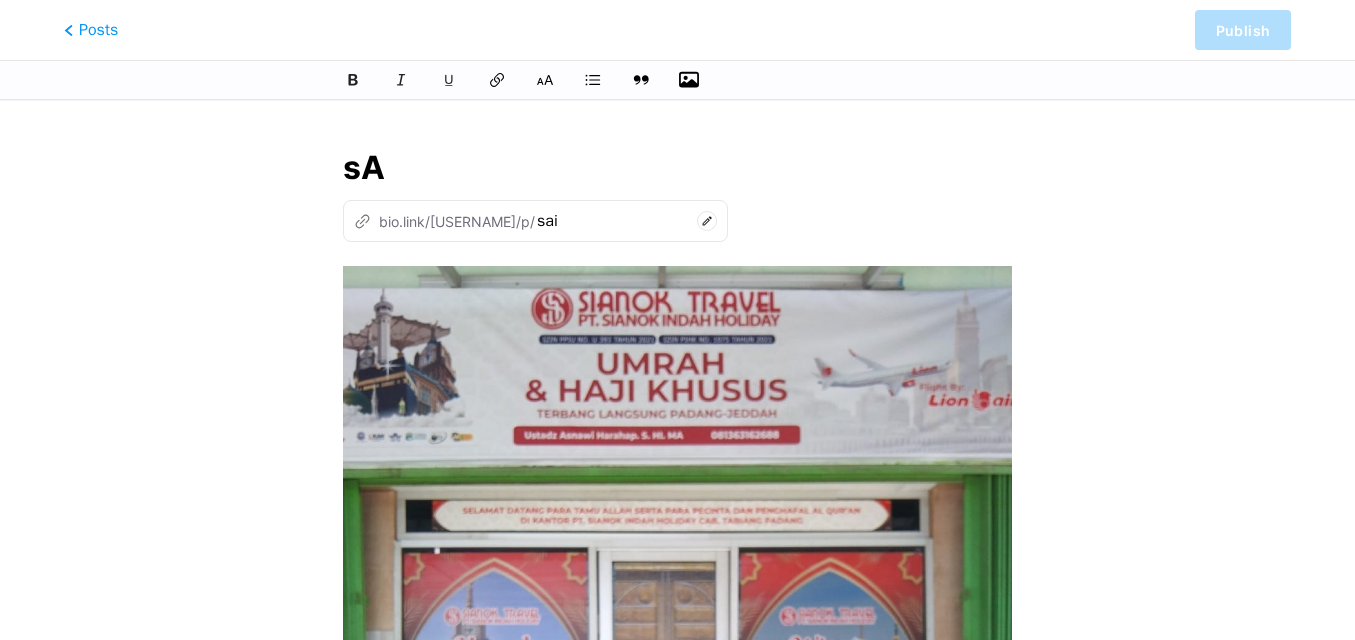 type on "s" 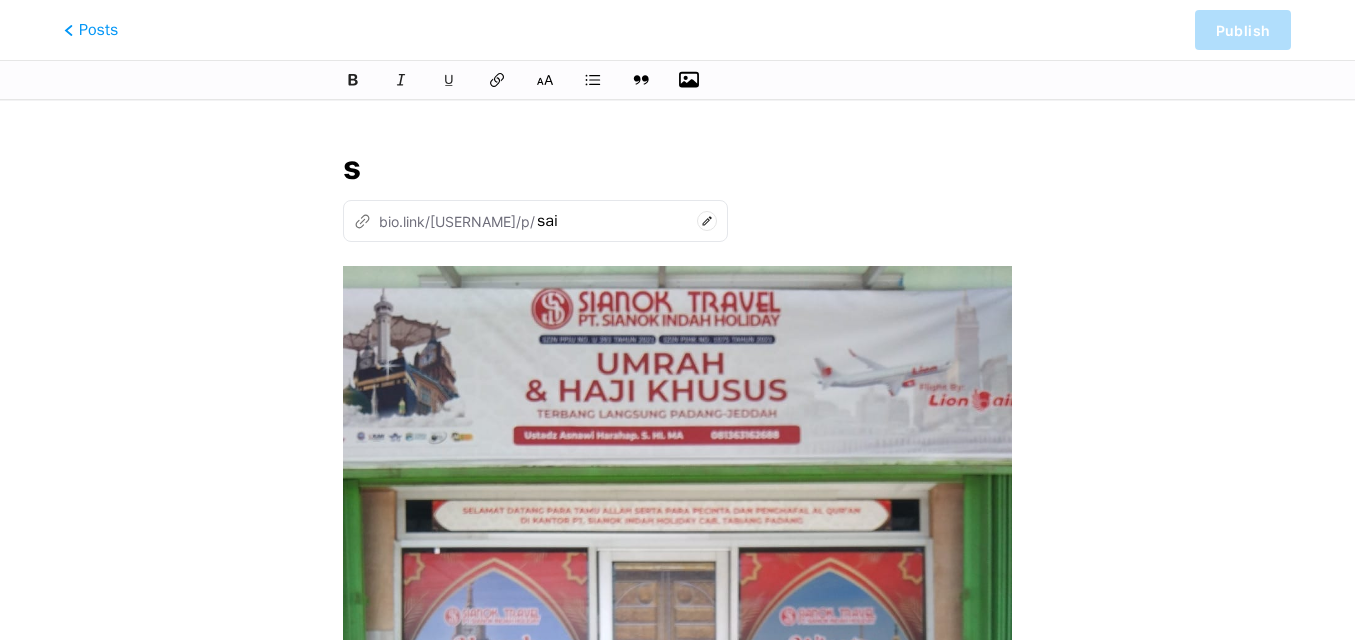 type 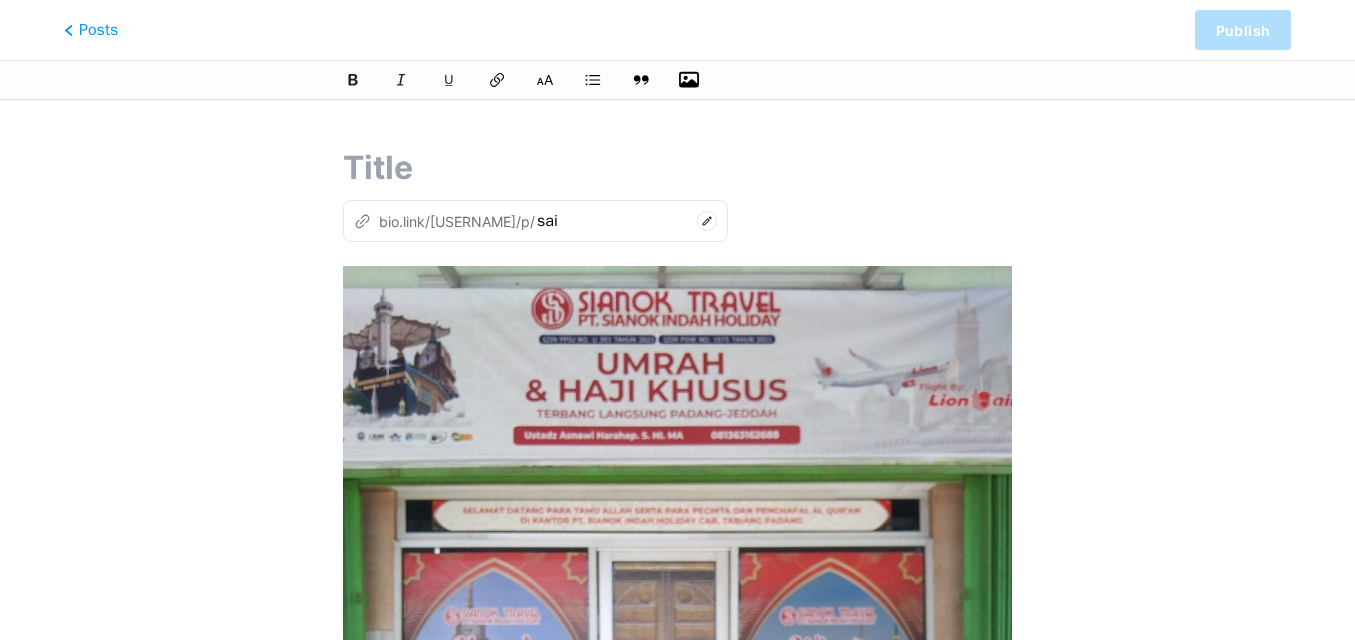 type 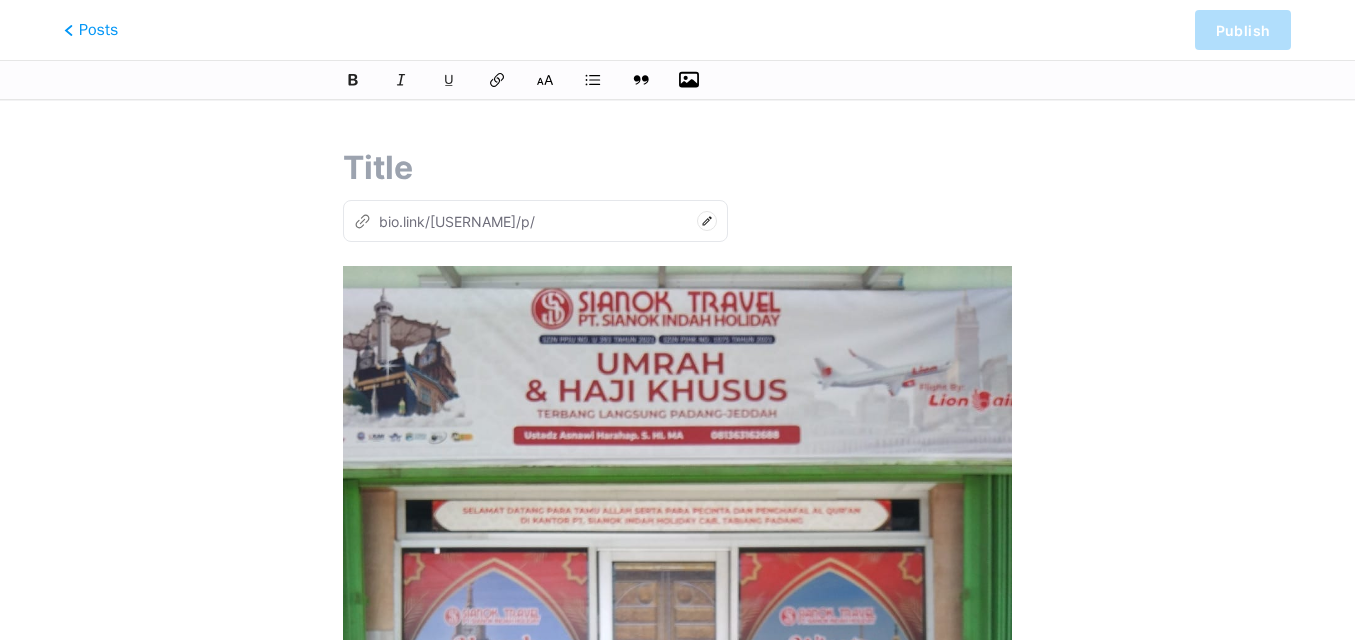 type on "s" 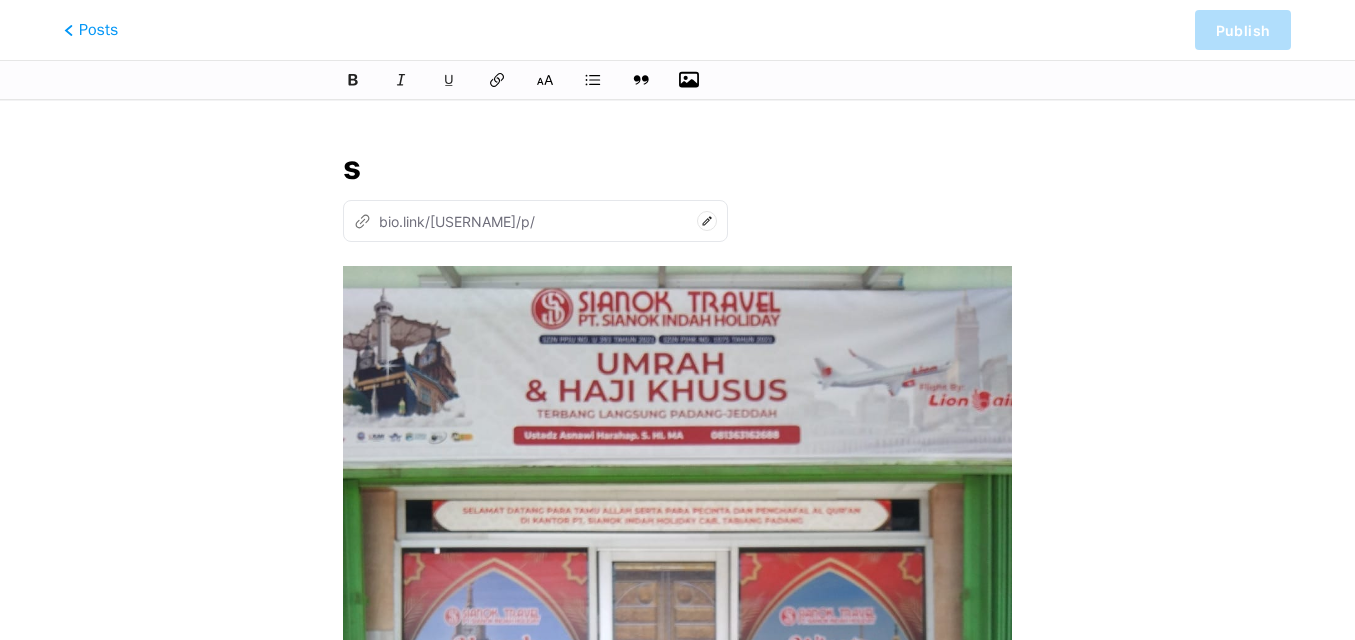 type on "s" 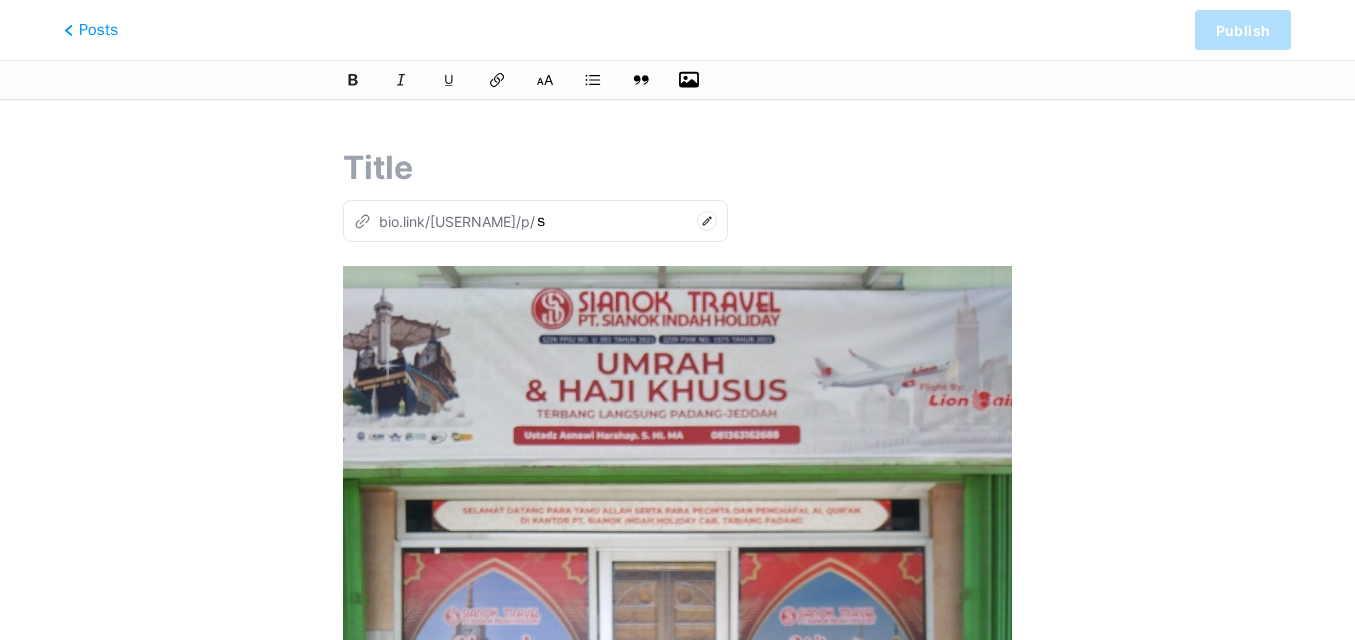 type on "S" 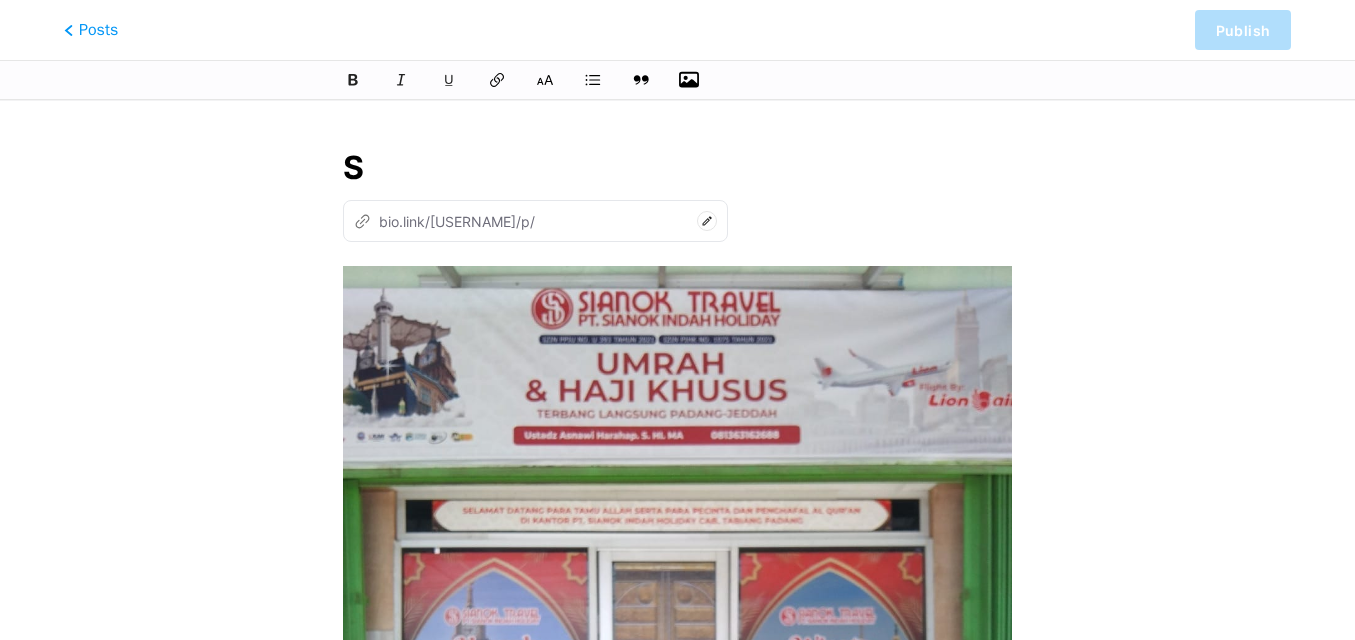 type on "s" 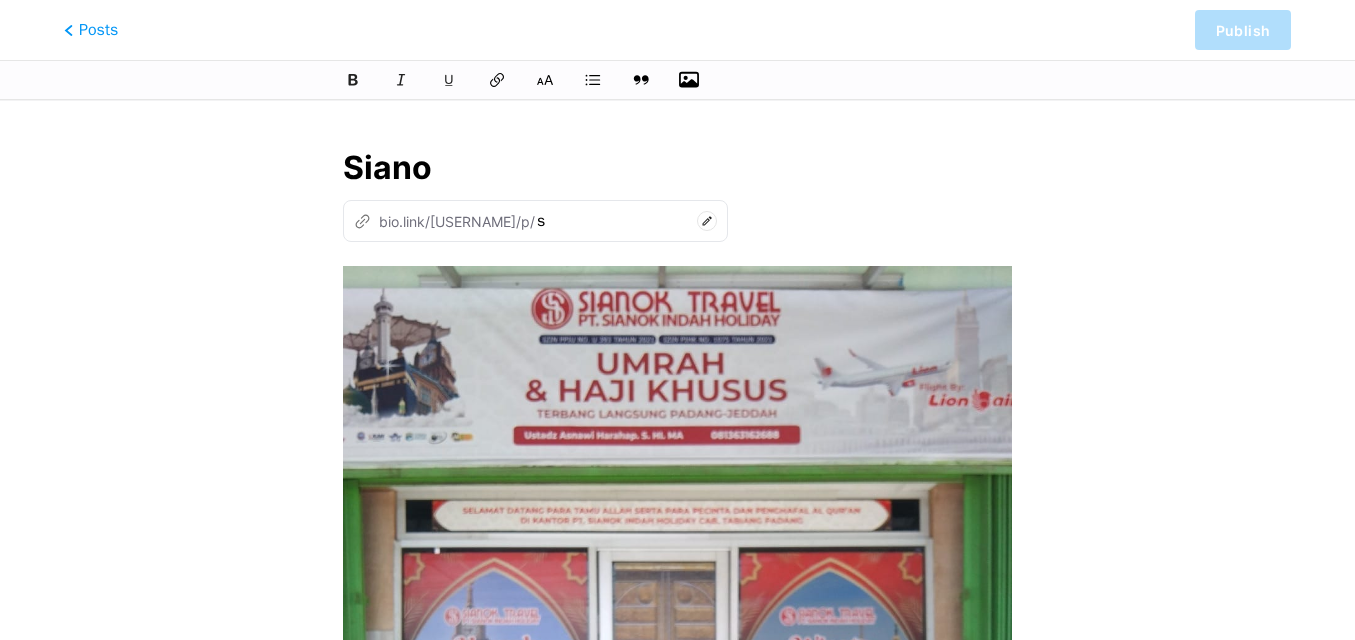 type on "Sianok" 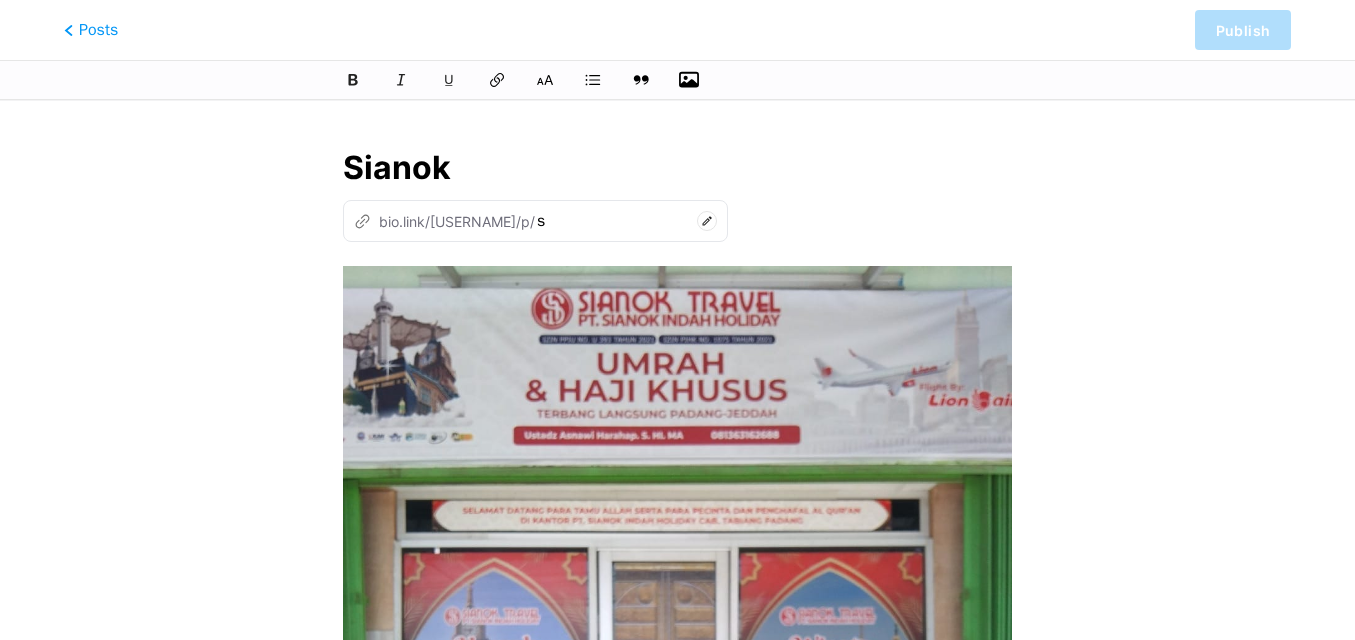 type on "sianok" 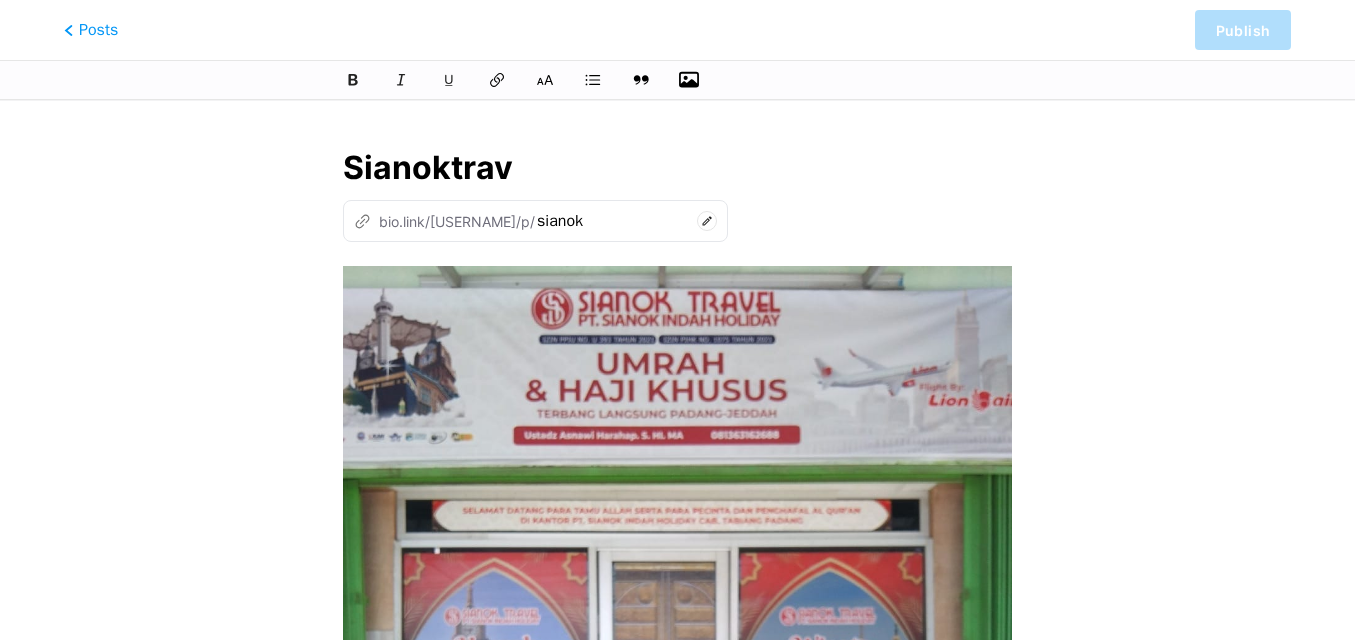 type on "Sianoktrave" 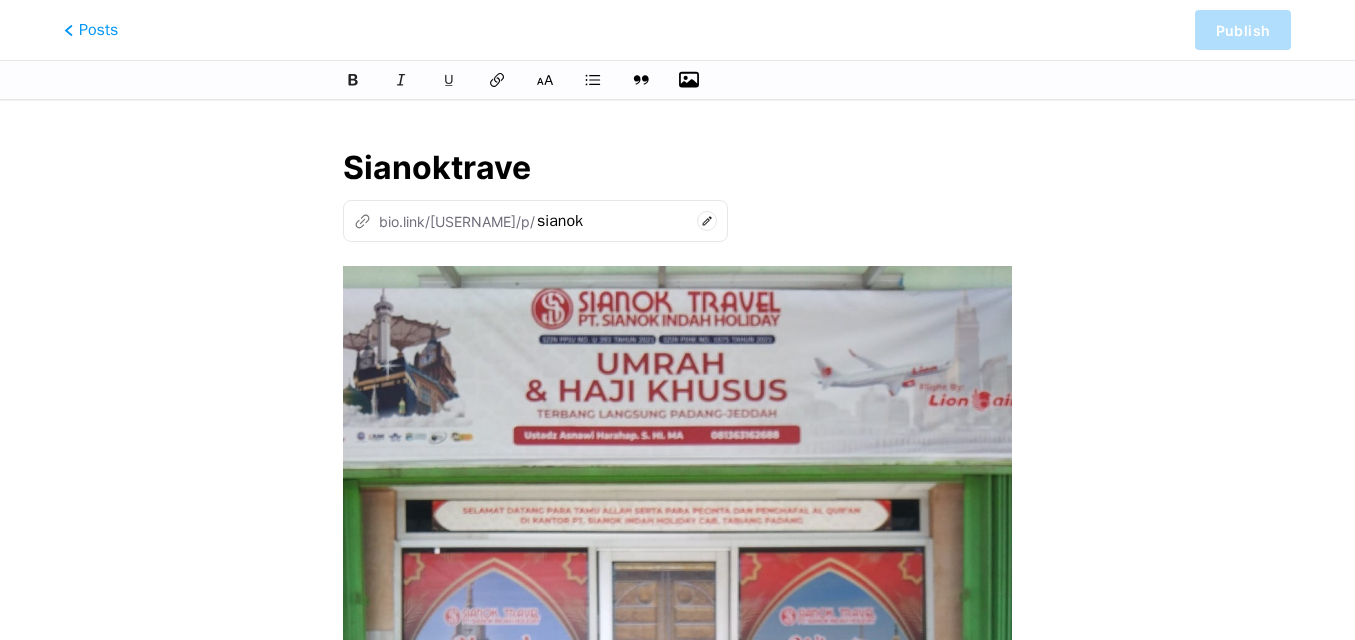 type on "sianoktrav" 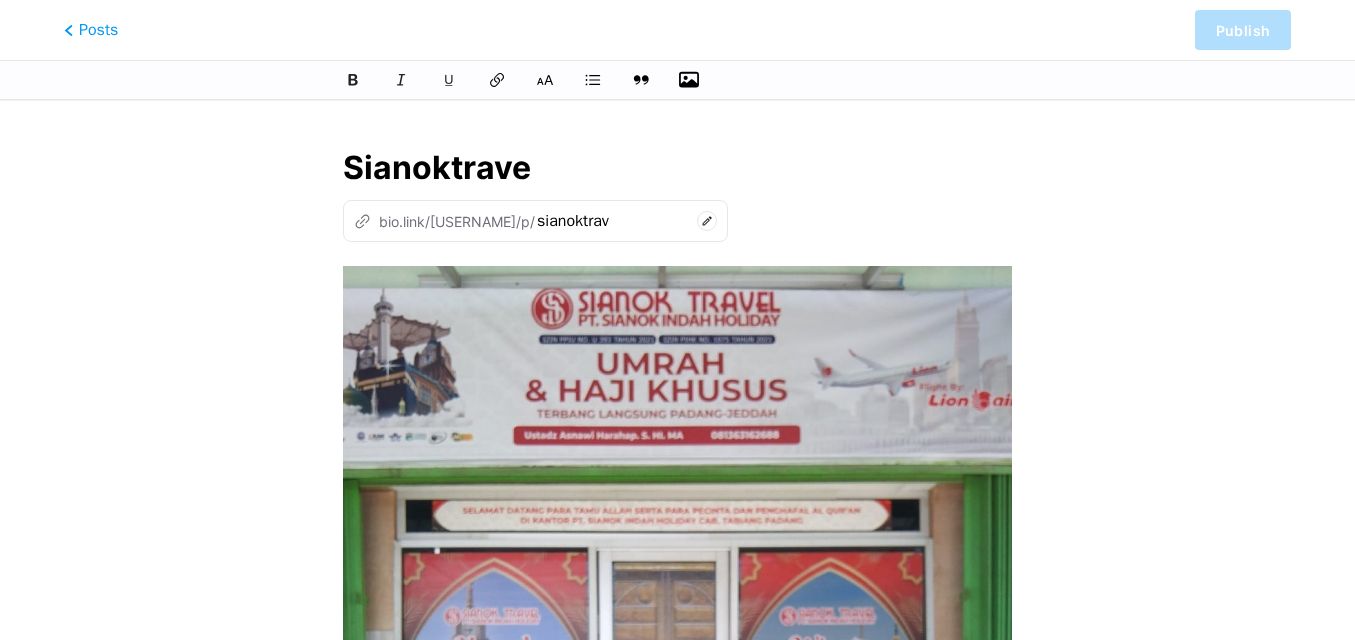 type on "Sianoktravel" 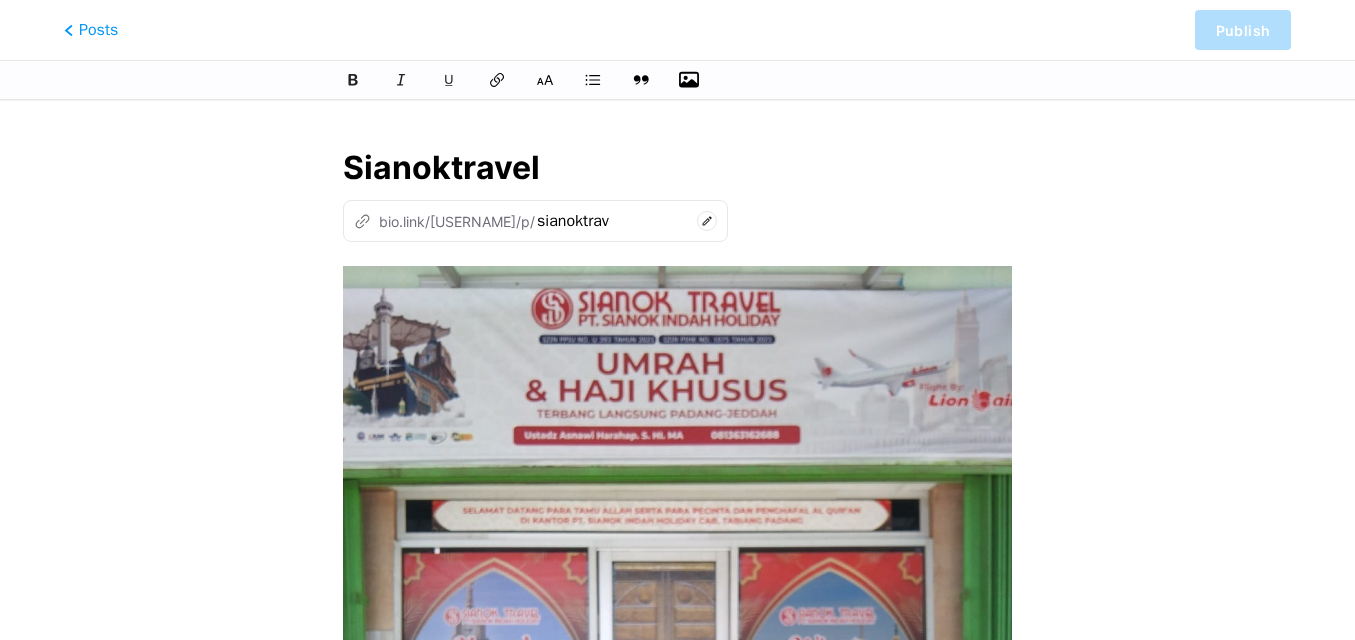 type on "sianoktravel" 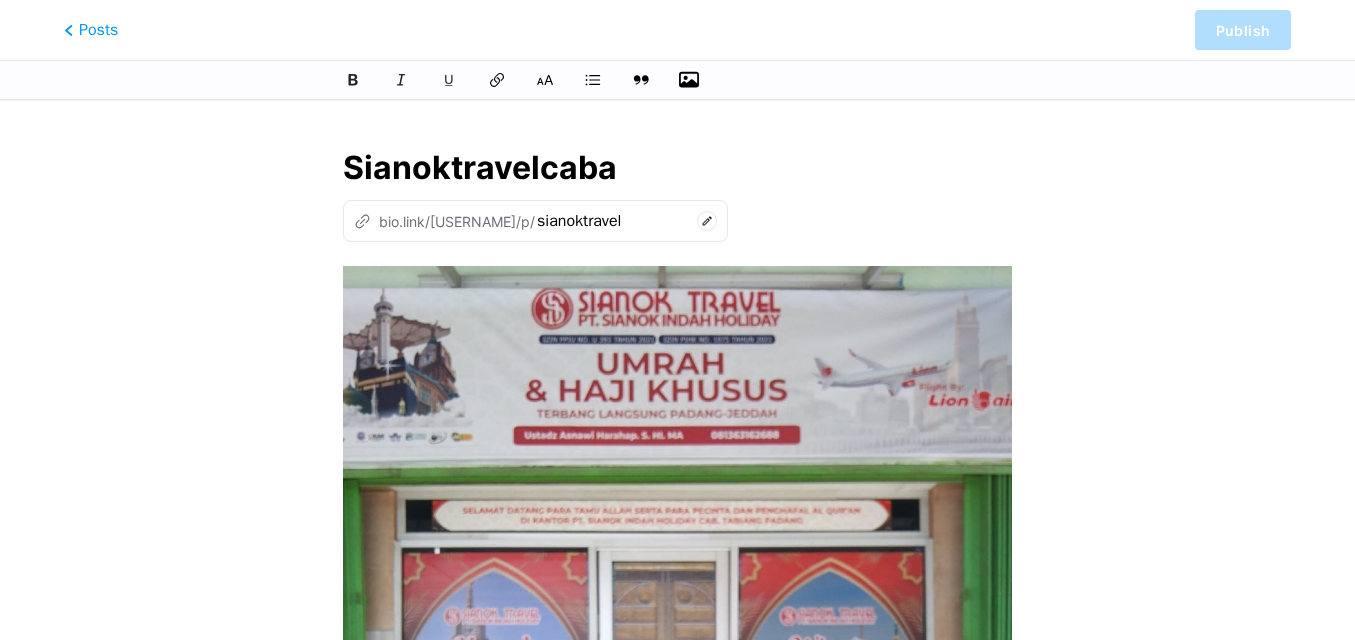 type on "Sianoktravelcabag" 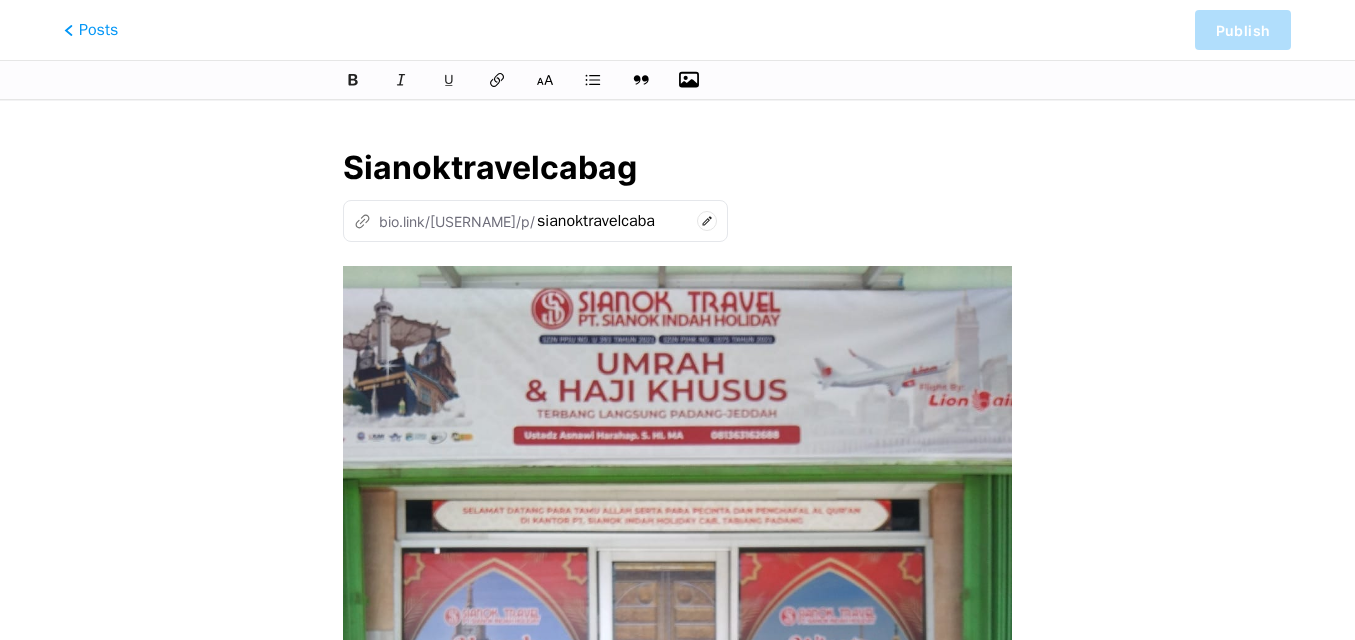 type on "sianoktravelcabag" 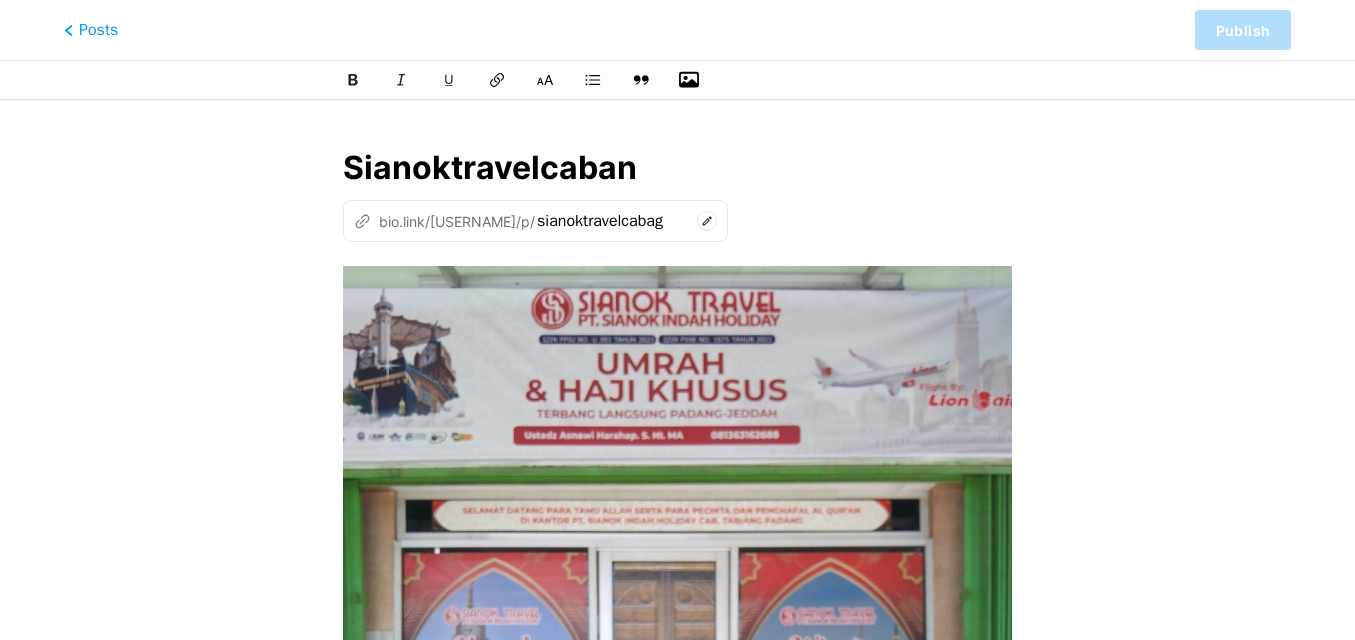 type on "Sianoktravelcabang" 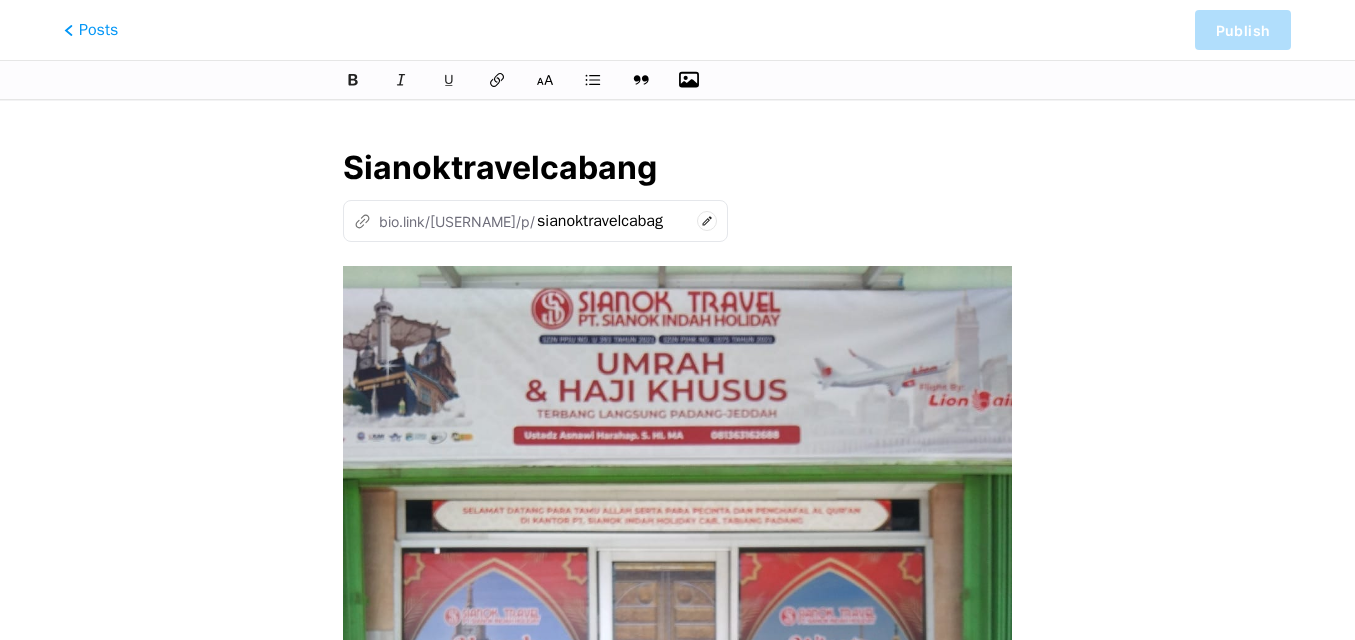 type on "sianoktravelcaba" 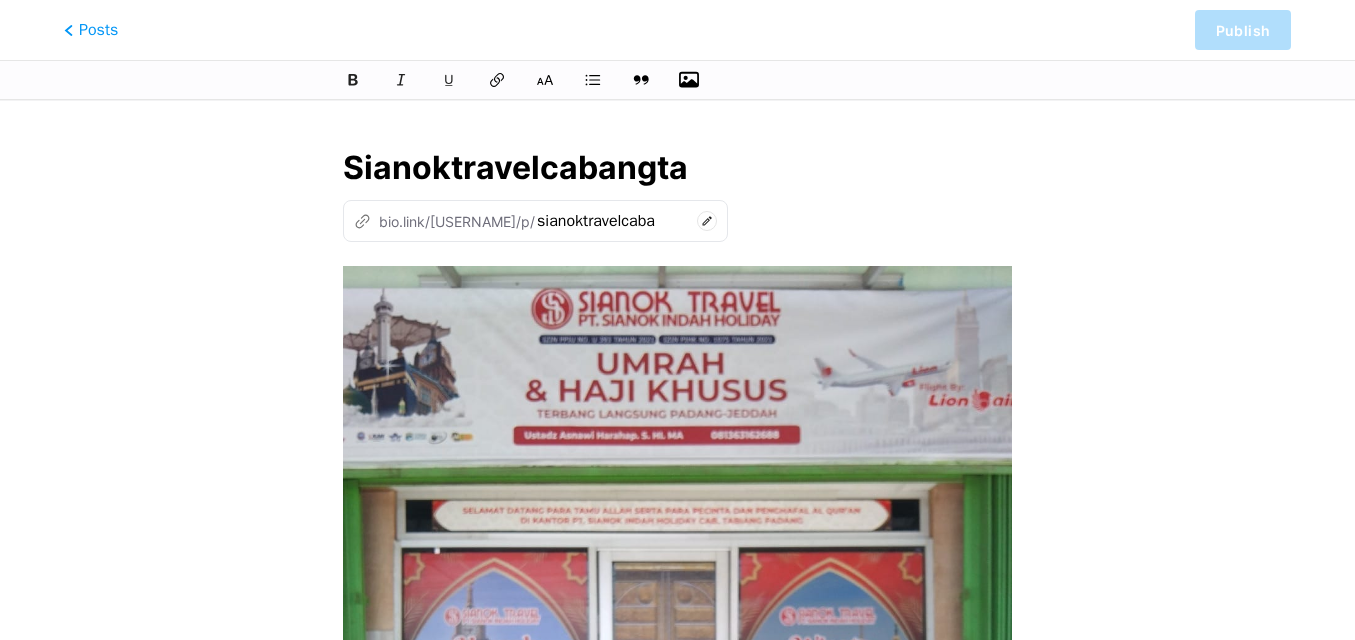 type on "Sianoktravelcabangtab" 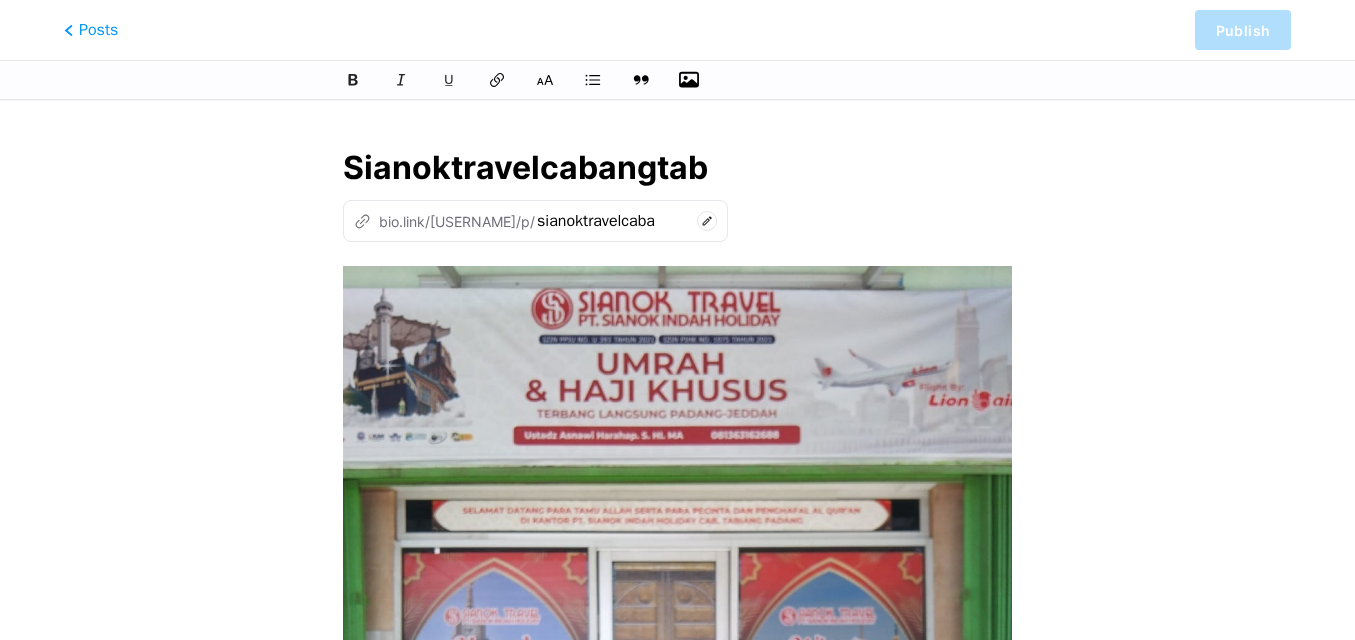 type on "sianoktravelcabang" 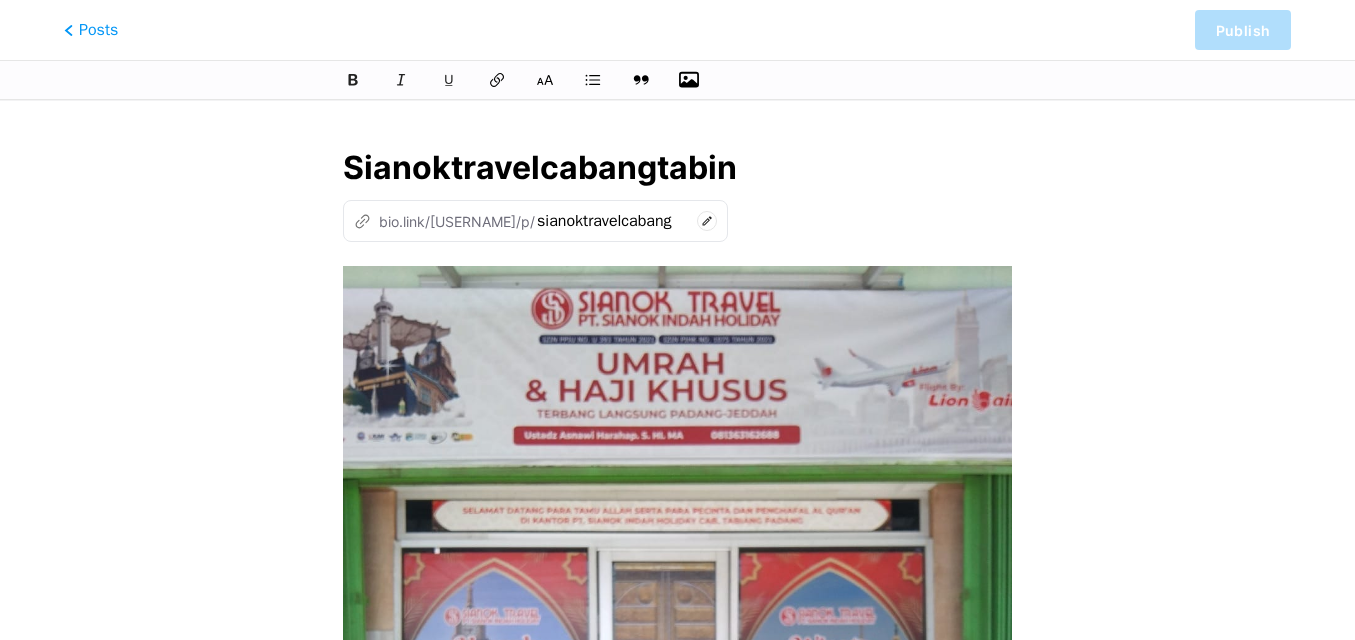 type on "Sianoktravelcabangtabing" 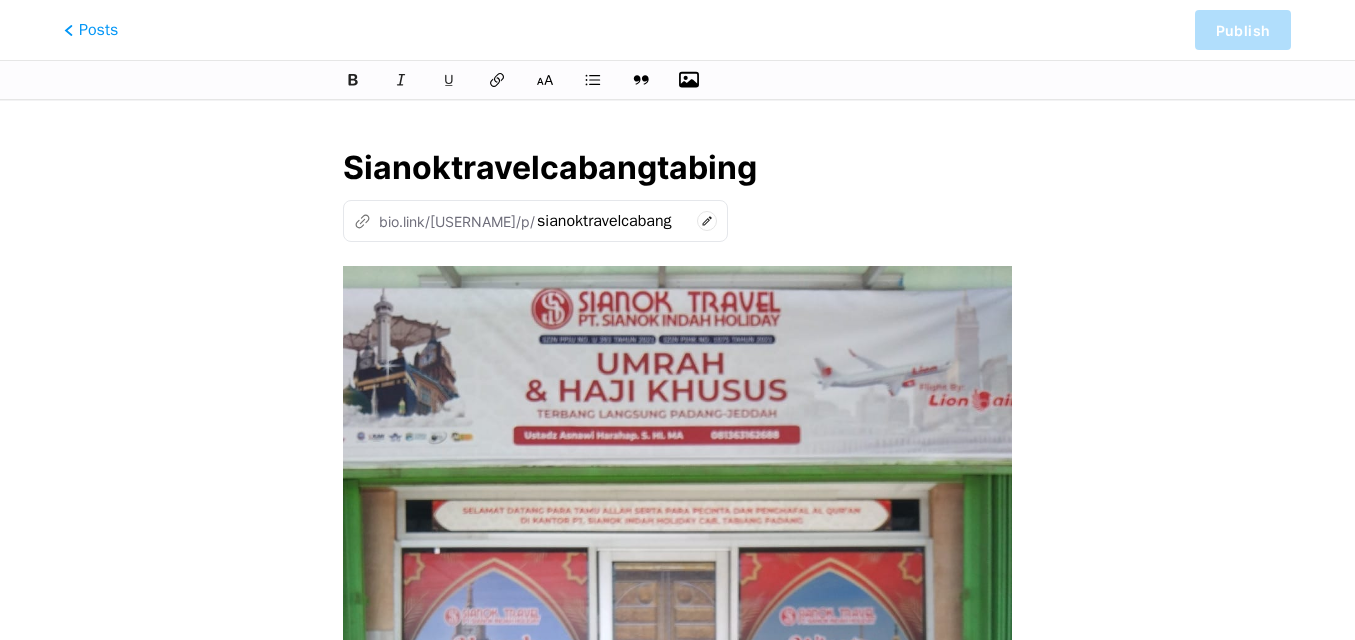 type on "sianoktravelcabangtabing" 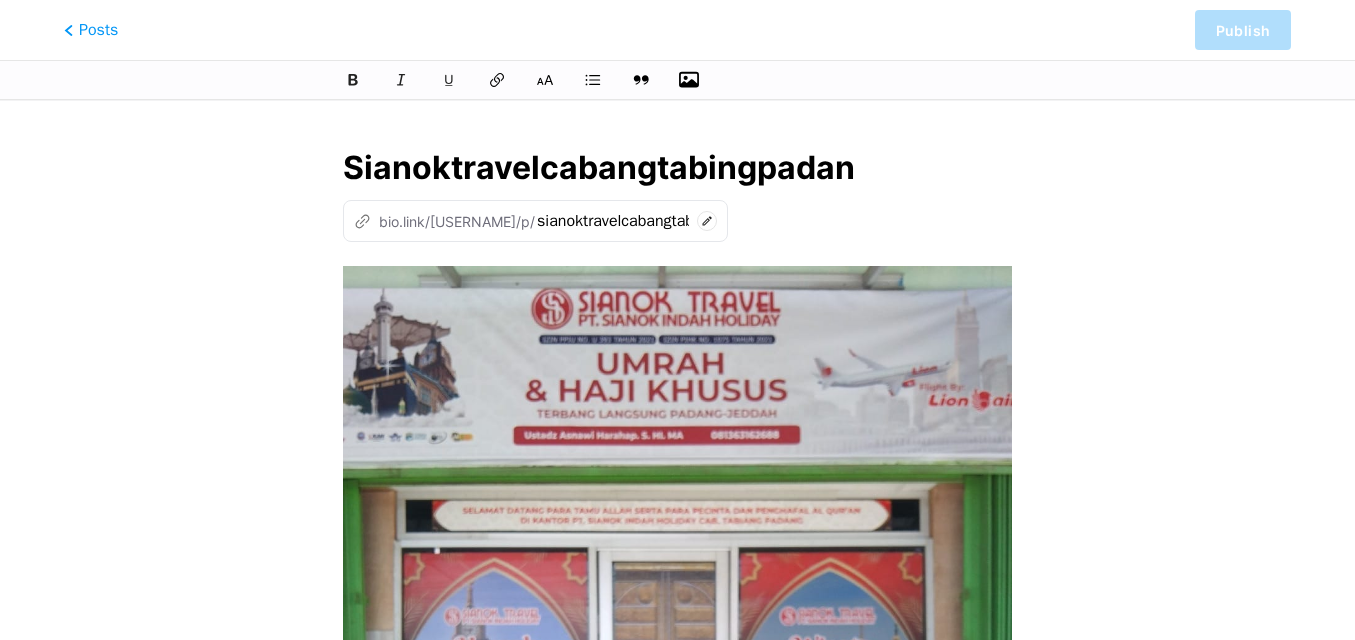 type on "Sianoktravelcabangtabingpadang" 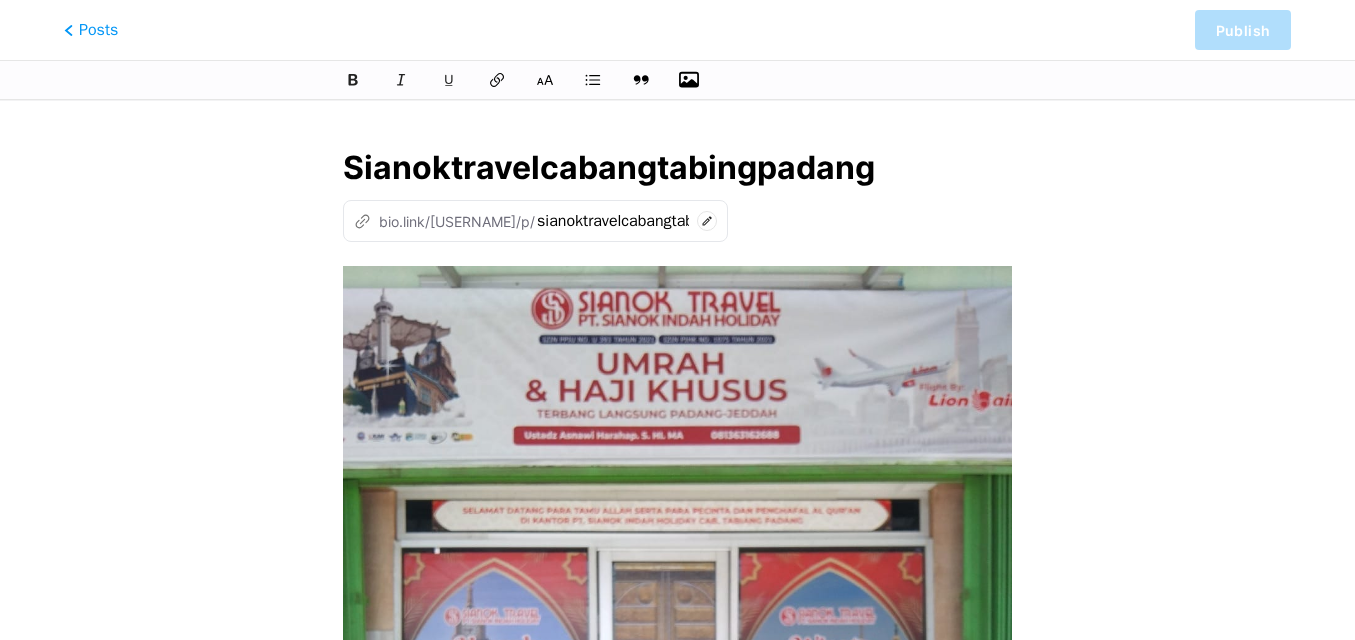 type on "sianoktravelcabangtabingpadang" 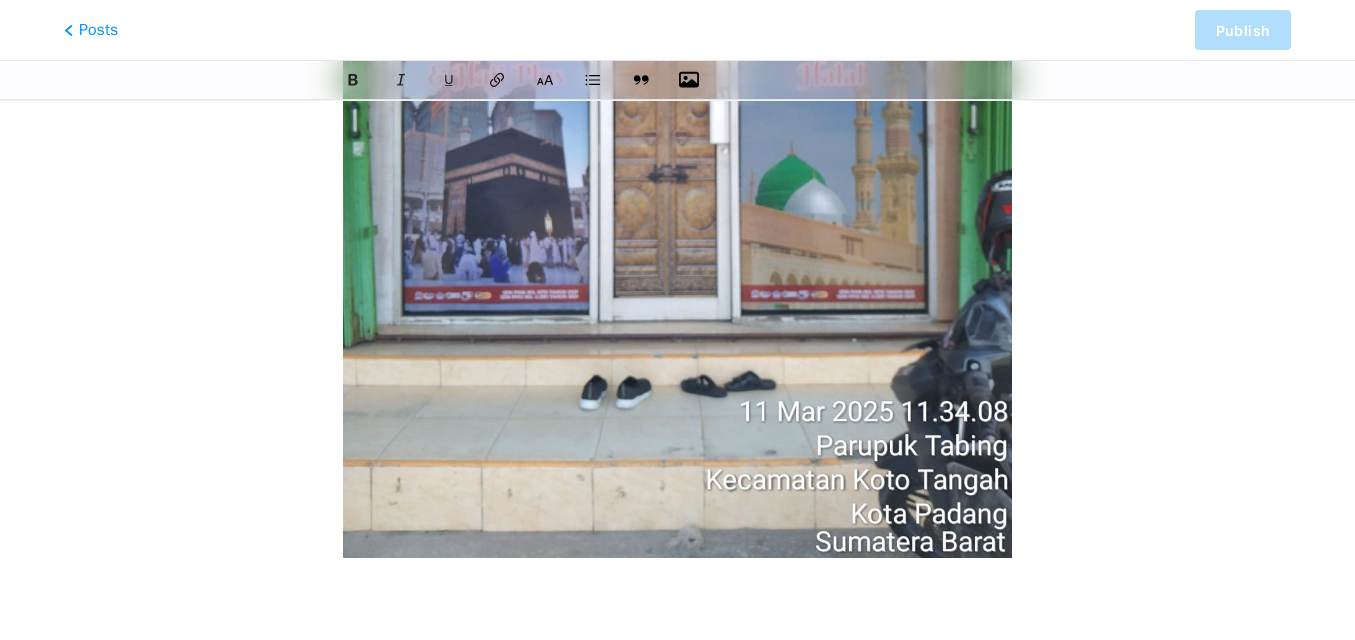 scroll, scrollTop: 650, scrollLeft: 0, axis: vertical 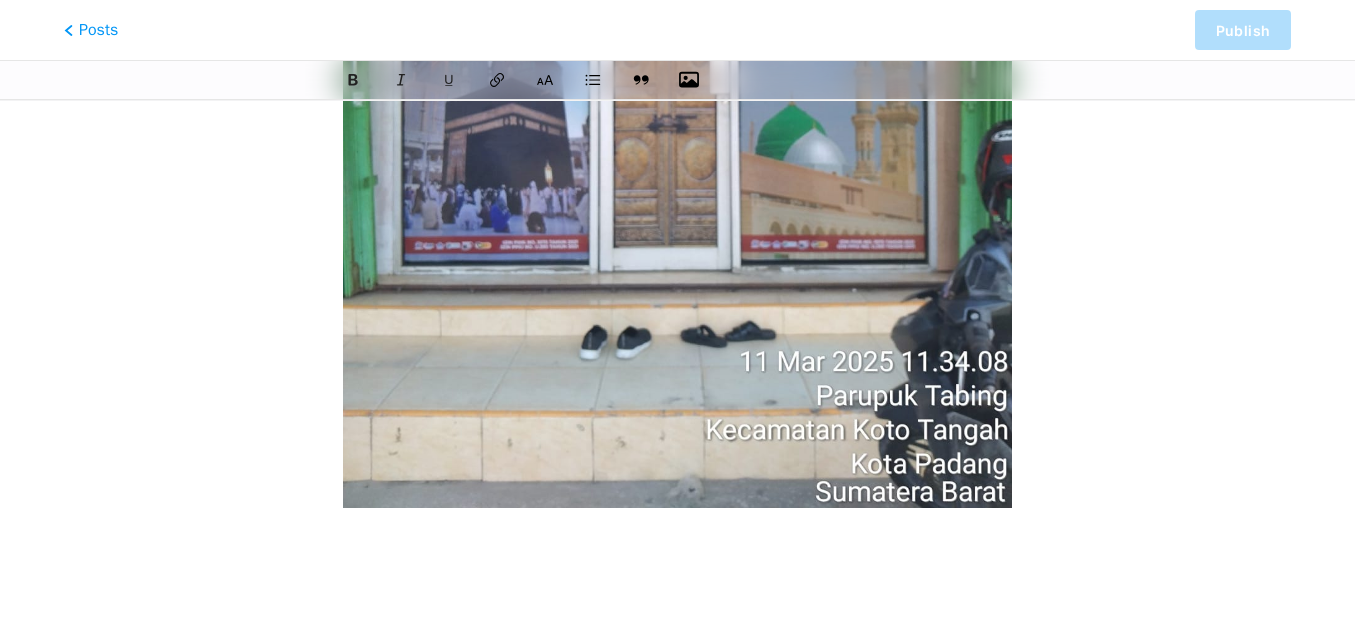 click at bounding box center [677, 546] 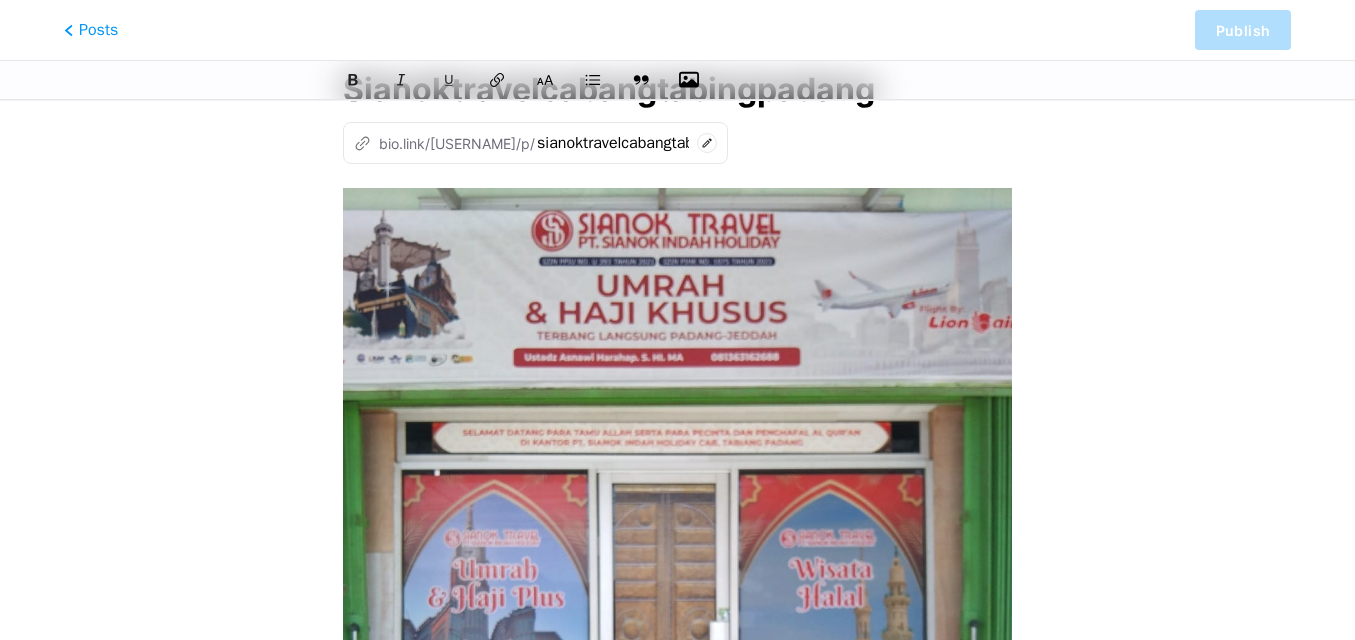 scroll, scrollTop: 0, scrollLeft: 0, axis: both 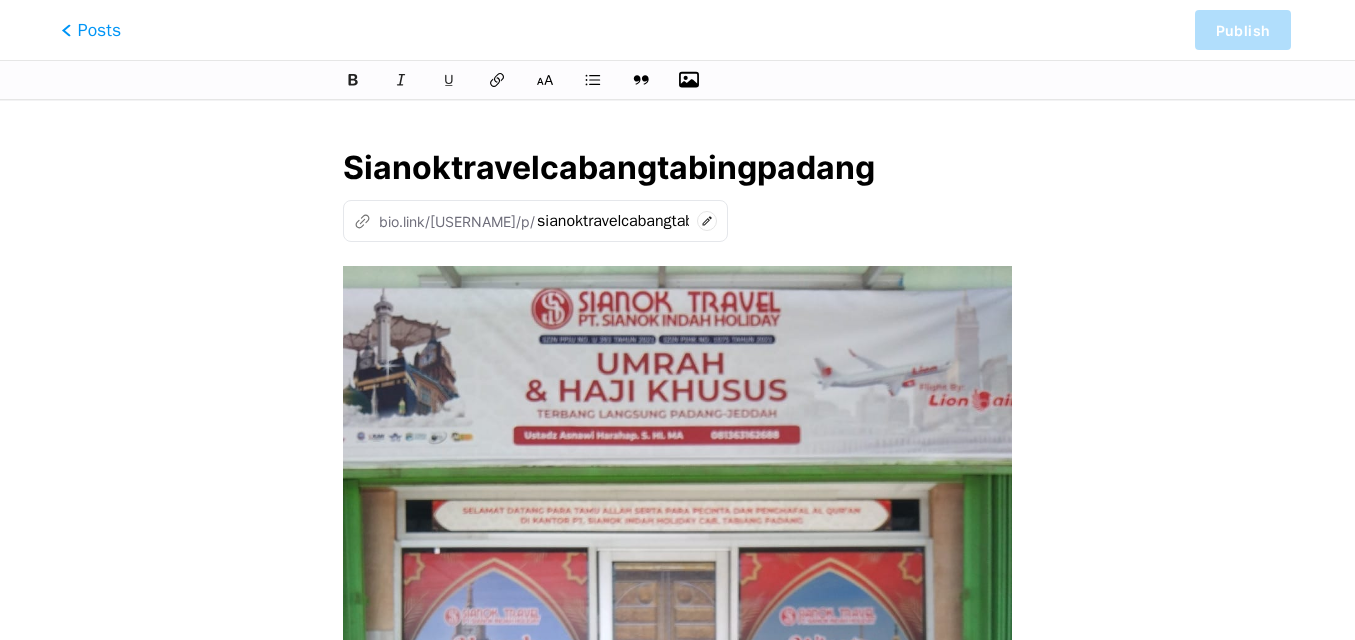 click on "Posts" at bounding box center [91, 30] 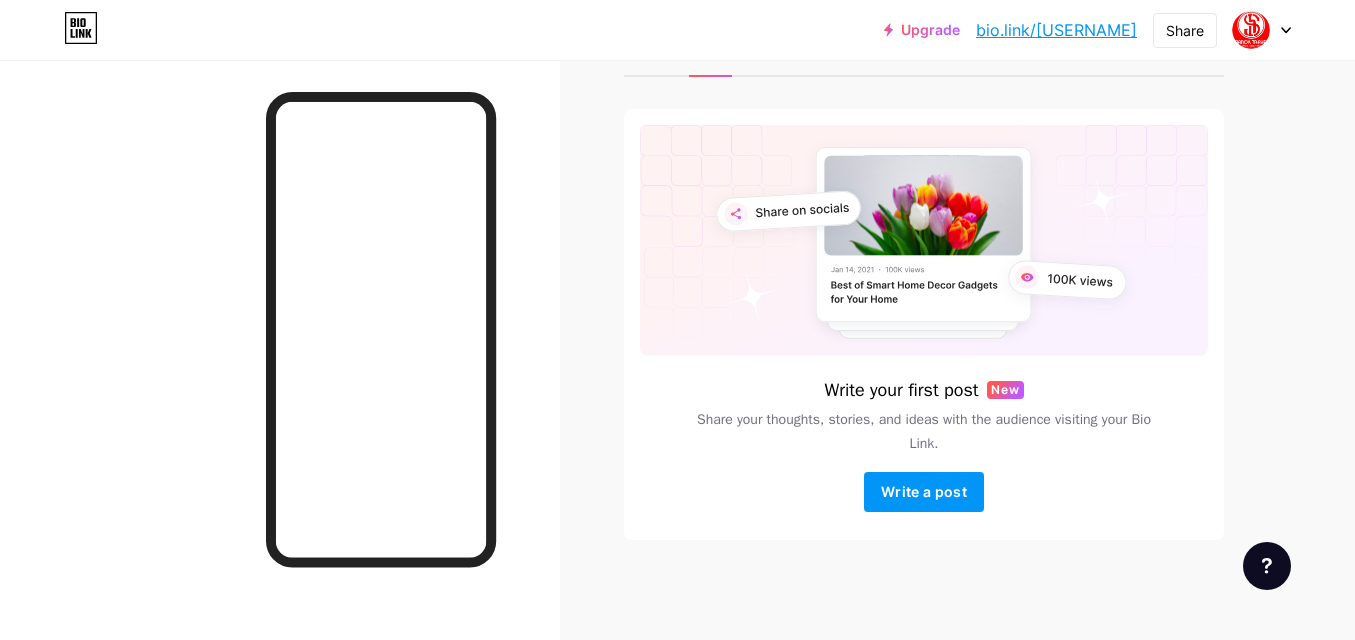 scroll, scrollTop: 0, scrollLeft: 0, axis: both 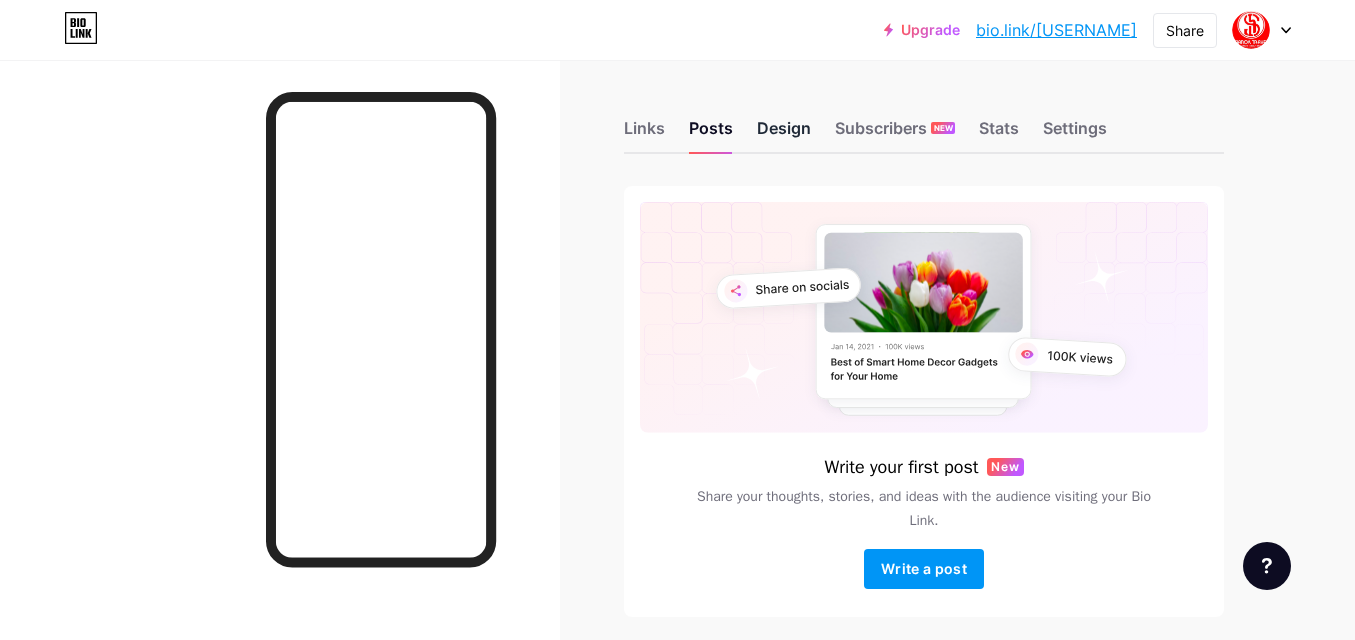 click on "Design" at bounding box center [784, 134] 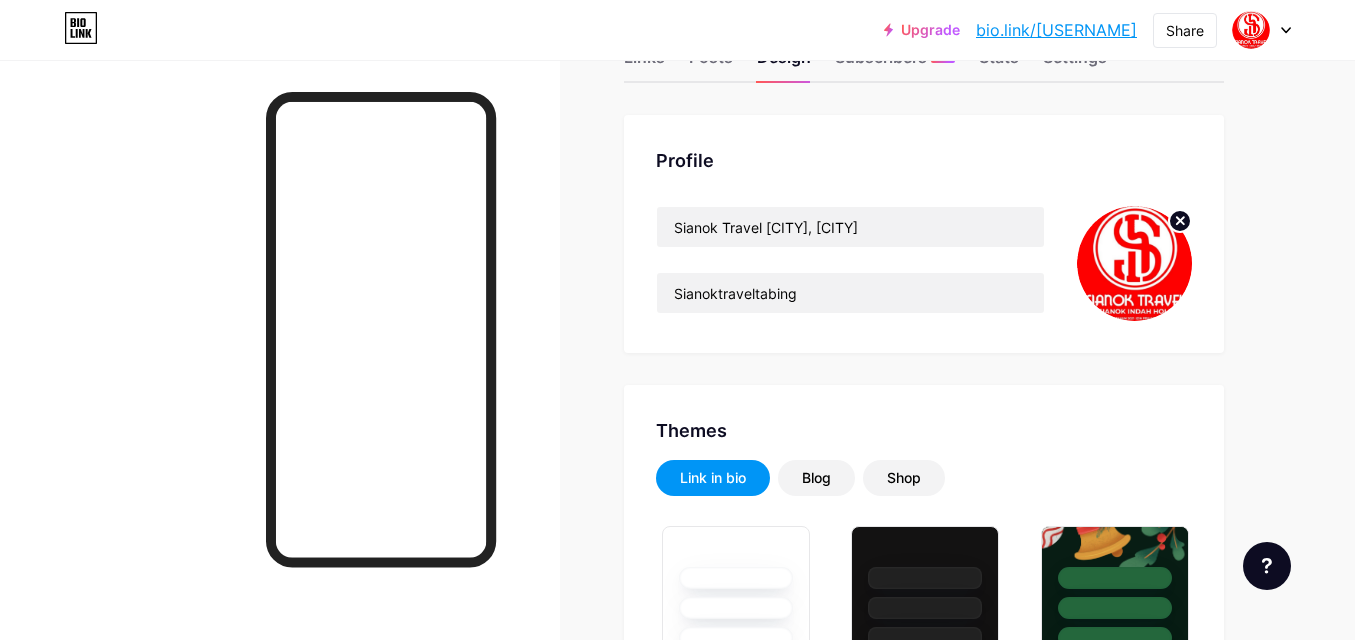 scroll, scrollTop: 300, scrollLeft: 0, axis: vertical 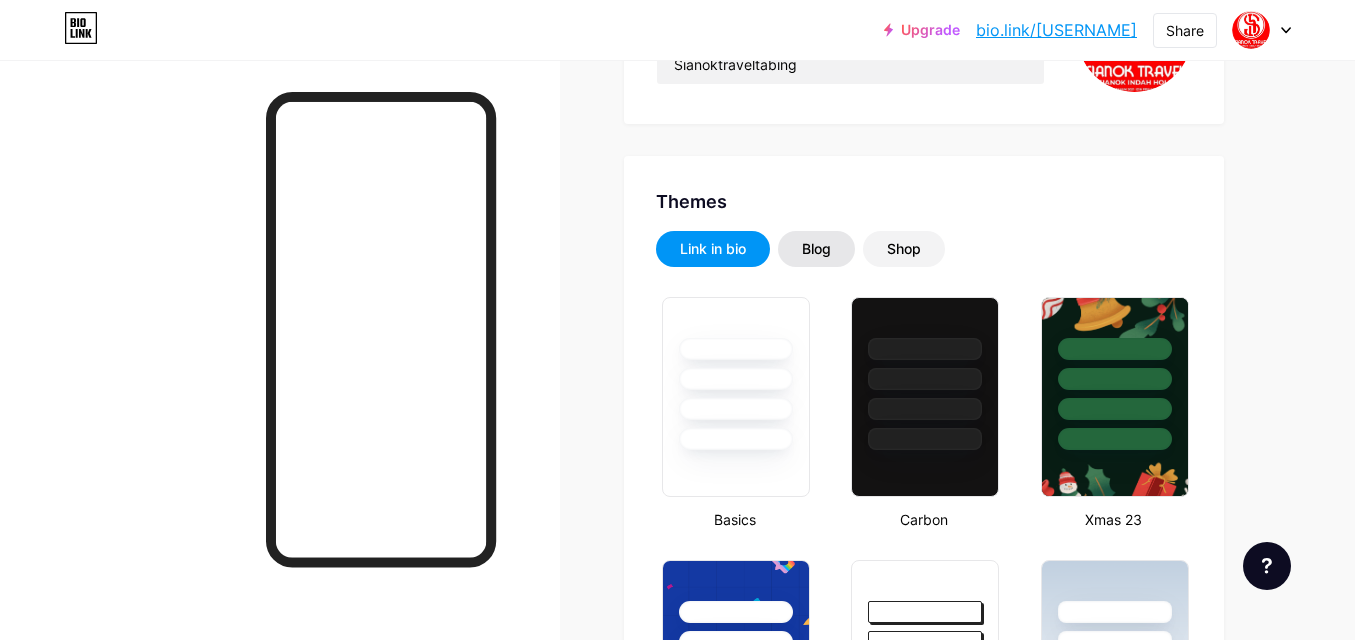 click on "Blog" at bounding box center (816, 249) 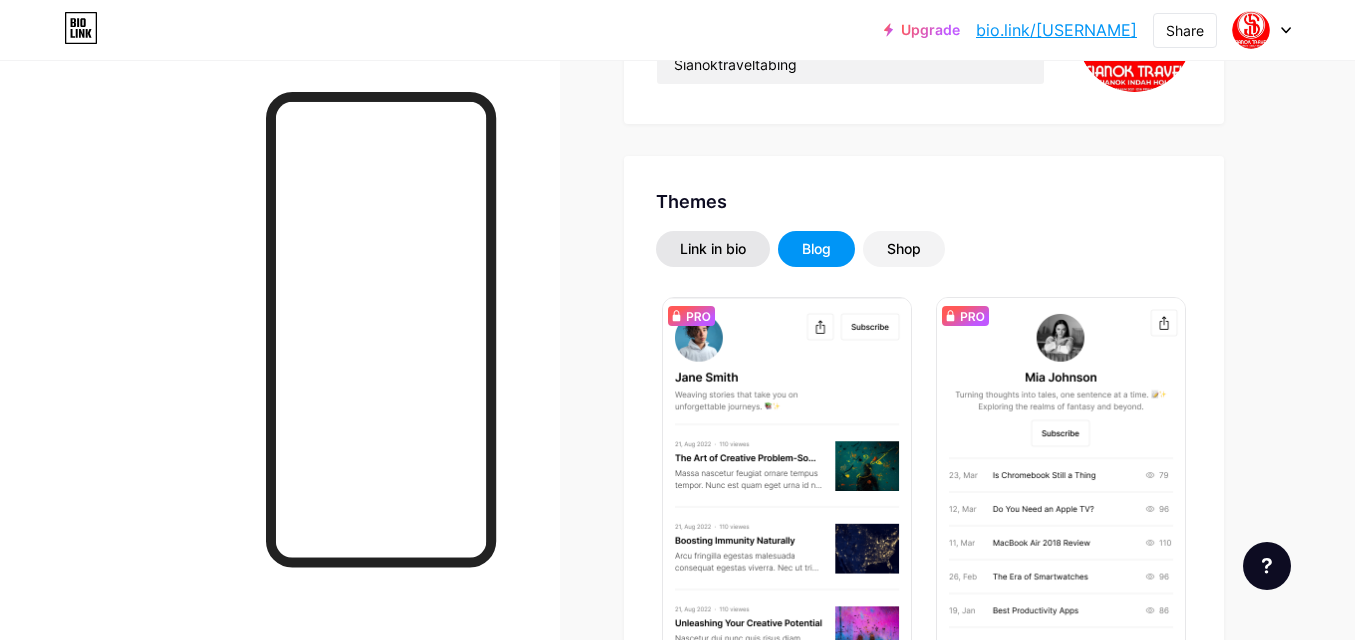 click on "Link in bio" at bounding box center [713, 249] 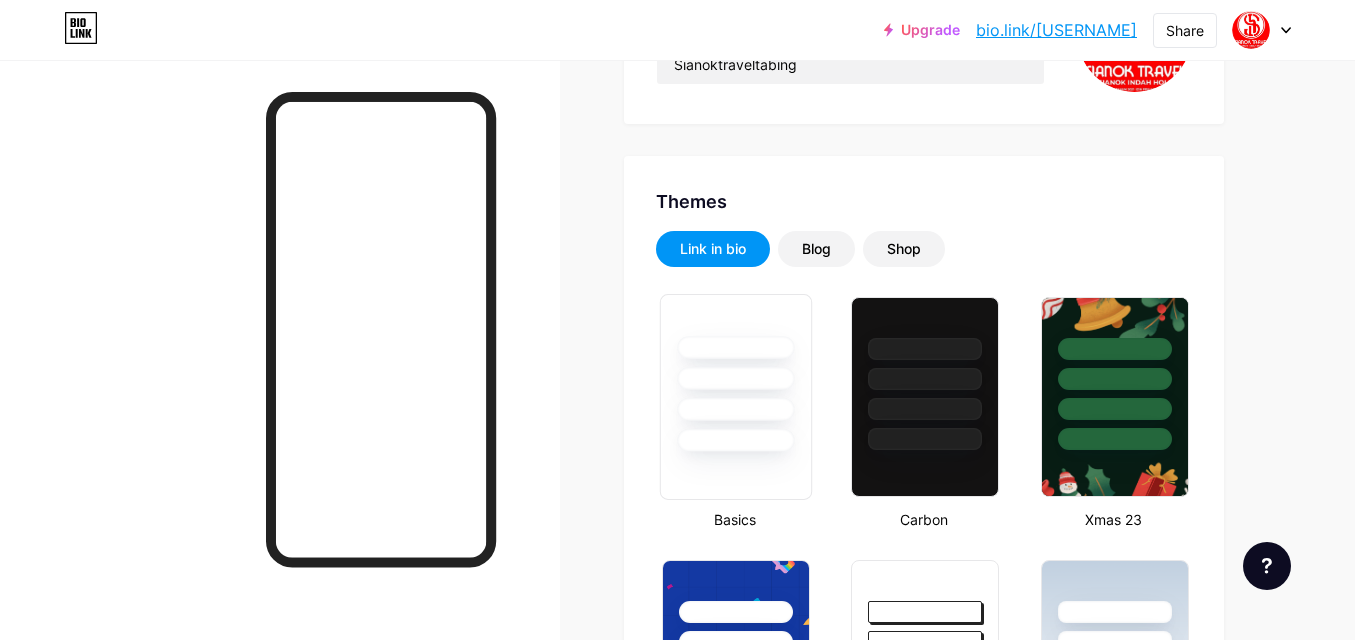 click at bounding box center (736, 373) 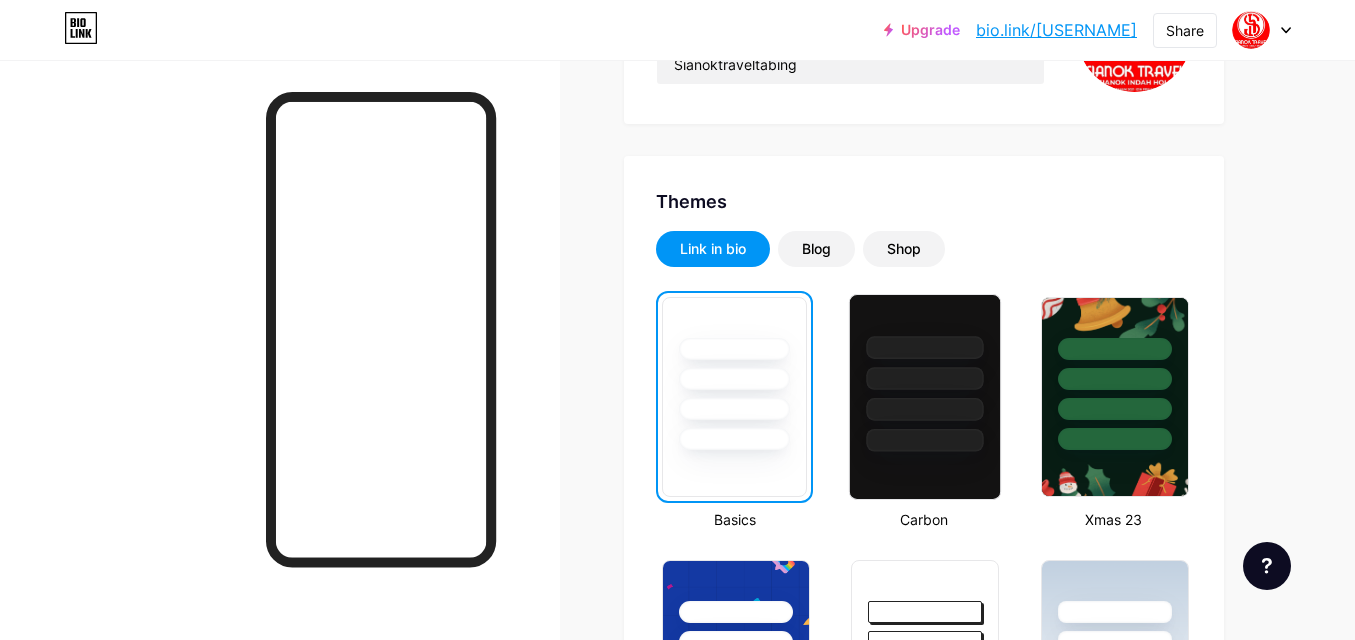 click at bounding box center (925, 378) 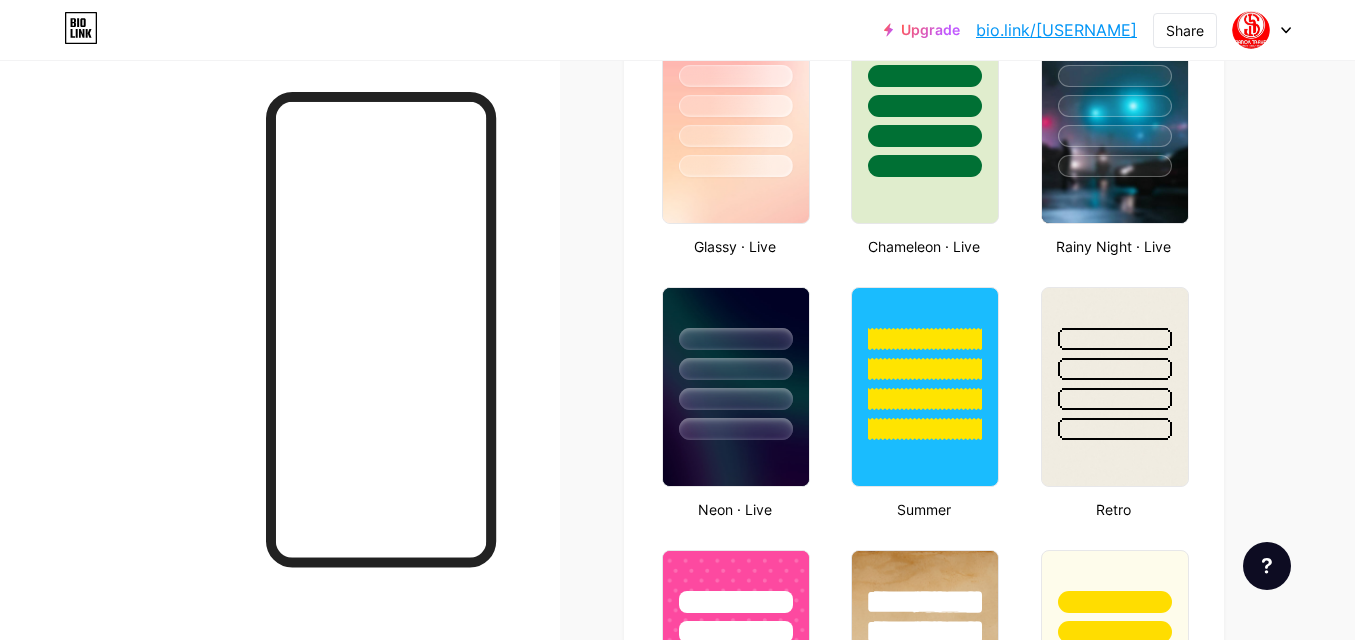 scroll, scrollTop: 1100, scrollLeft: 0, axis: vertical 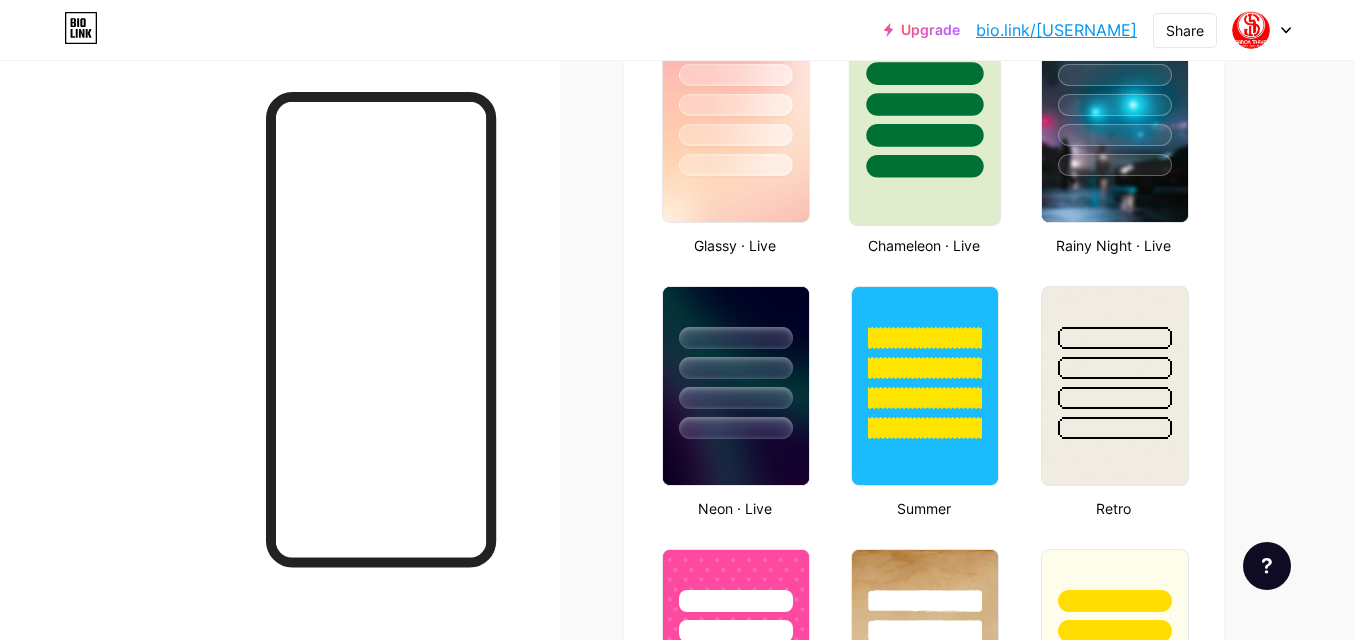 click at bounding box center (925, 123) 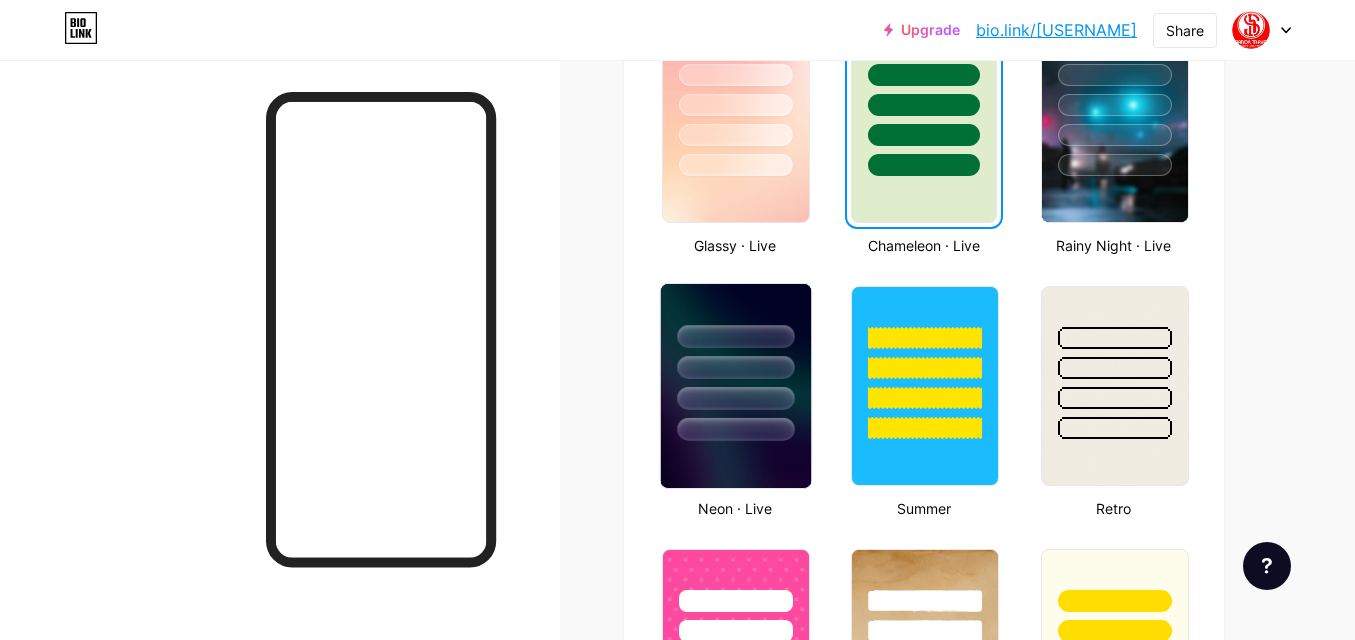 click at bounding box center (736, 386) 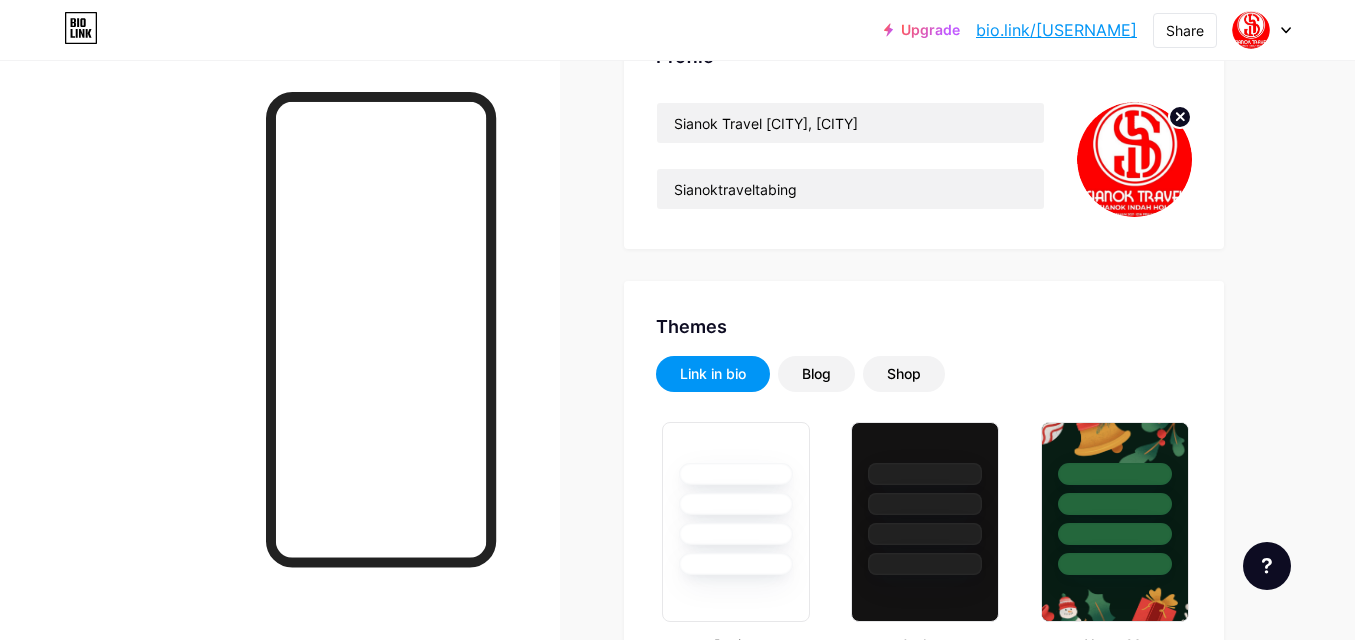 scroll, scrollTop: 0, scrollLeft: 0, axis: both 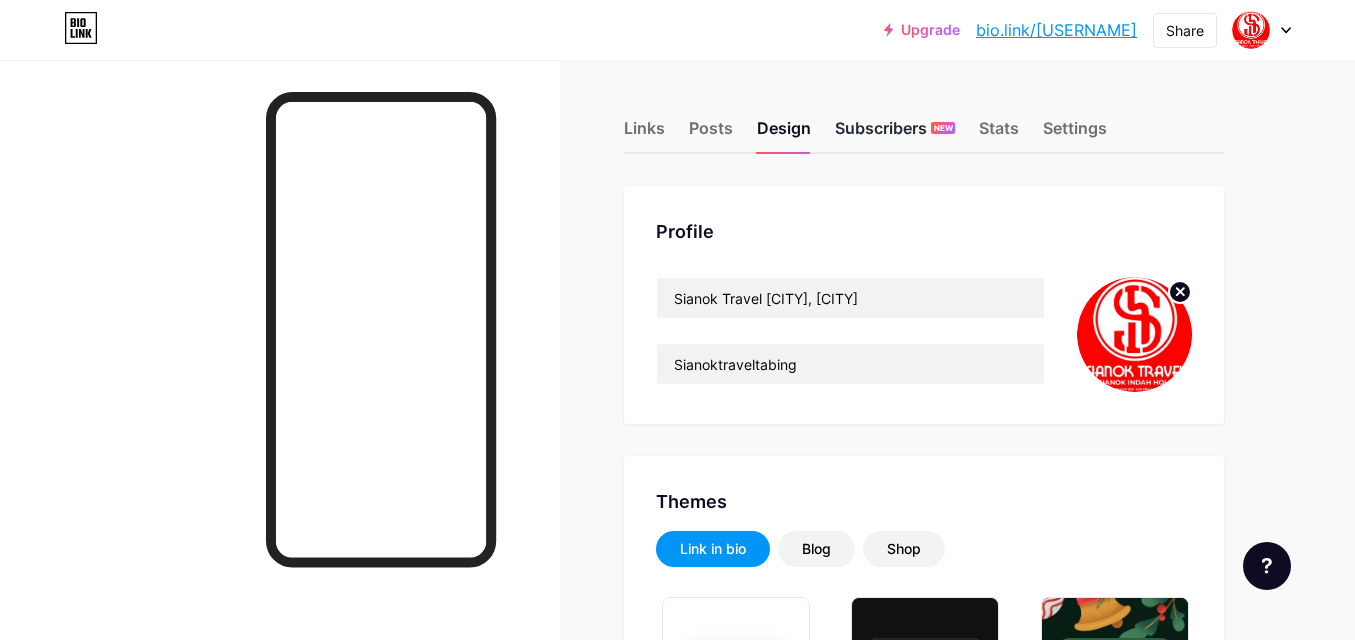 click on "Subscribers
NEW" at bounding box center (895, 134) 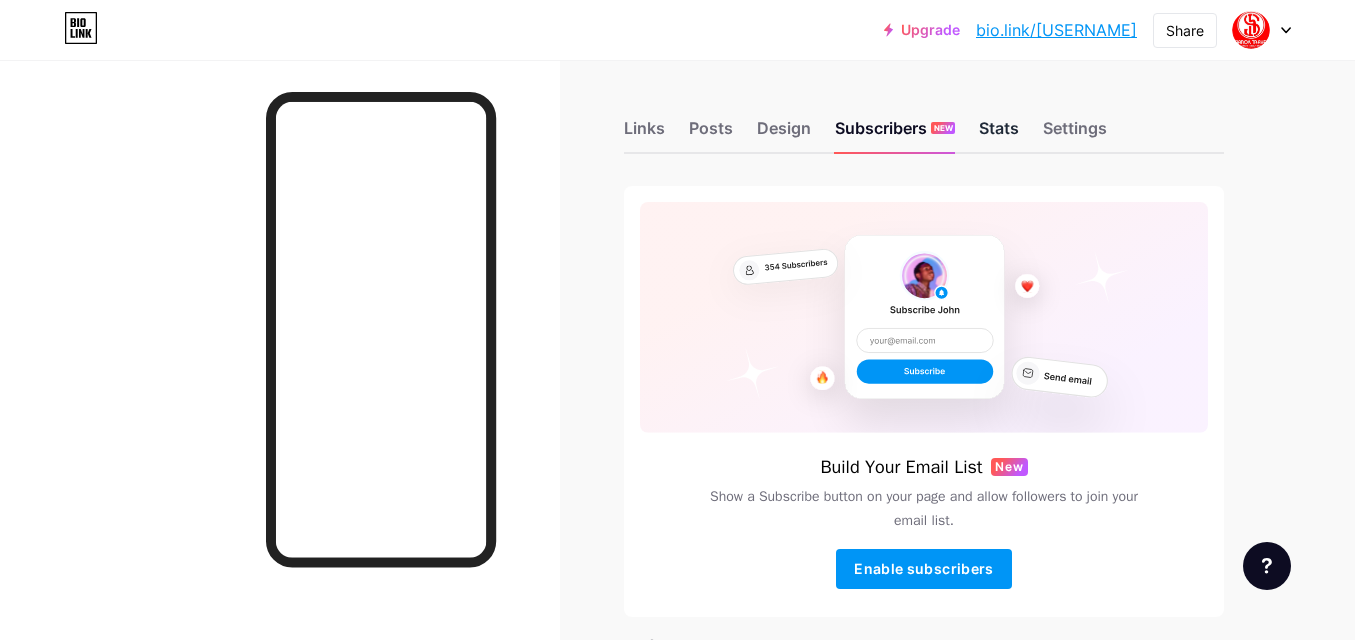 click on "Stats" at bounding box center (999, 134) 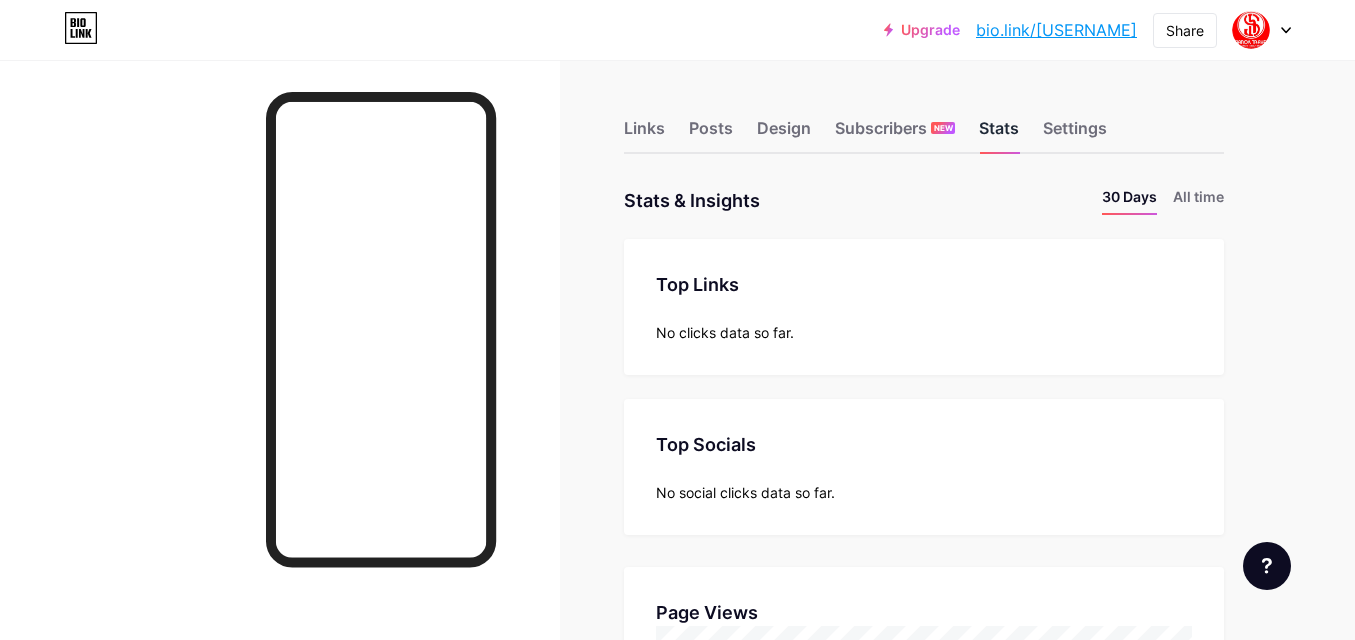 scroll, scrollTop: 999360, scrollLeft: 998645, axis: both 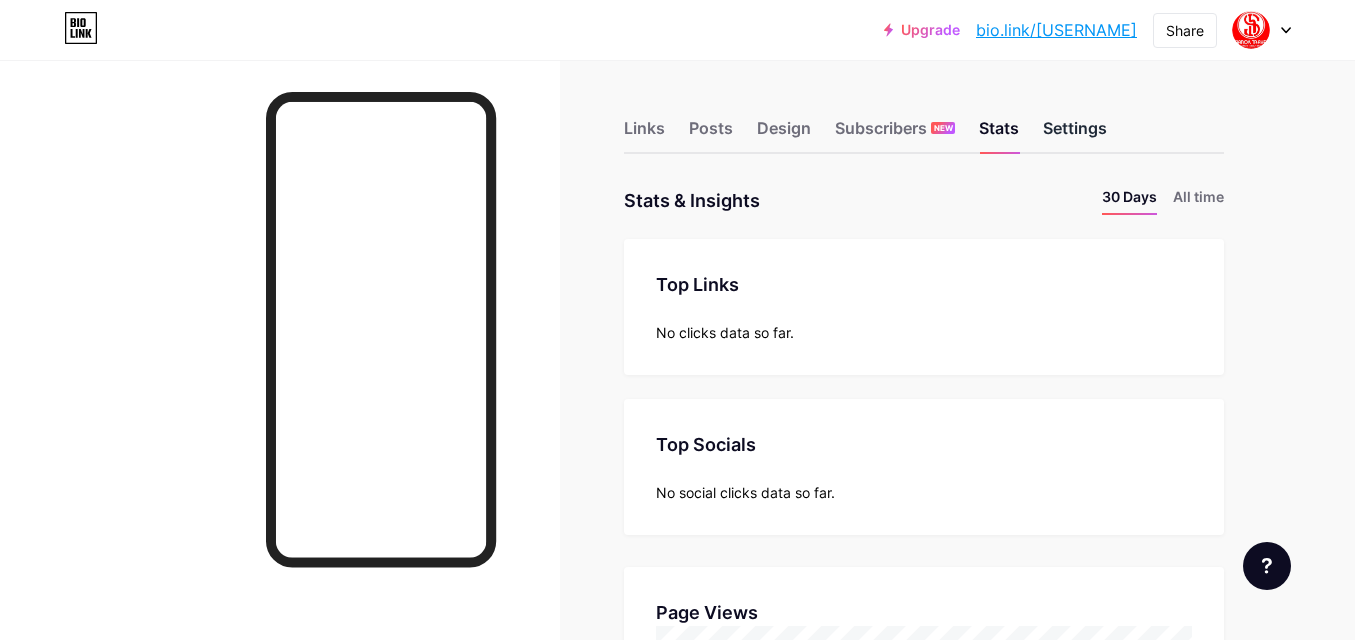 click on "Settings" at bounding box center [1075, 134] 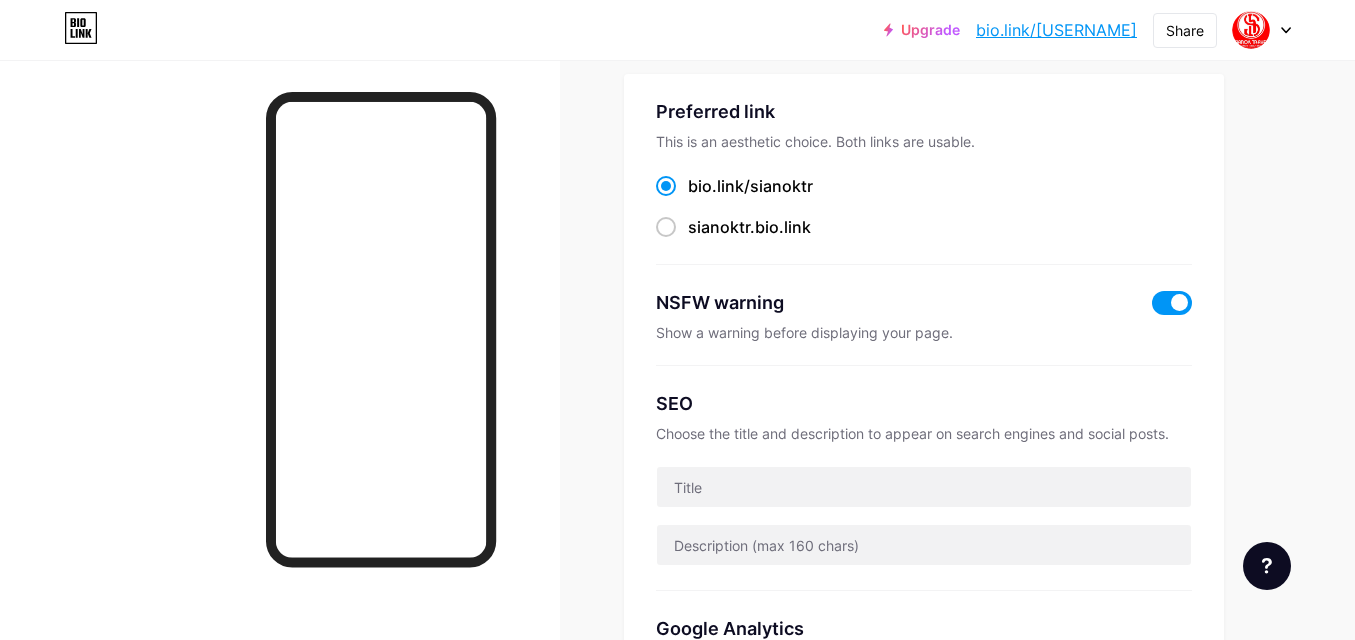 scroll, scrollTop: 0, scrollLeft: 0, axis: both 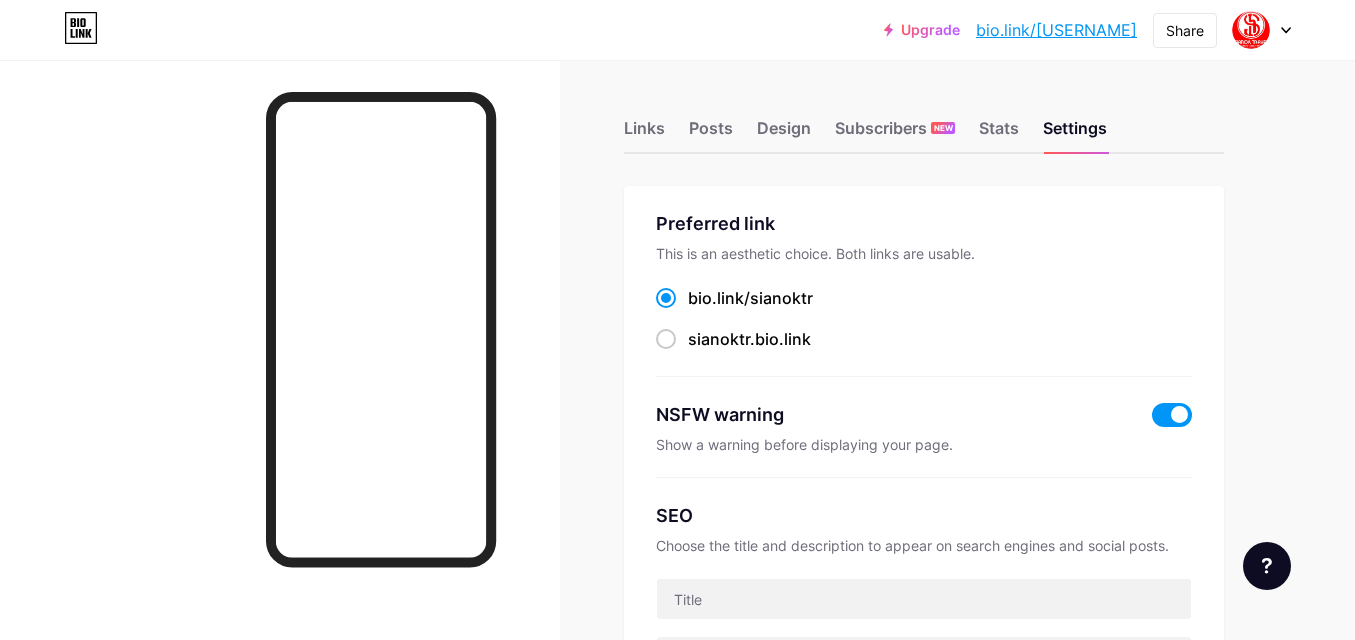 click on "bio.link/[USERNAME]" at bounding box center [1056, 30] 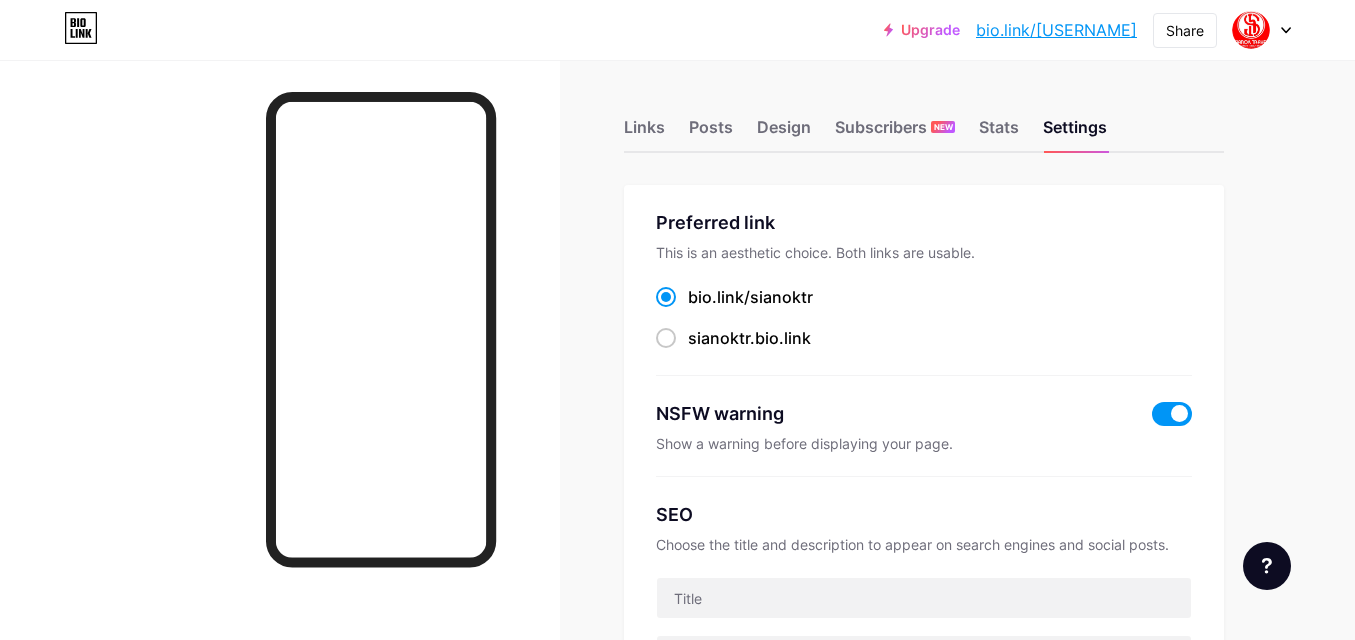 scroll, scrollTop: 0, scrollLeft: 0, axis: both 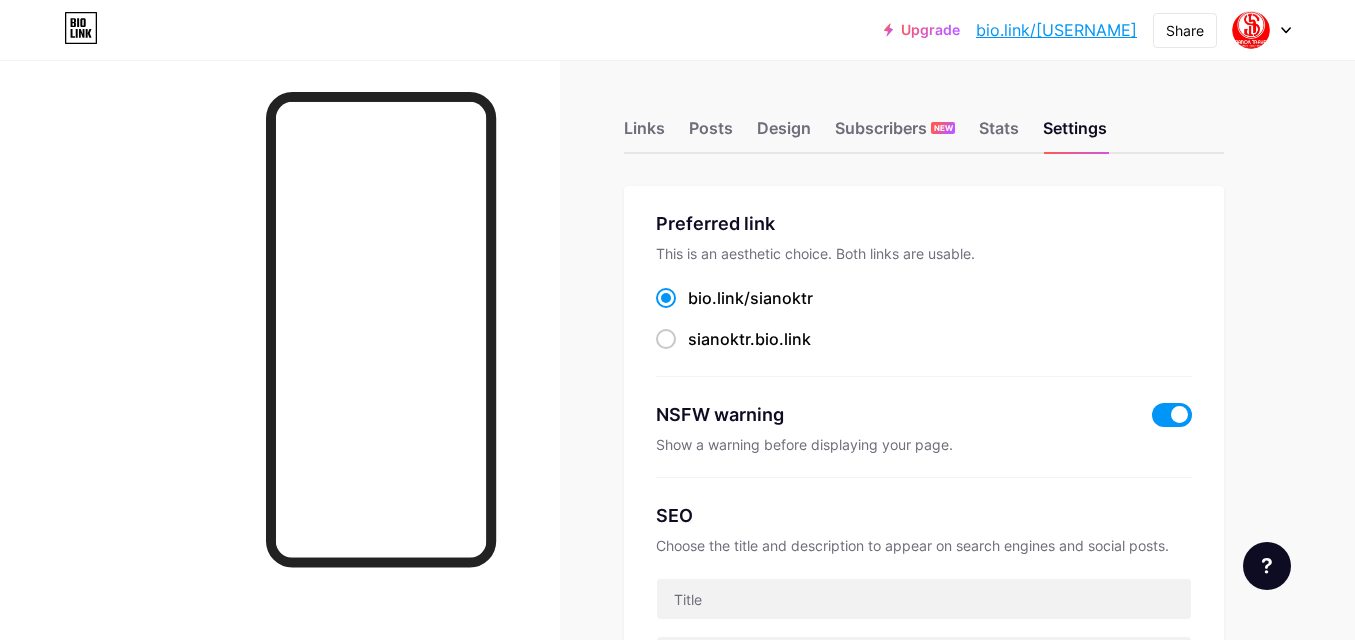 click 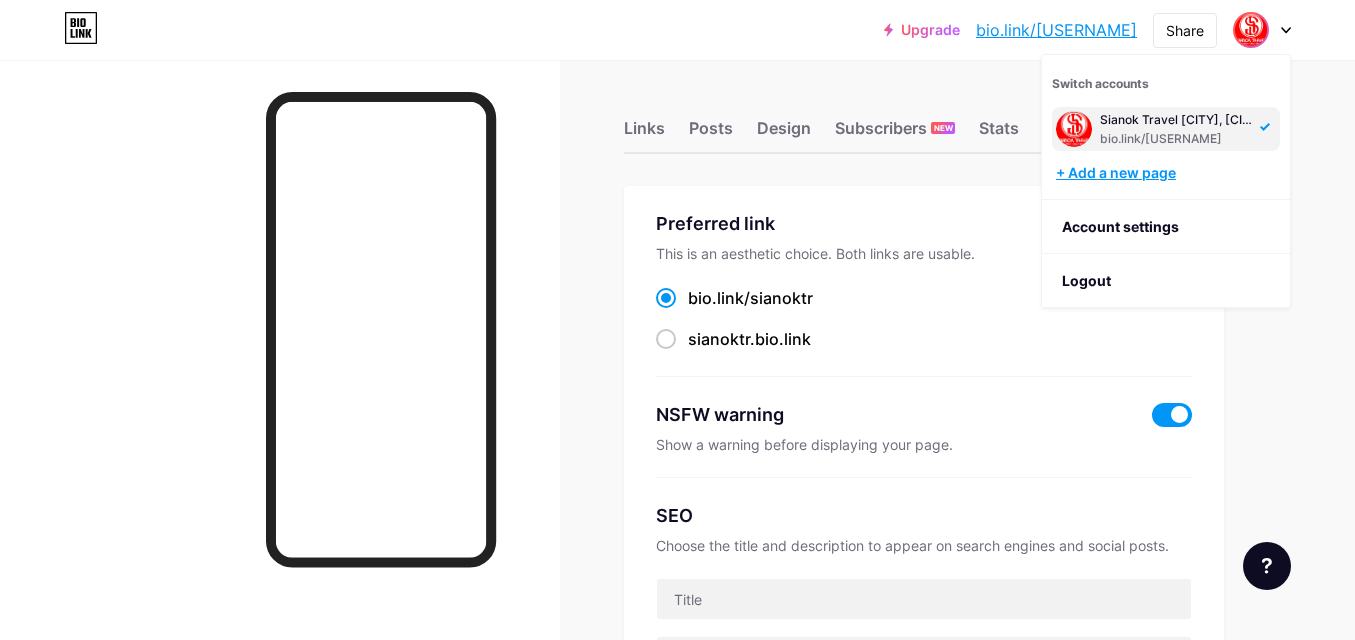 click on "+ Add a new page" at bounding box center [1168, 173] 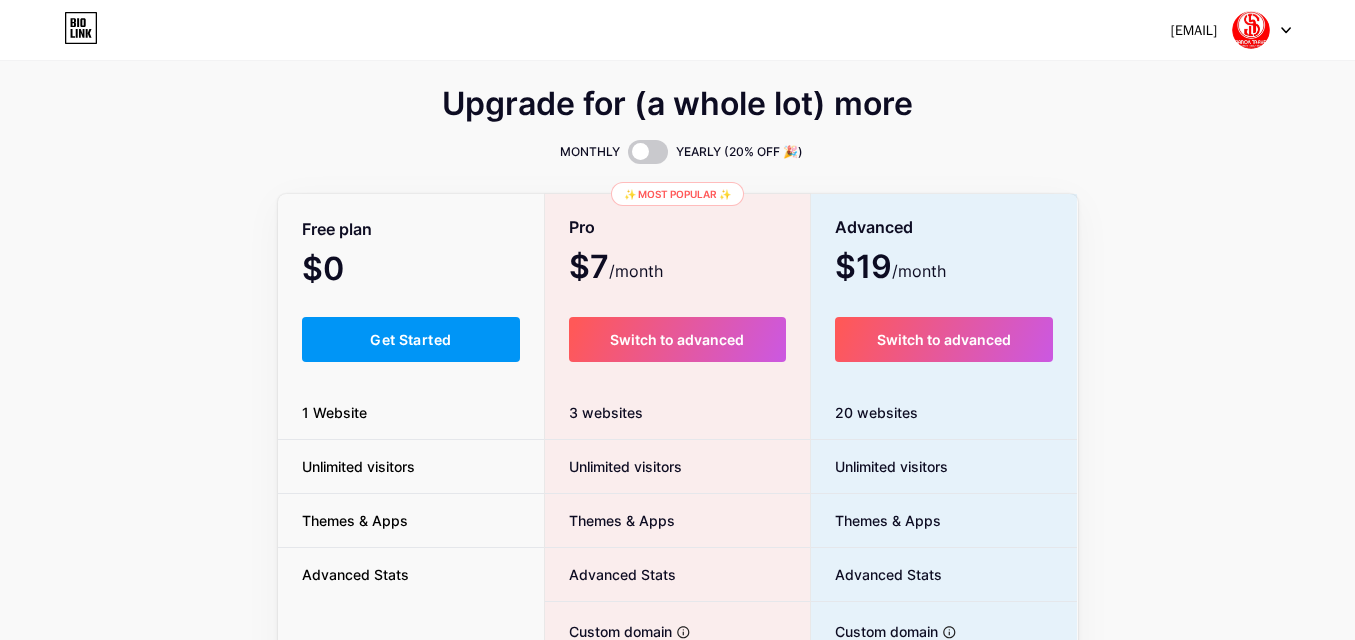 click on "[EMAIL]           Dashboard     Logout" at bounding box center [677, 30] 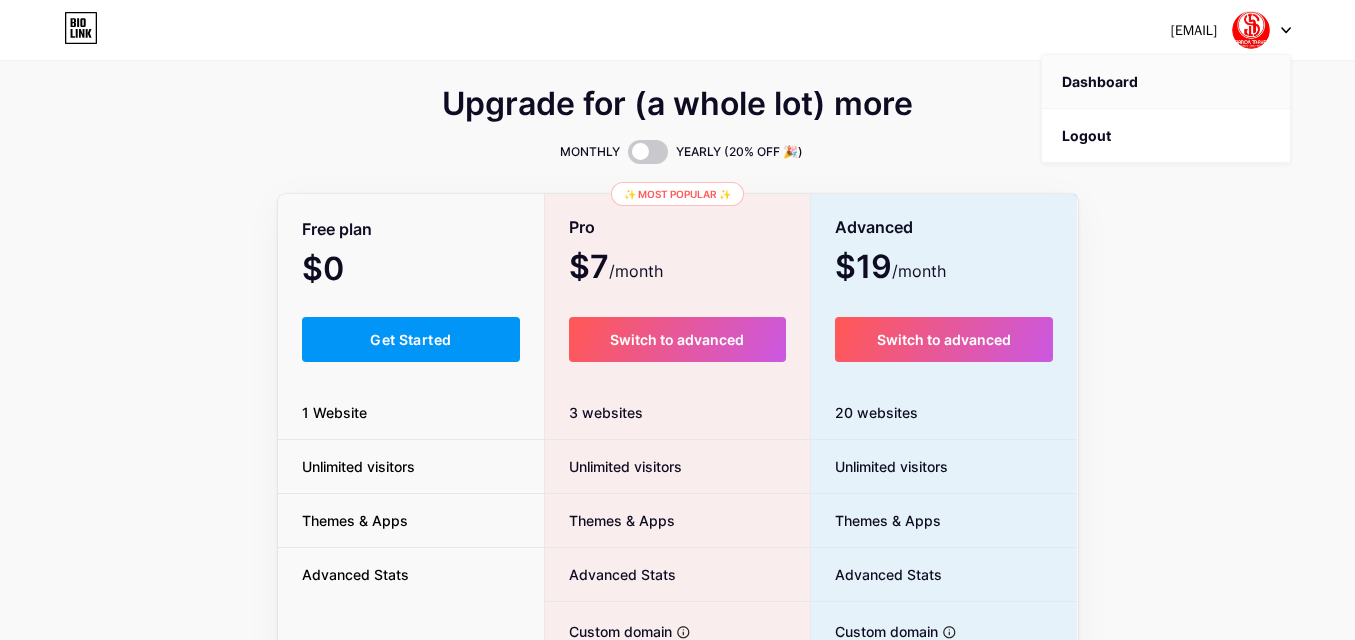 click on "Dashboard" at bounding box center [1166, 82] 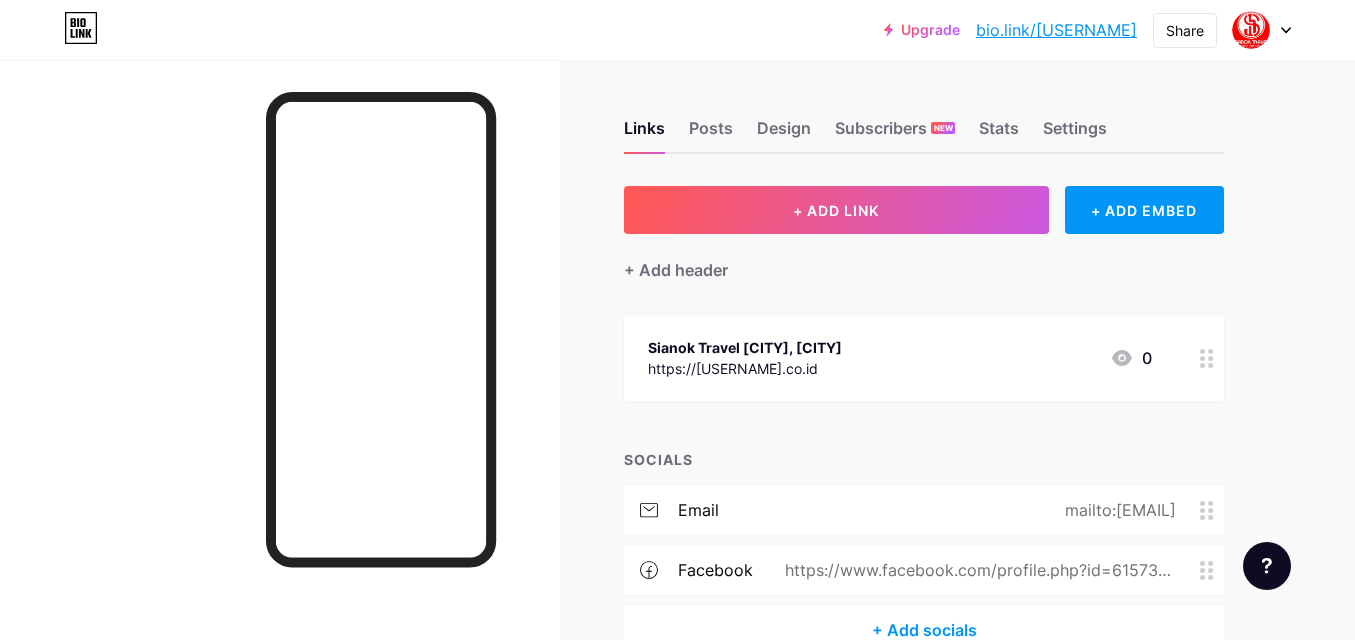 click 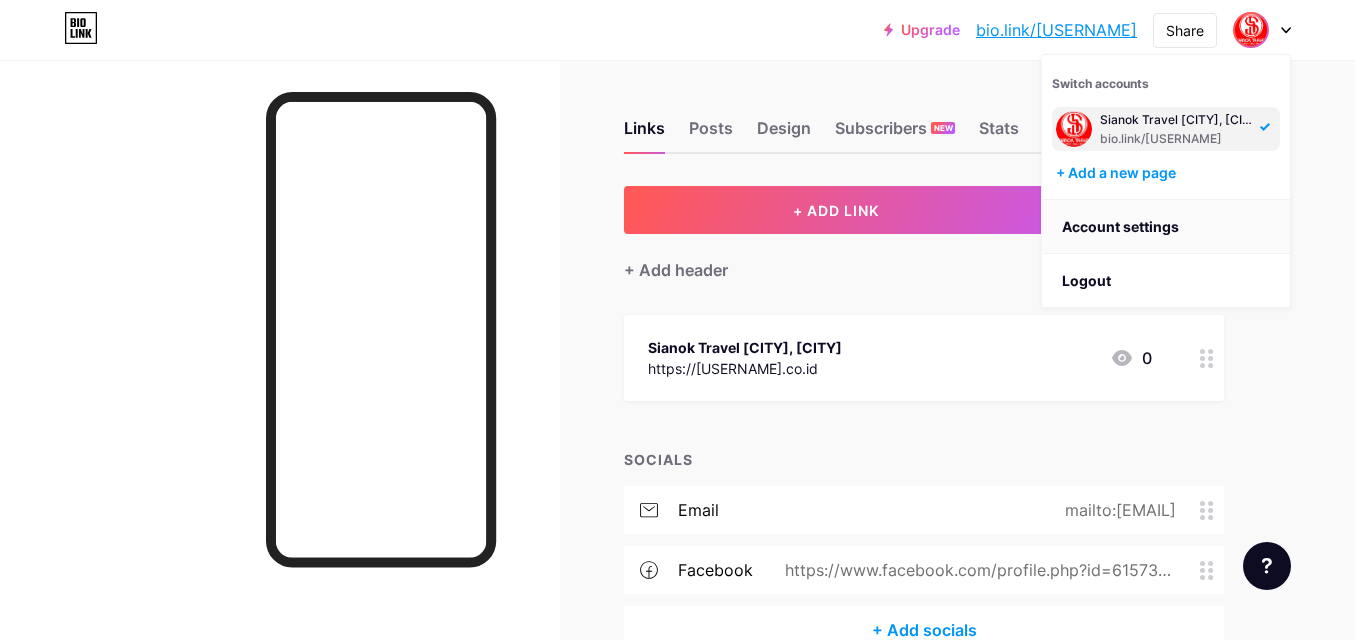 click on "Account settings" at bounding box center (1166, 227) 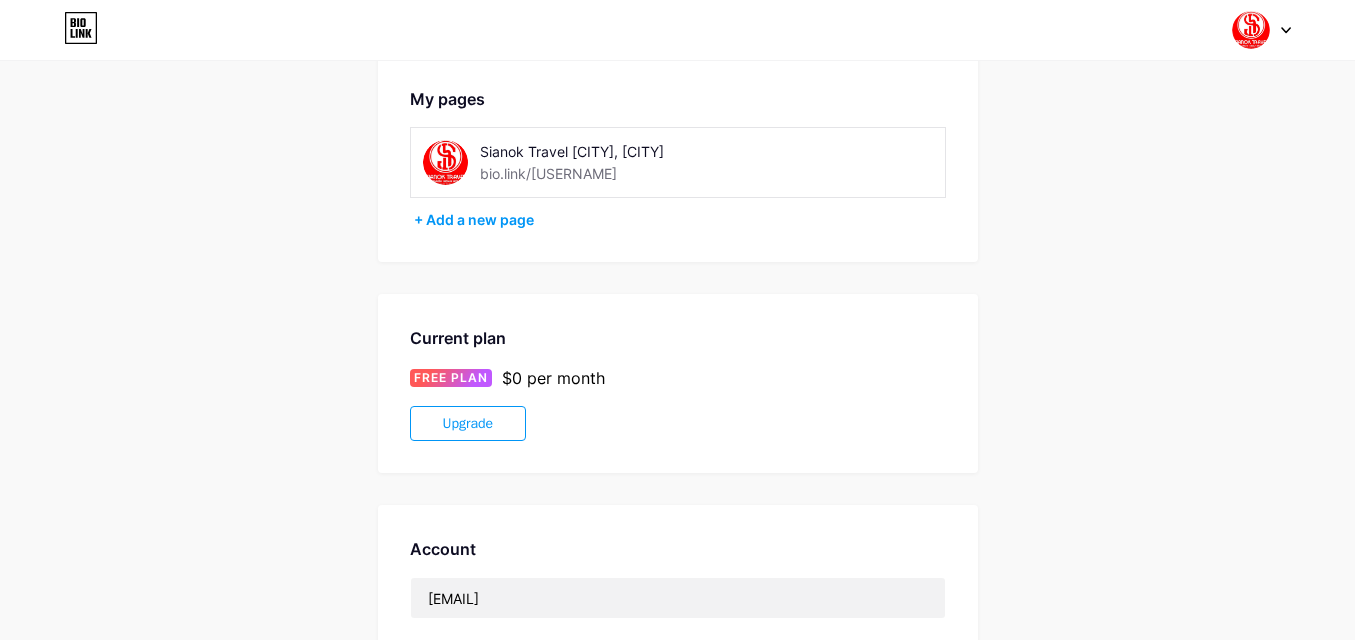 scroll, scrollTop: 475, scrollLeft: 0, axis: vertical 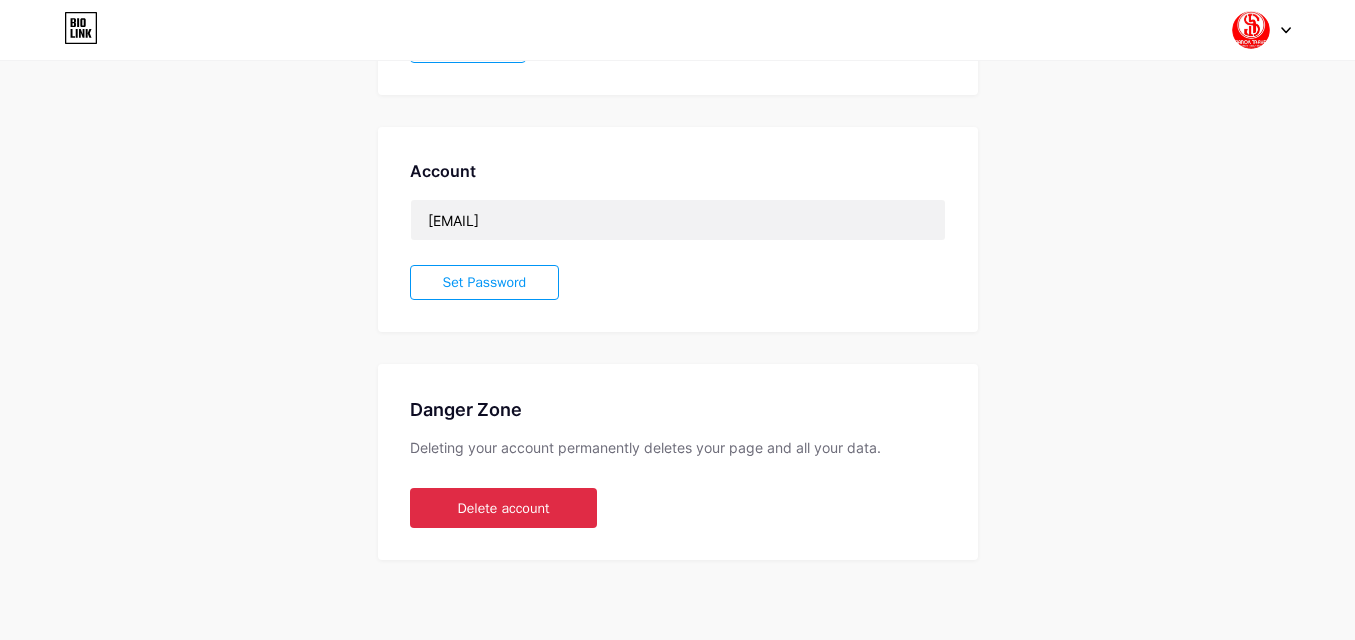 click on "Delete account" at bounding box center (504, 508) 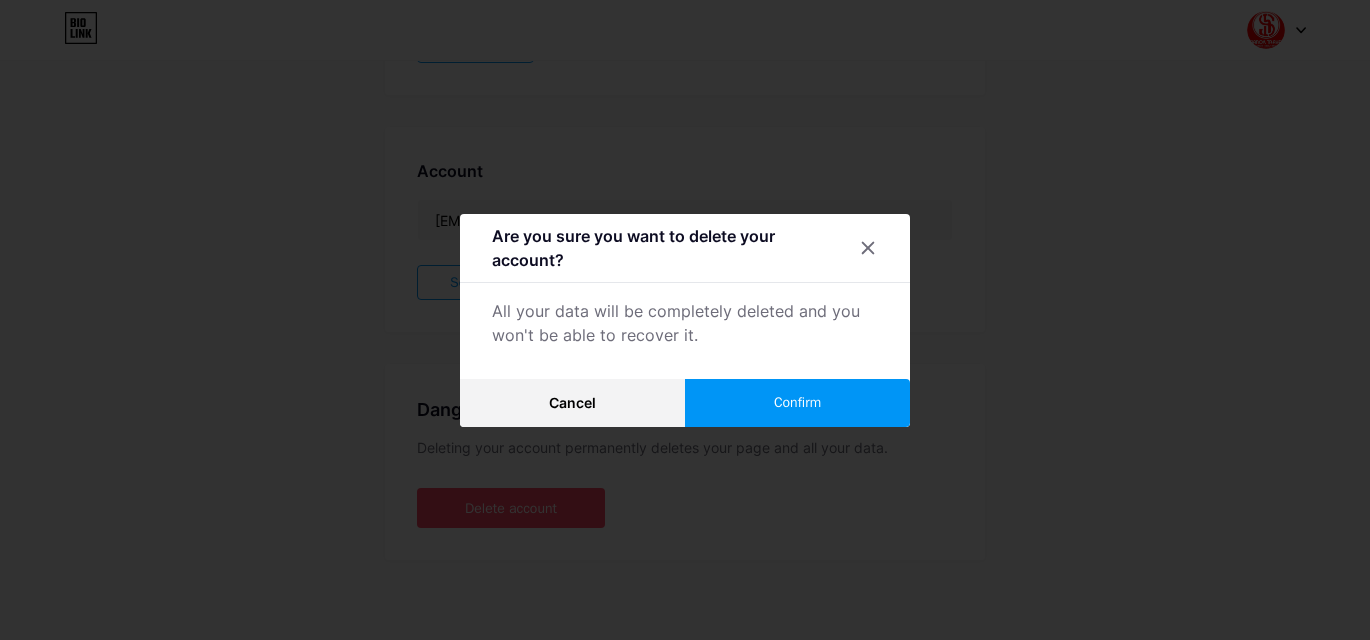 click on "Confirm" at bounding box center (797, 403) 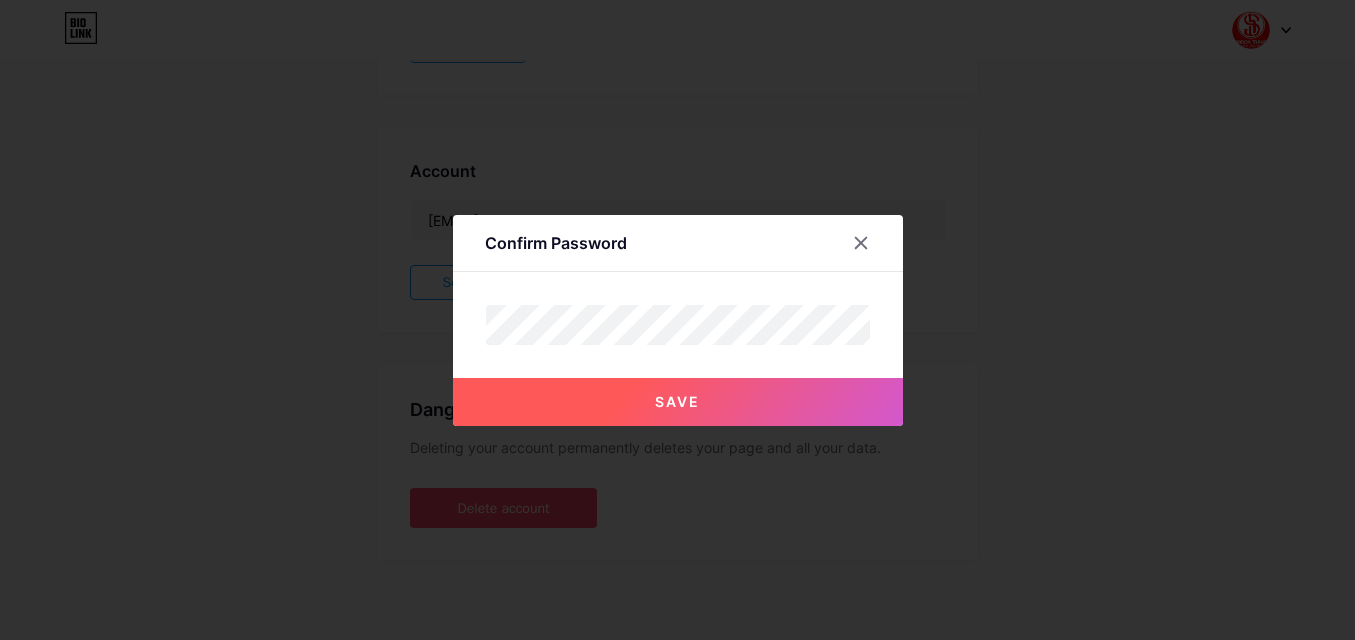click on "Save" at bounding box center [678, 402] 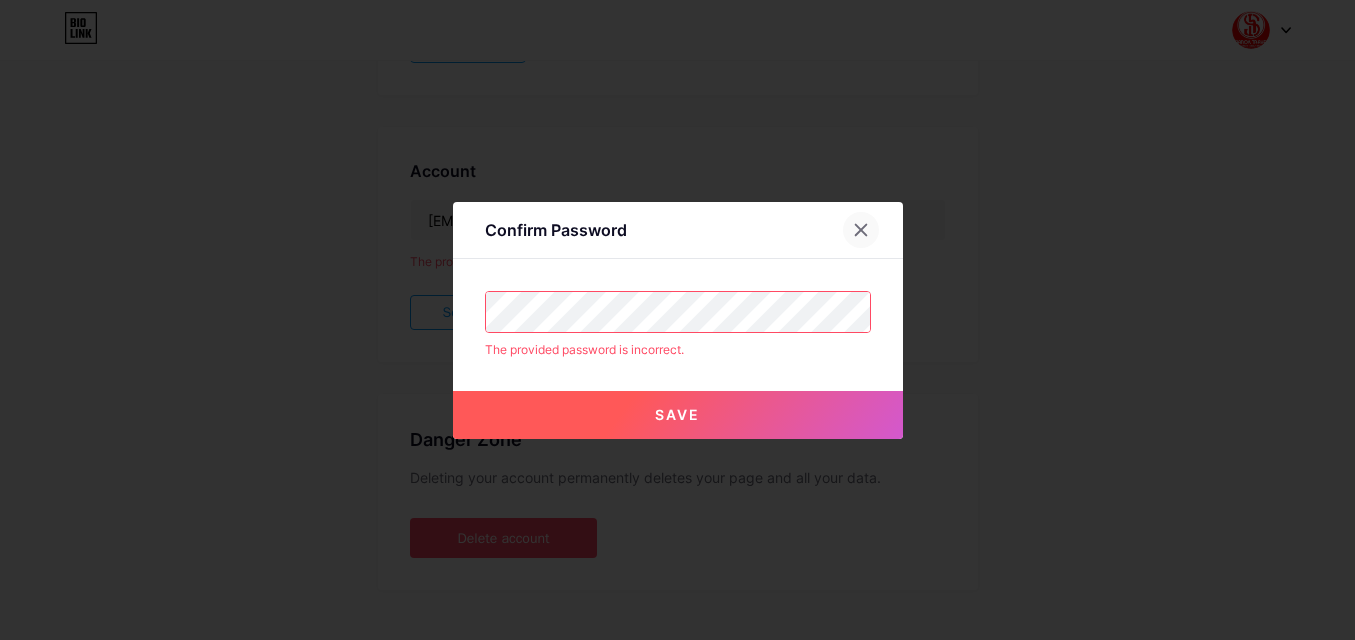 click 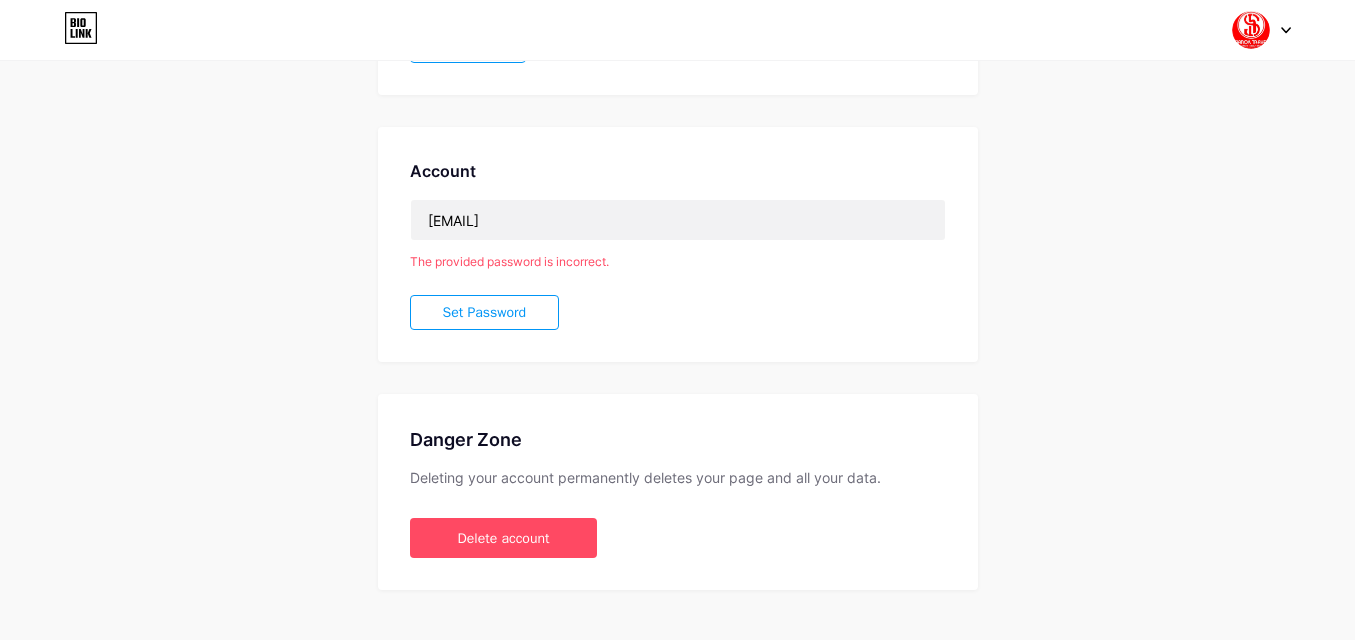 click on "Set Password" at bounding box center [485, 312] 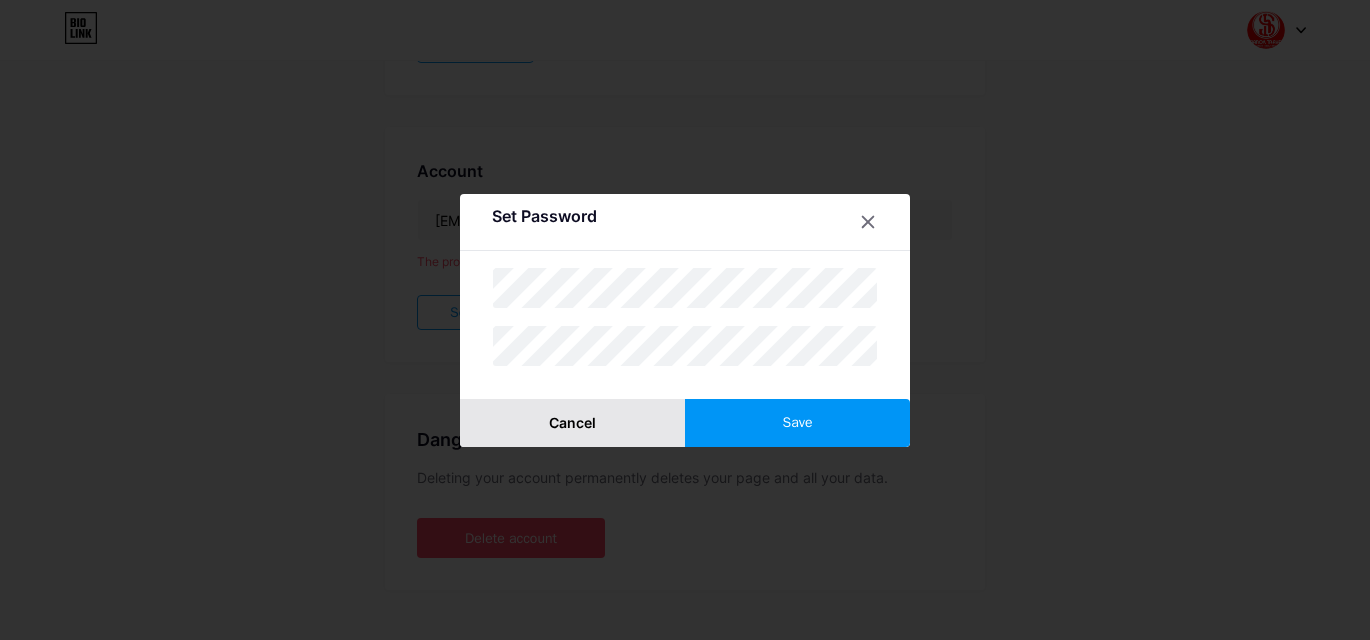 click on "Cancel" at bounding box center (572, 423) 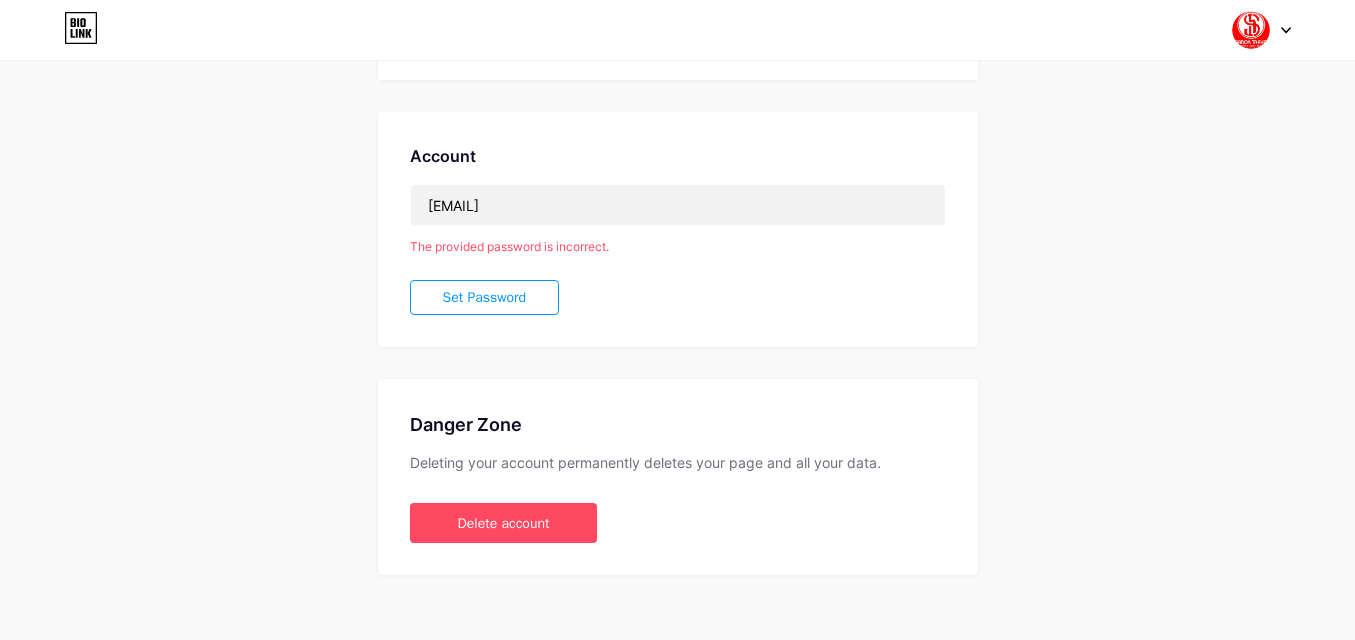 scroll, scrollTop: 505, scrollLeft: 0, axis: vertical 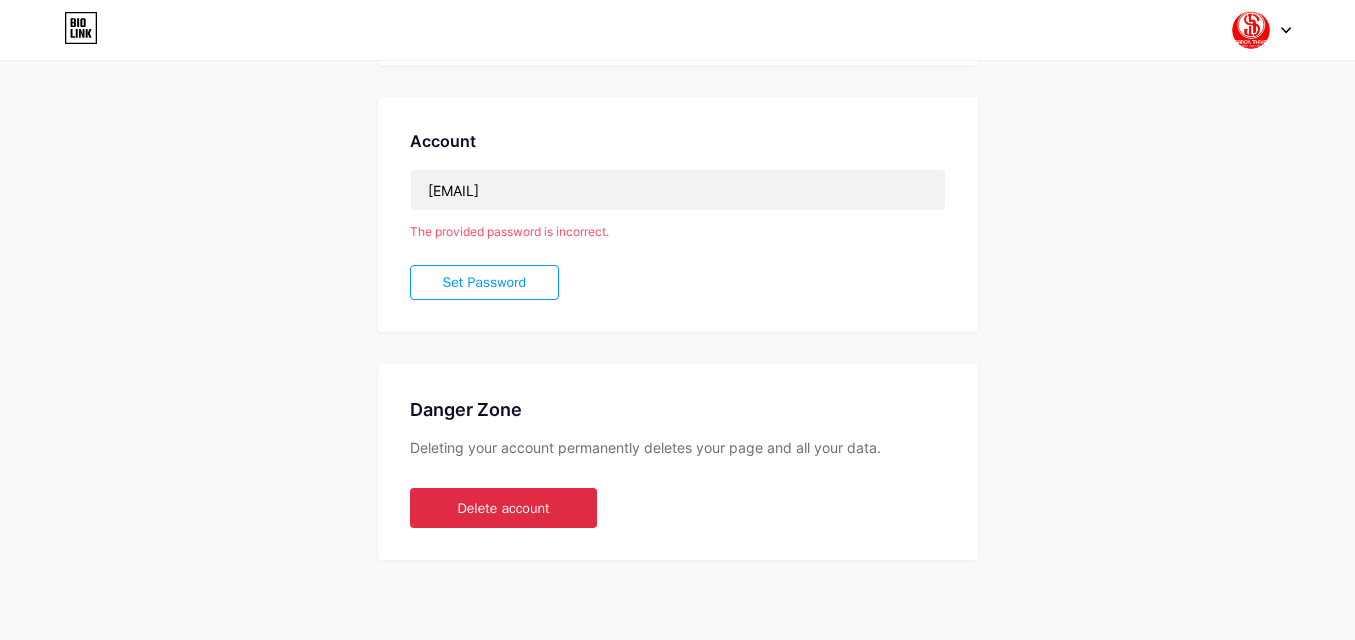 click on "Delete account" at bounding box center [504, 508] 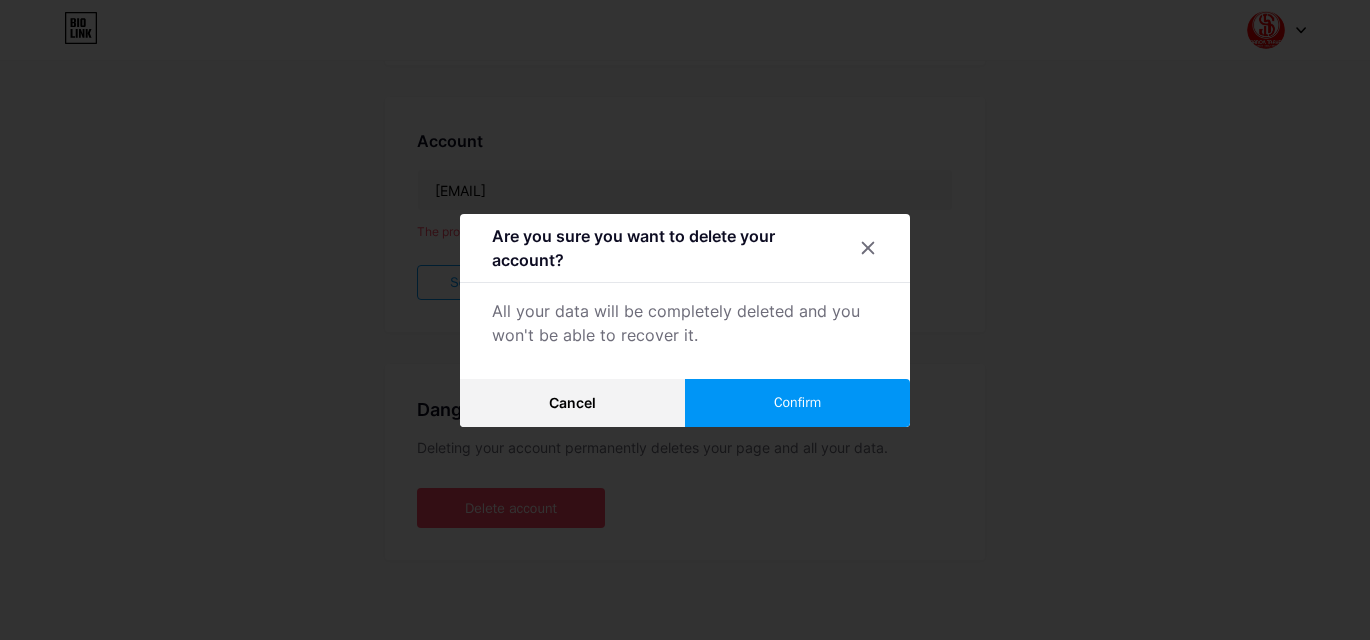 click on "Confirm" at bounding box center (797, 403) 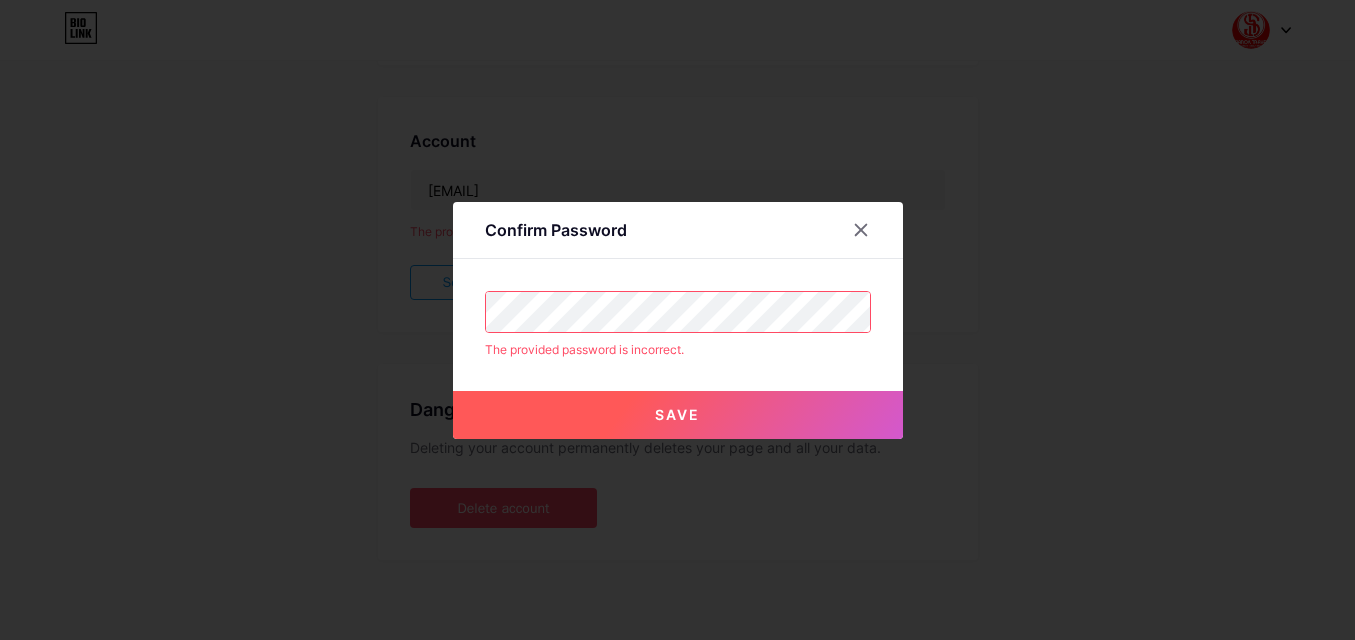 click 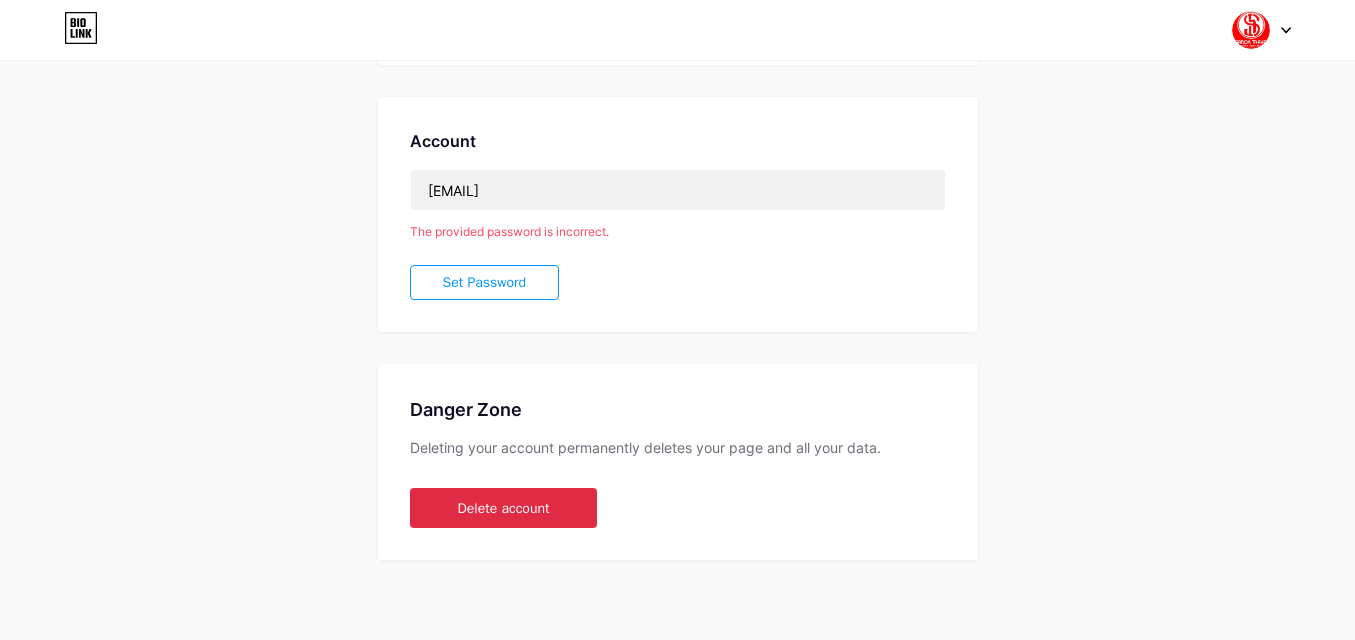 click on "Delete account" at bounding box center [504, 508] 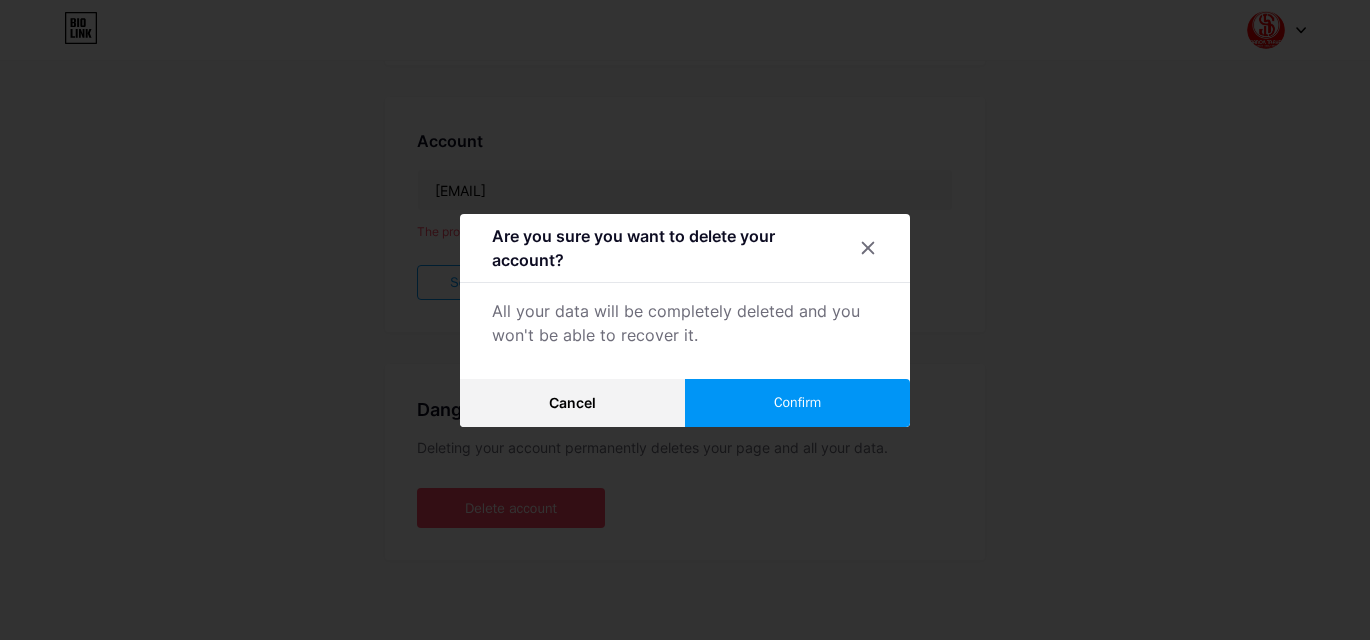 click on "Confirm" at bounding box center (797, 403) 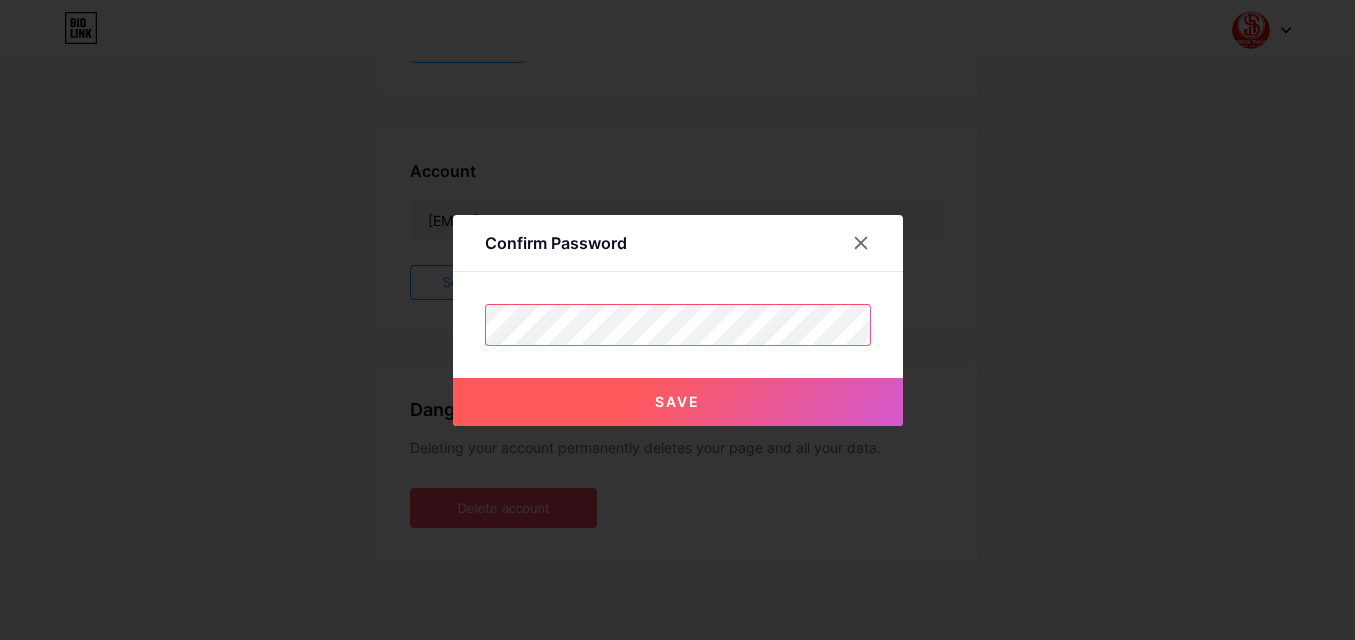 scroll, scrollTop: 475, scrollLeft: 0, axis: vertical 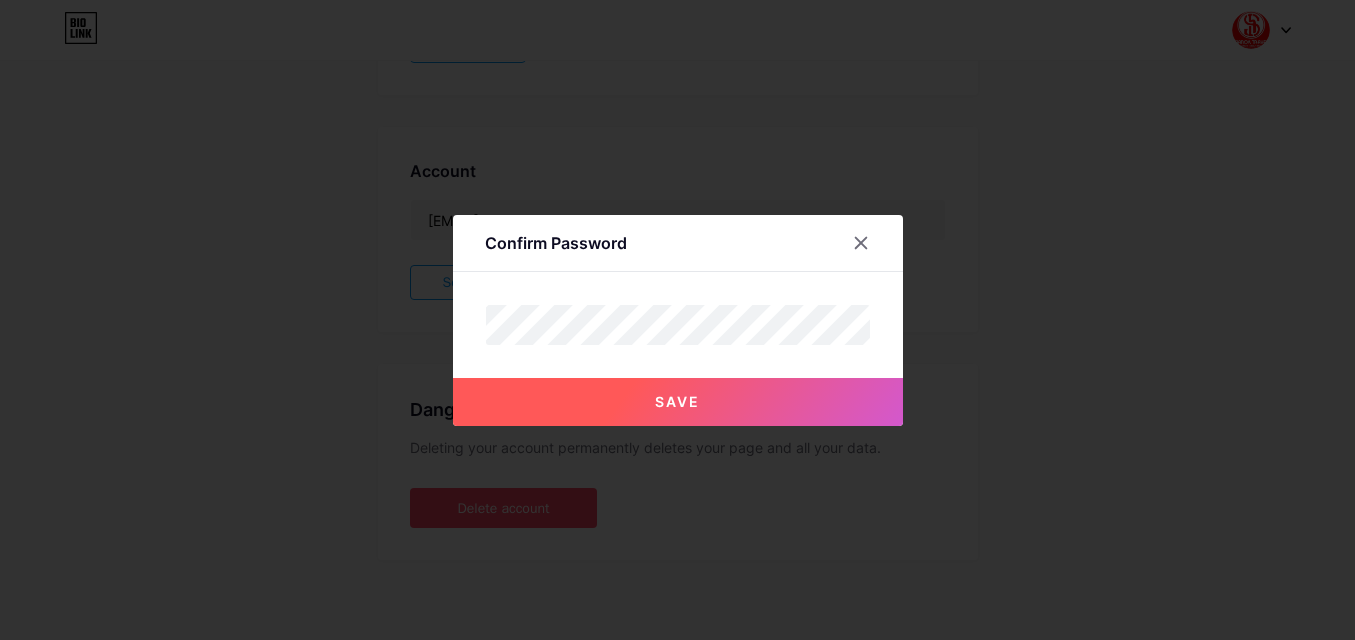 click on "Save" at bounding box center (678, 402) 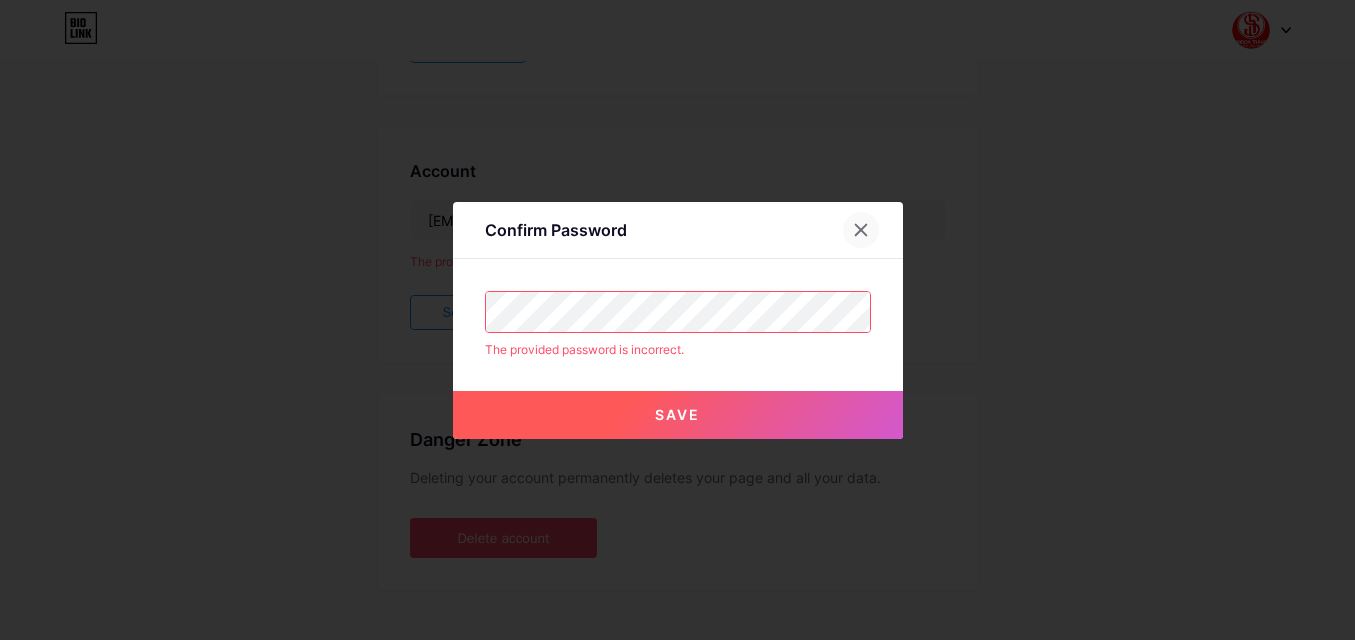 click 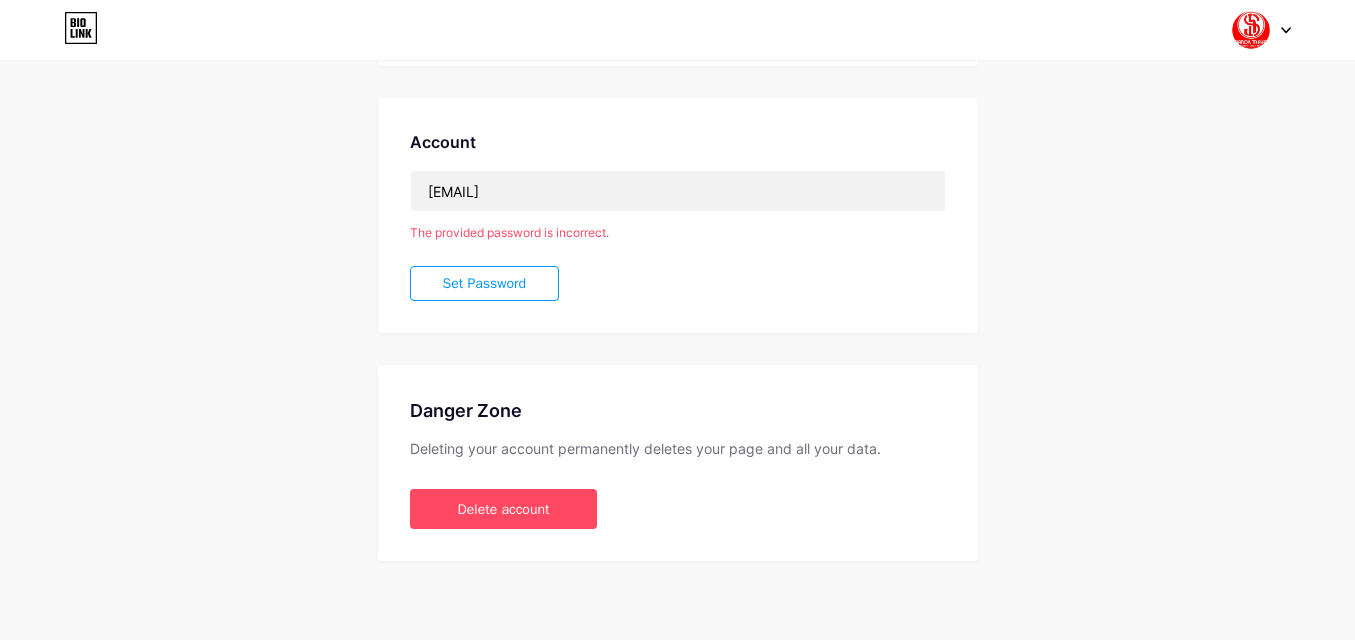 scroll, scrollTop: 505, scrollLeft: 0, axis: vertical 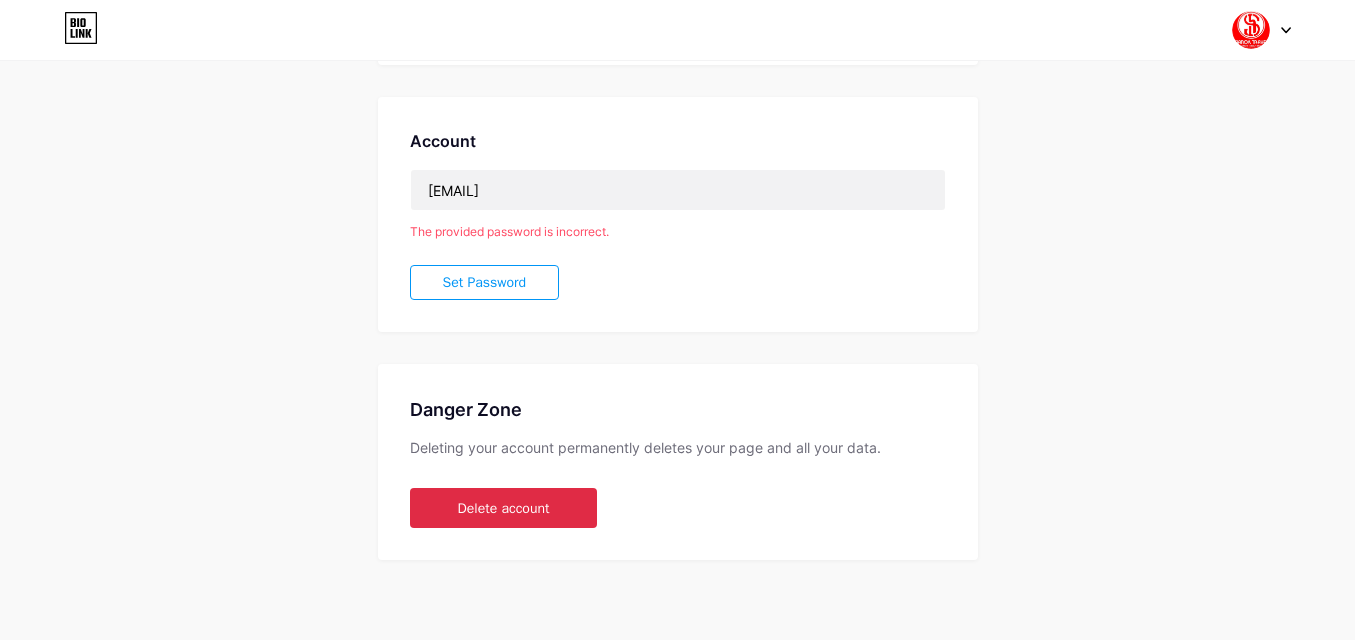 click on "Delete account" at bounding box center (504, 508) 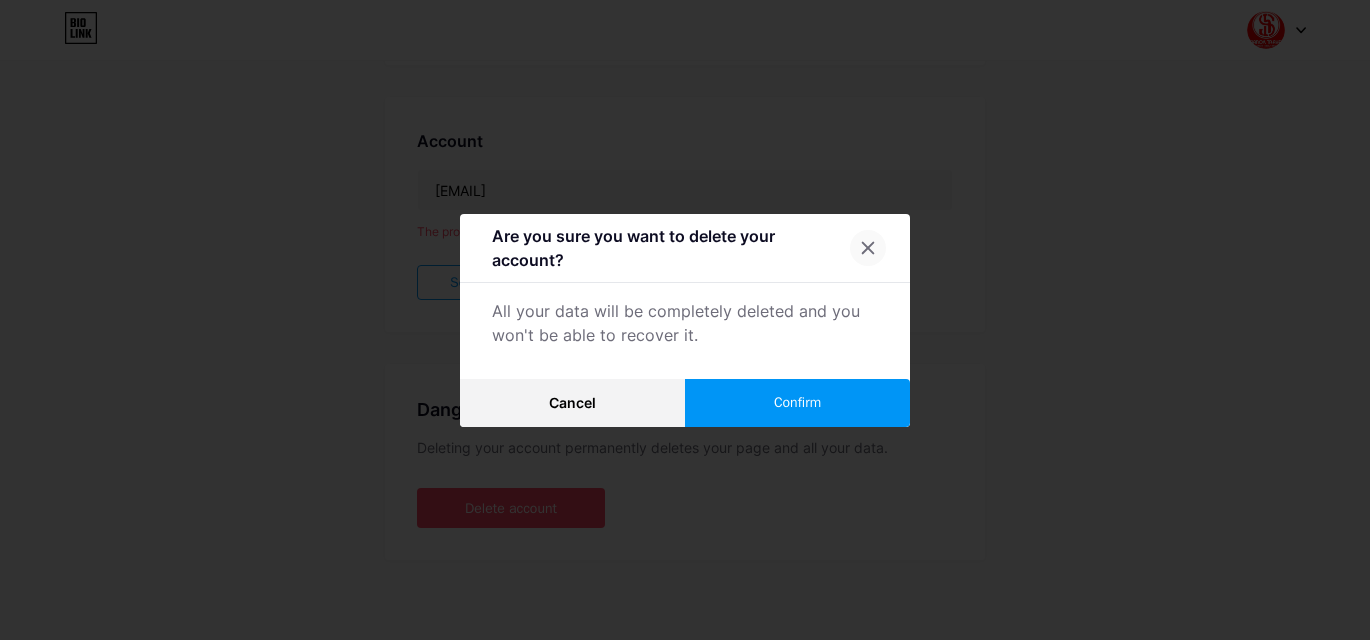 click 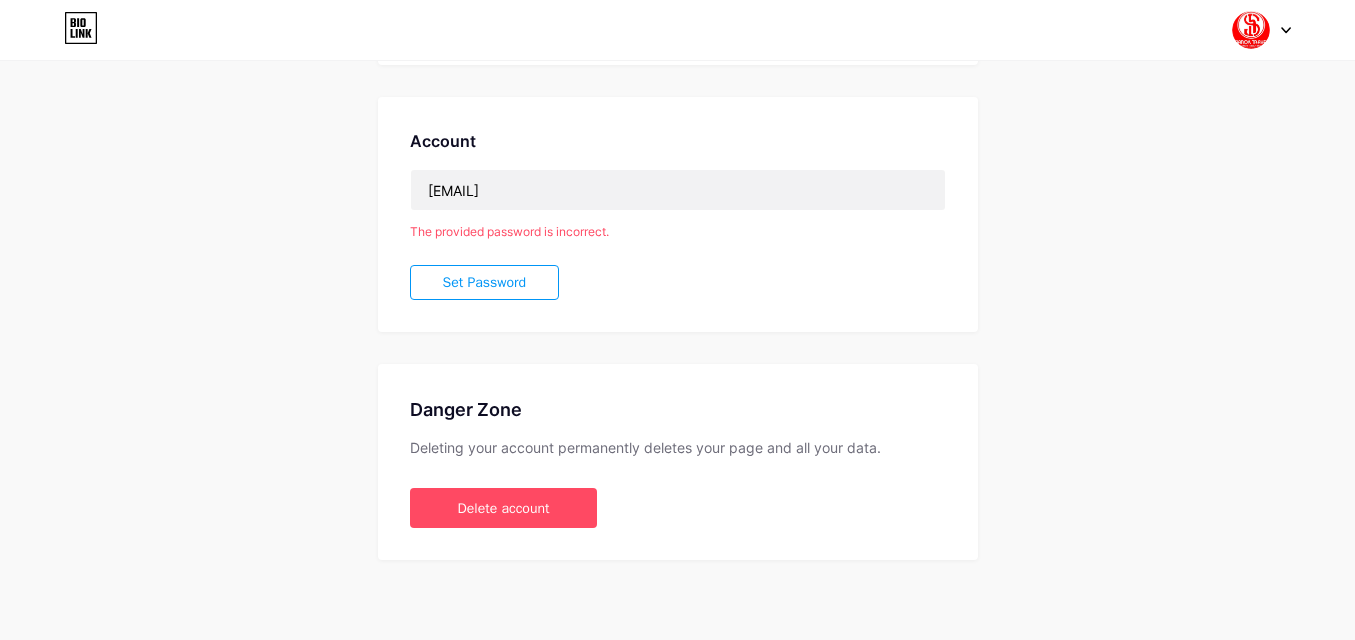 click on "Set Password" at bounding box center (485, 282) 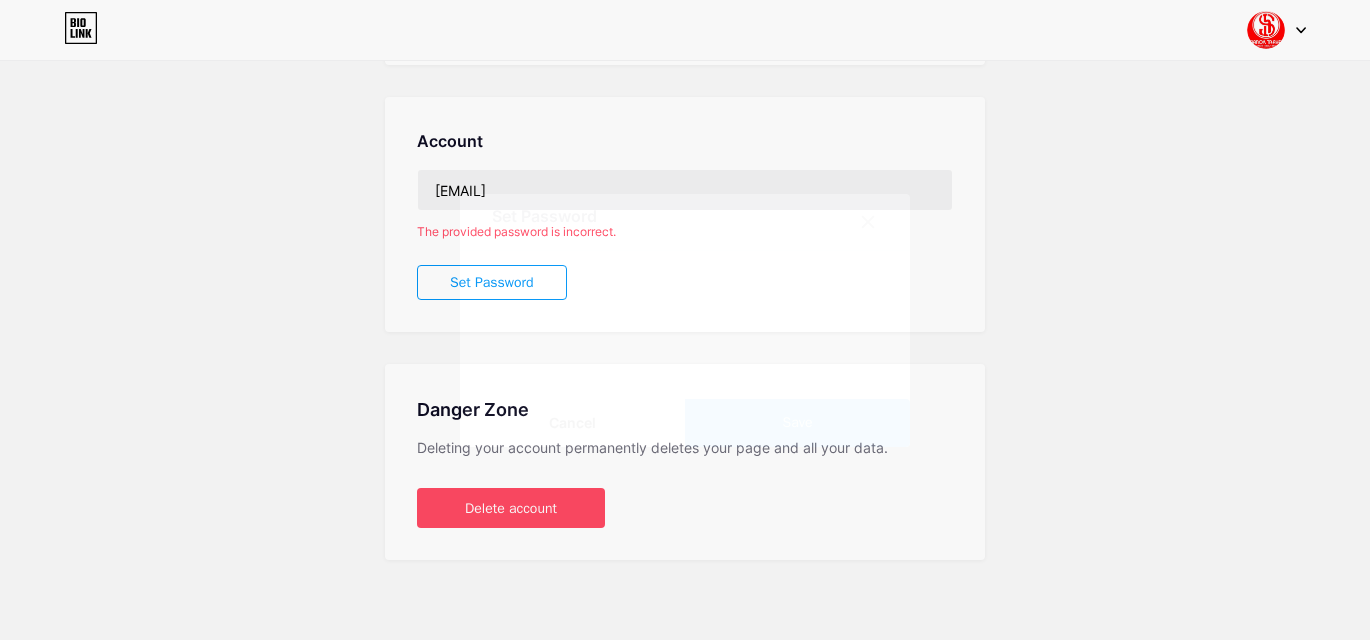 click on "Cancel" at bounding box center (572, 423) 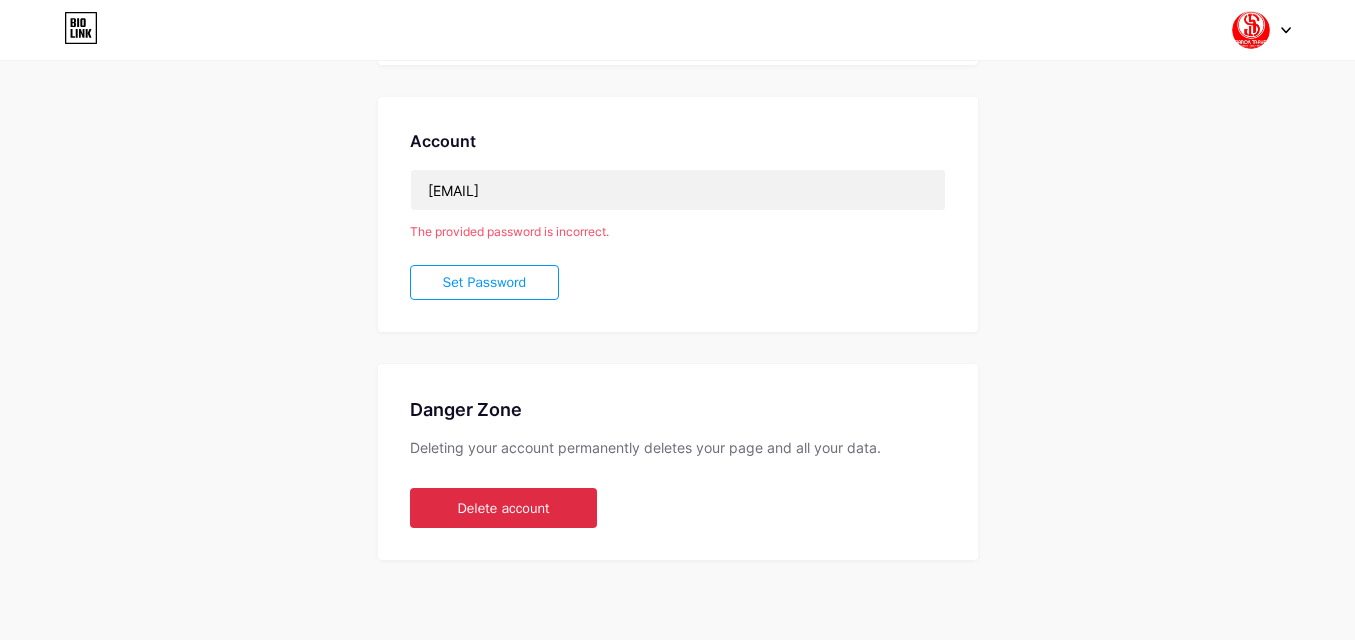 click on "Delete account" at bounding box center (504, 508) 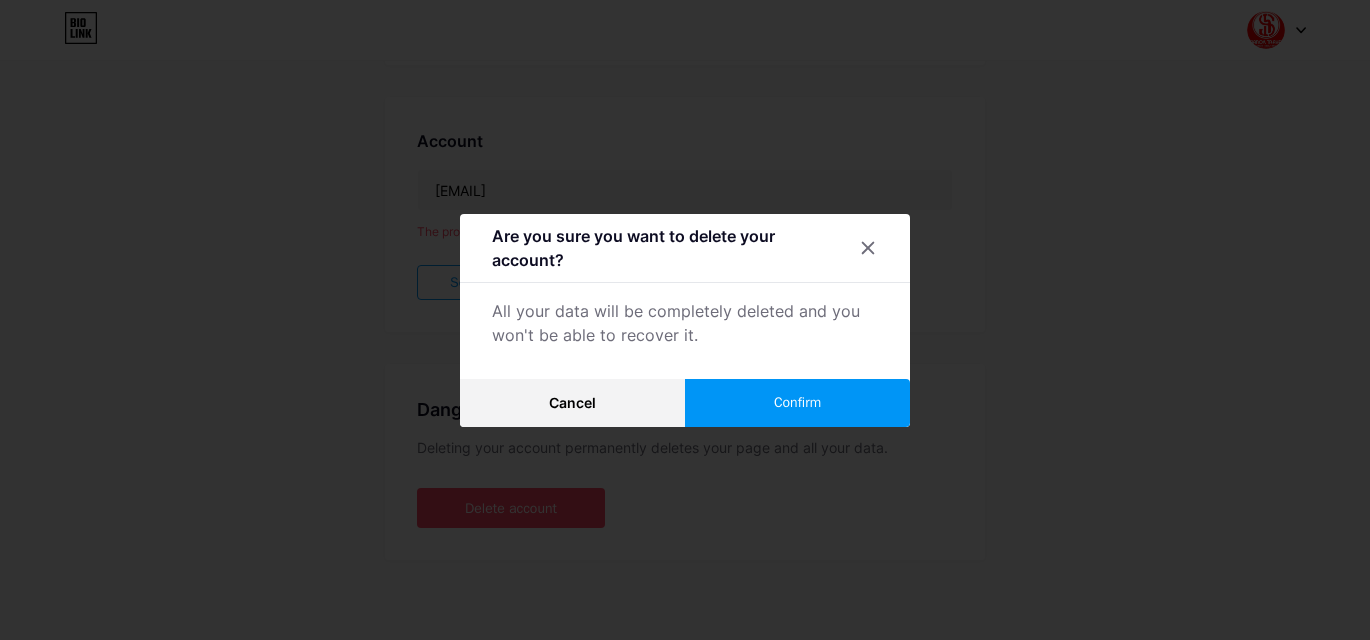 click on "Confirm" at bounding box center [797, 402] 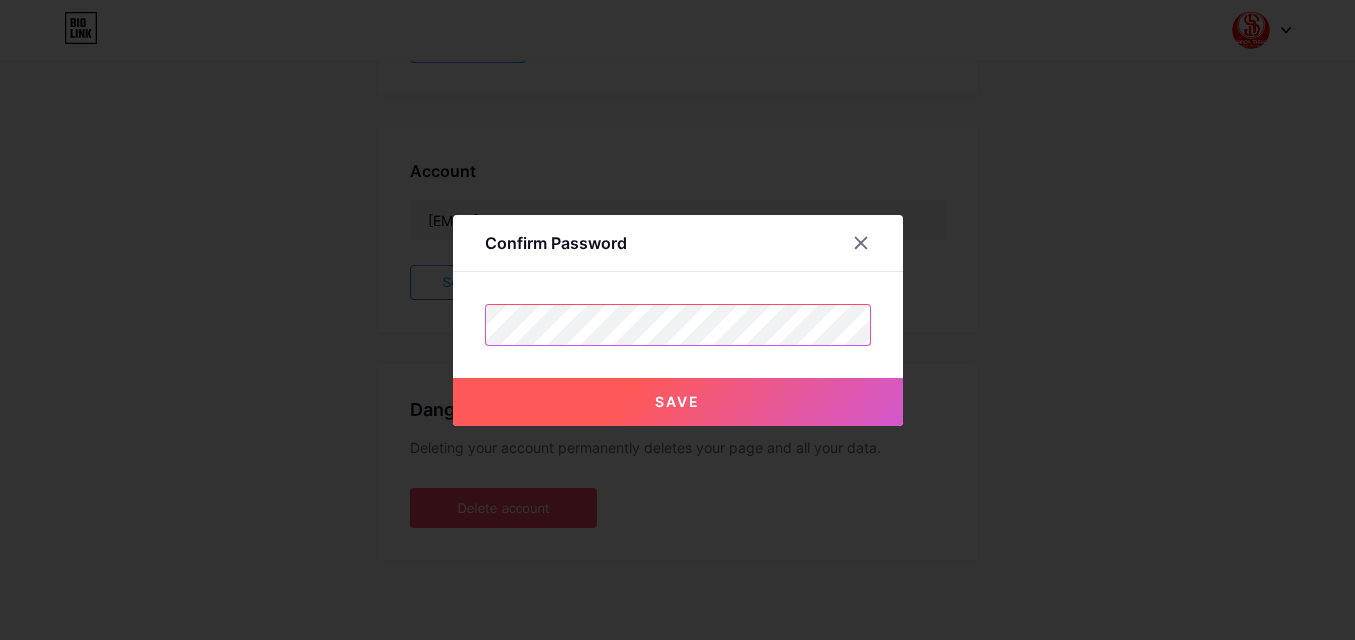 scroll, scrollTop: 475, scrollLeft: 0, axis: vertical 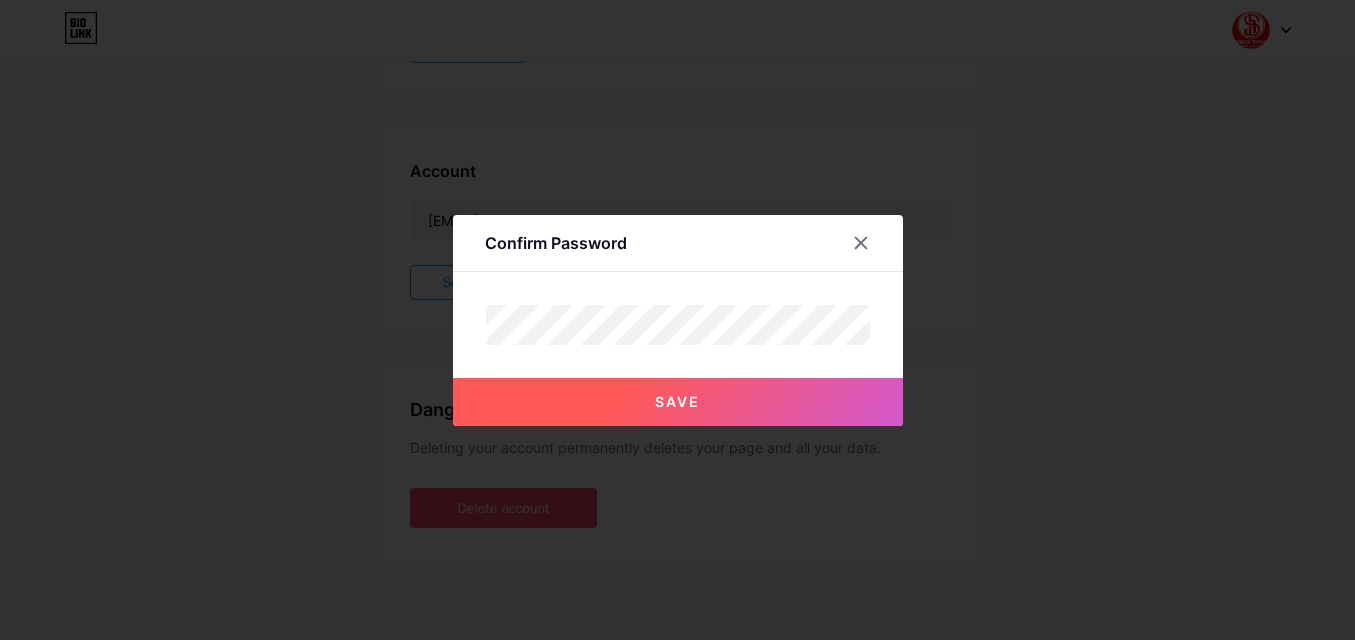 click on "Save" at bounding box center (678, 402) 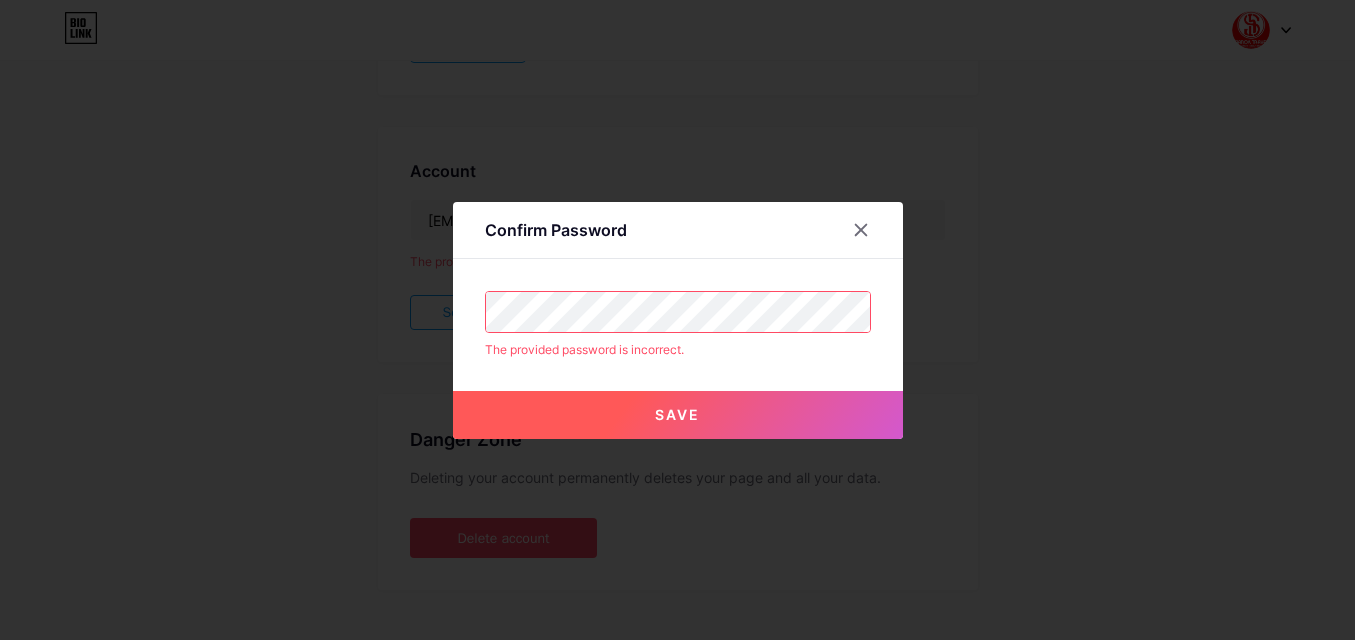 drag, startPoint x: 697, startPoint y: 289, endPoint x: 984, endPoint y: 311, distance: 287.84198 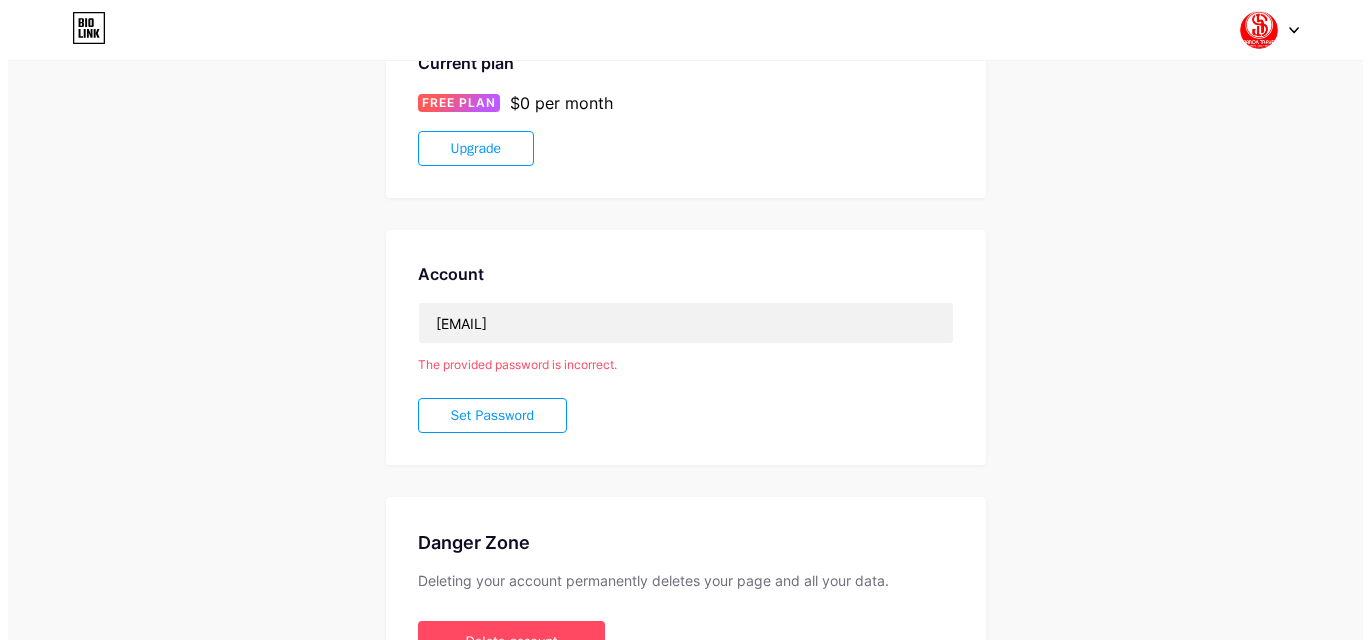 scroll, scrollTop: 400, scrollLeft: 0, axis: vertical 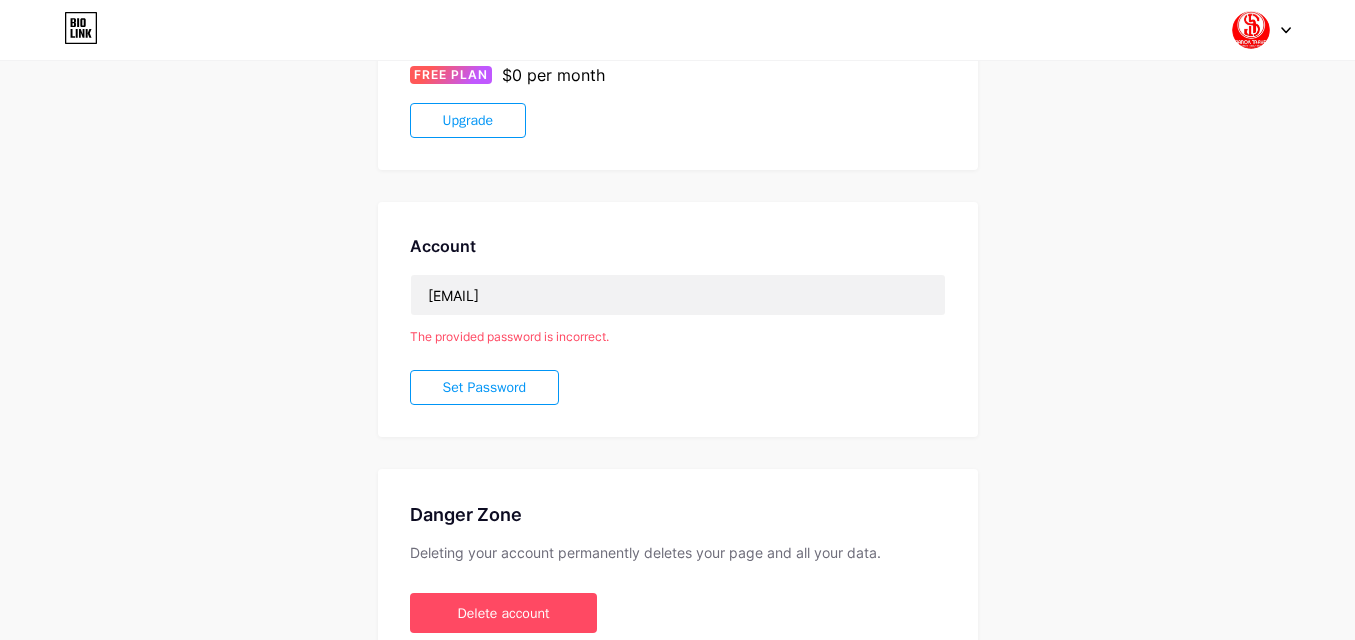 click on "Set Password" at bounding box center (485, 387) 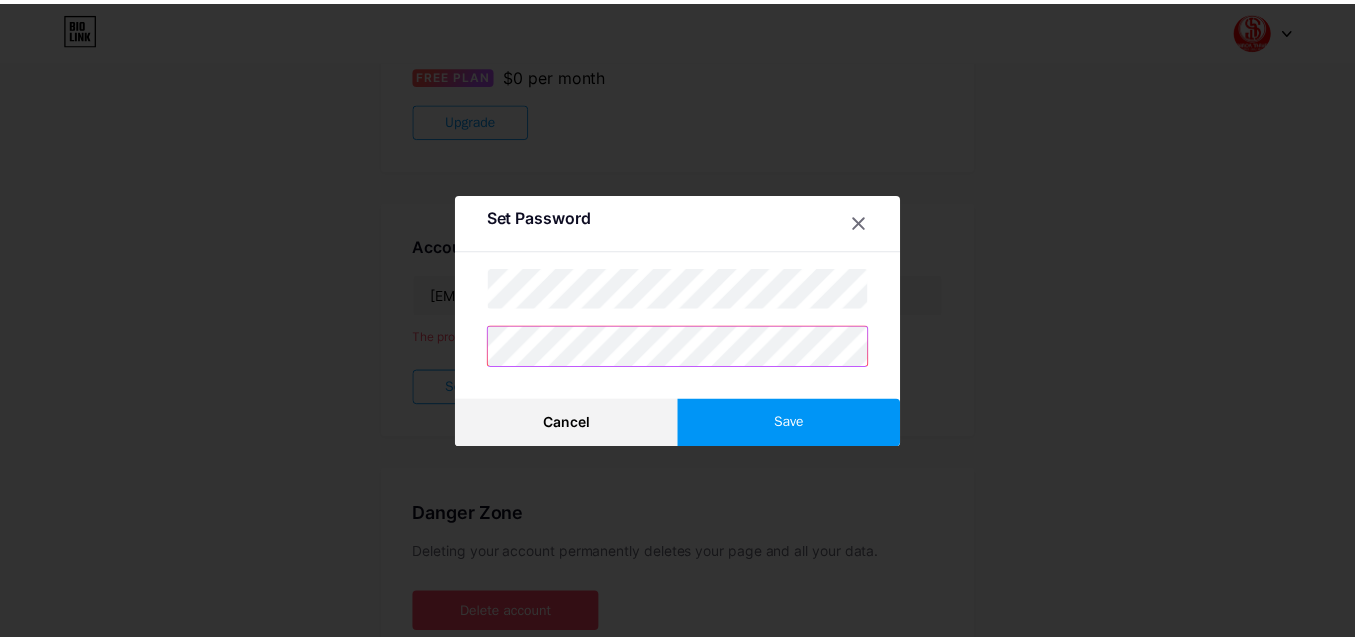 scroll, scrollTop: 0, scrollLeft: 0, axis: both 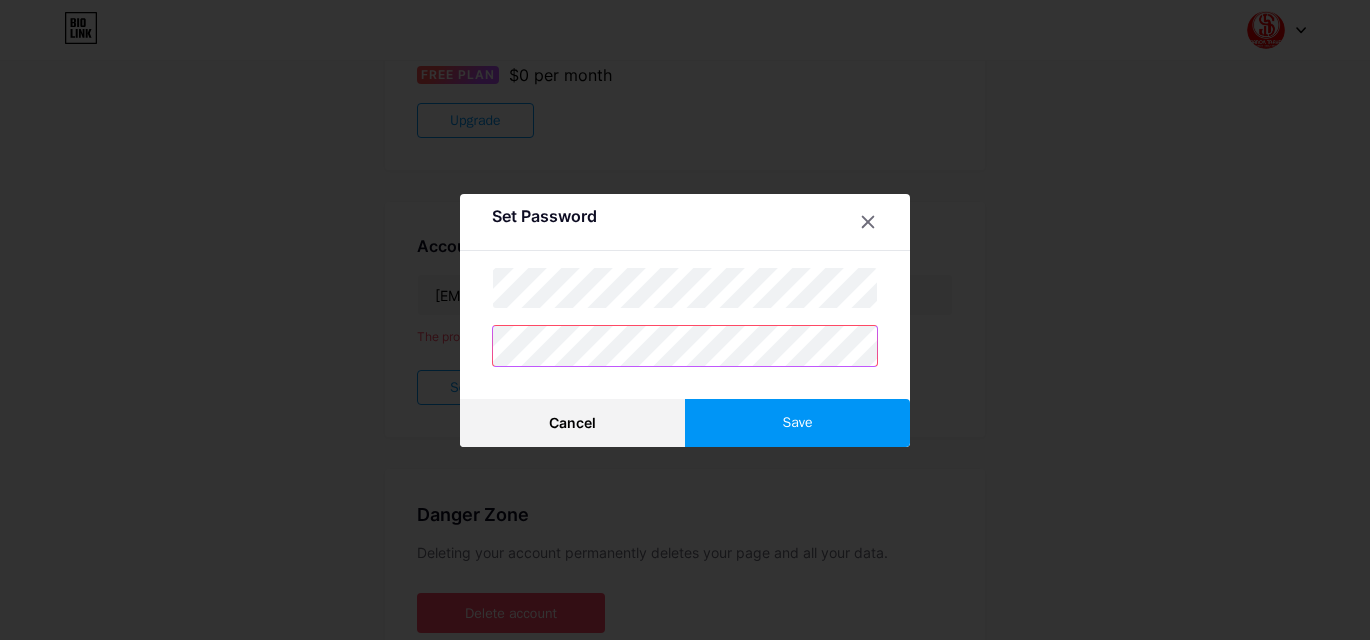 click on "Set Password
Cancel
Save" at bounding box center (685, 320) 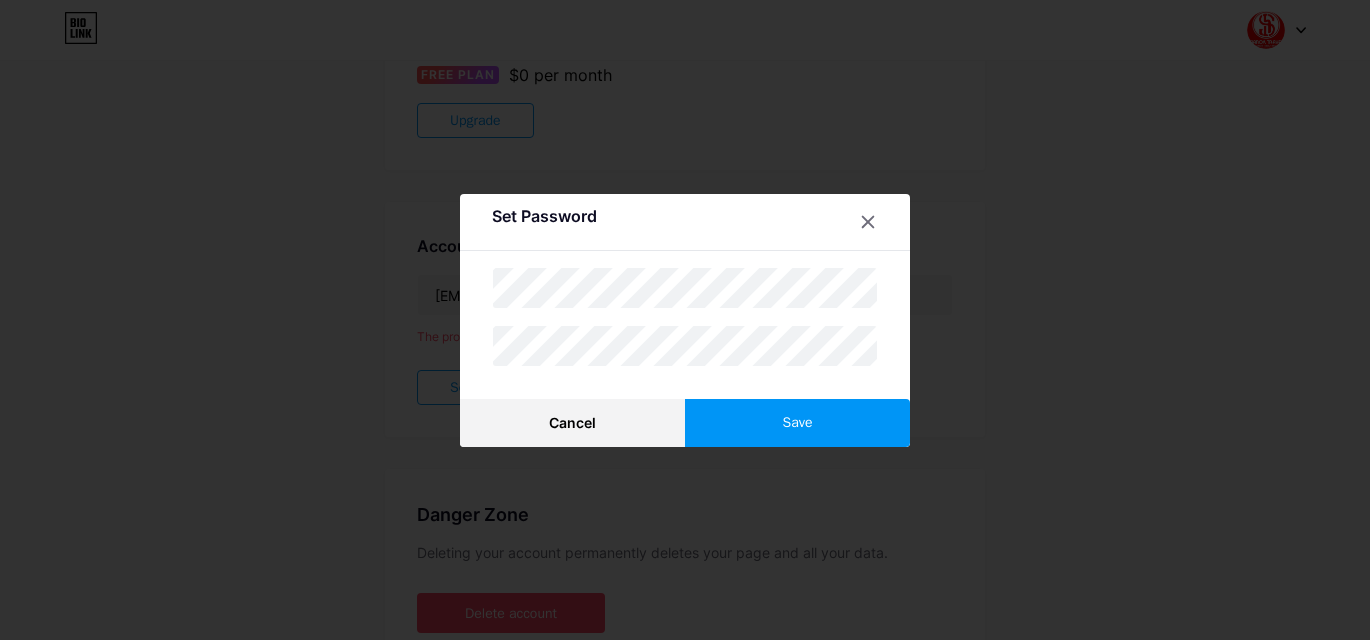 click on "Save" at bounding box center (797, 423) 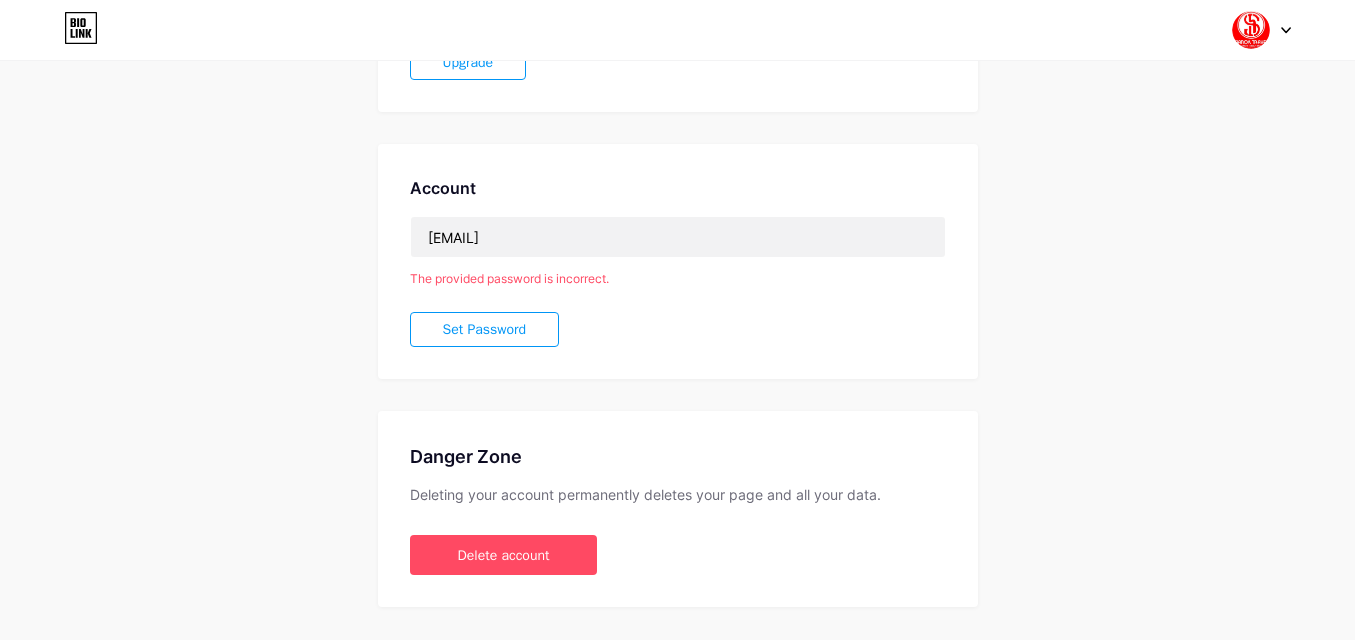 scroll, scrollTop: 505, scrollLeft: 0, axis: vertical 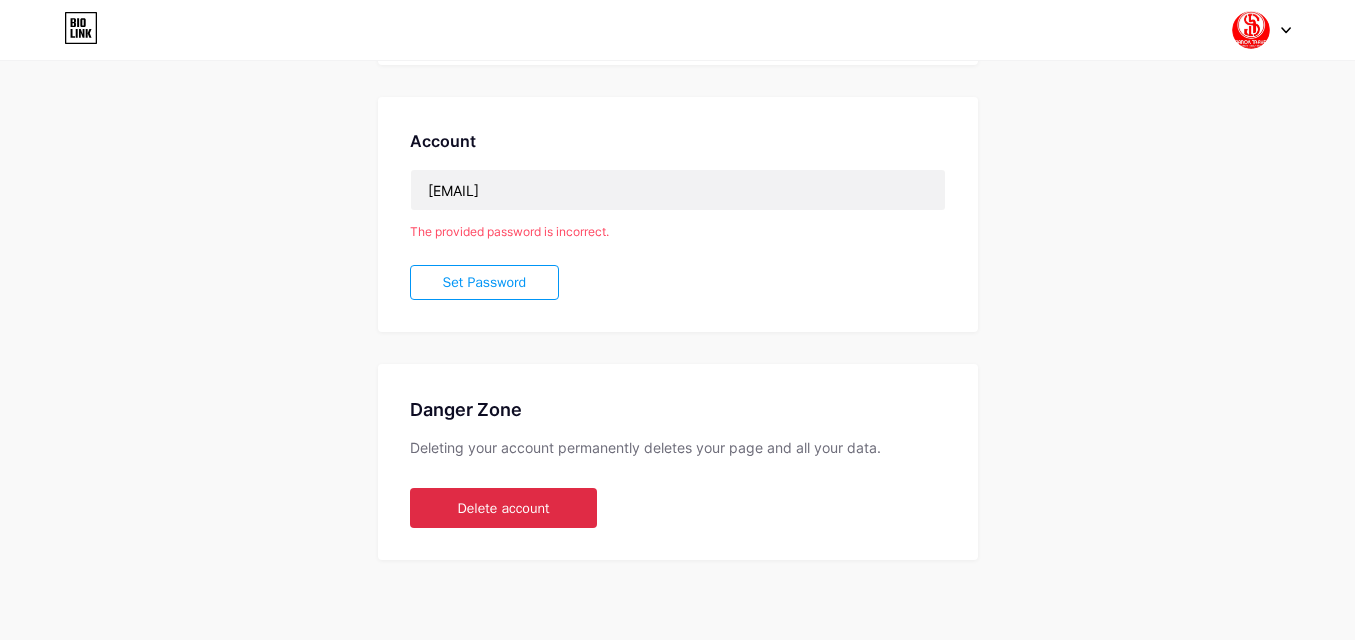click on "Delete account" at bounding box center (504, 508) 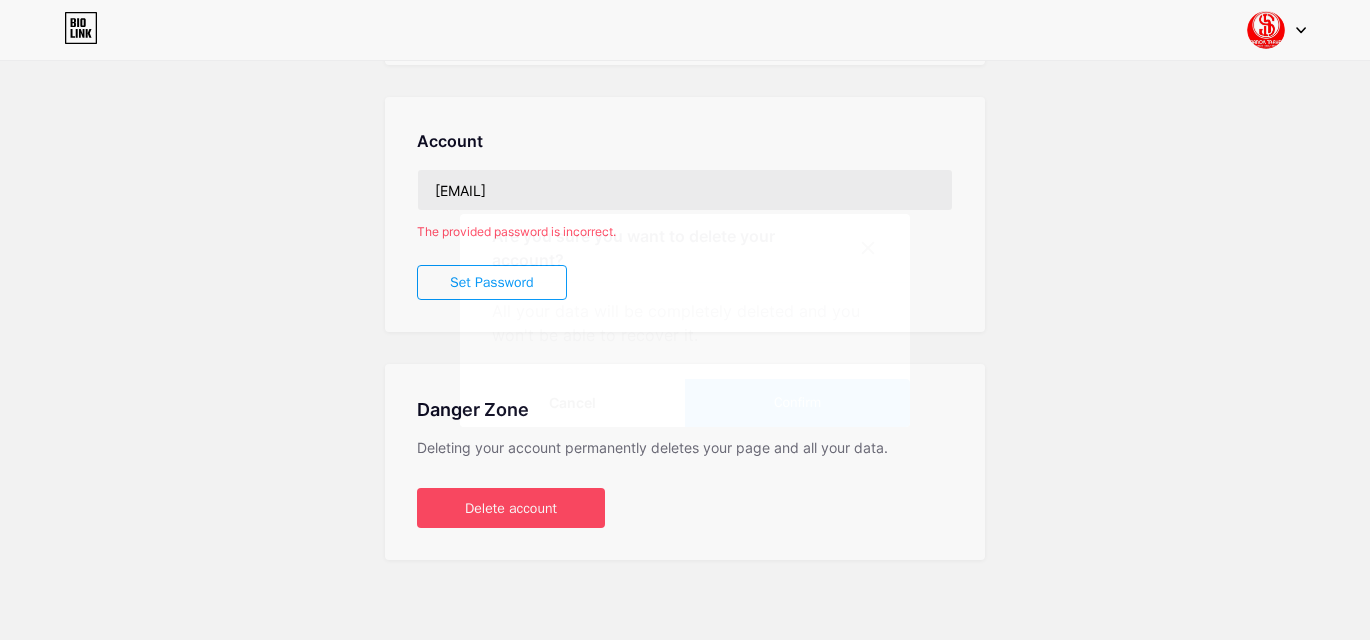 click on "Confirm" at bounding box center [797, 403] 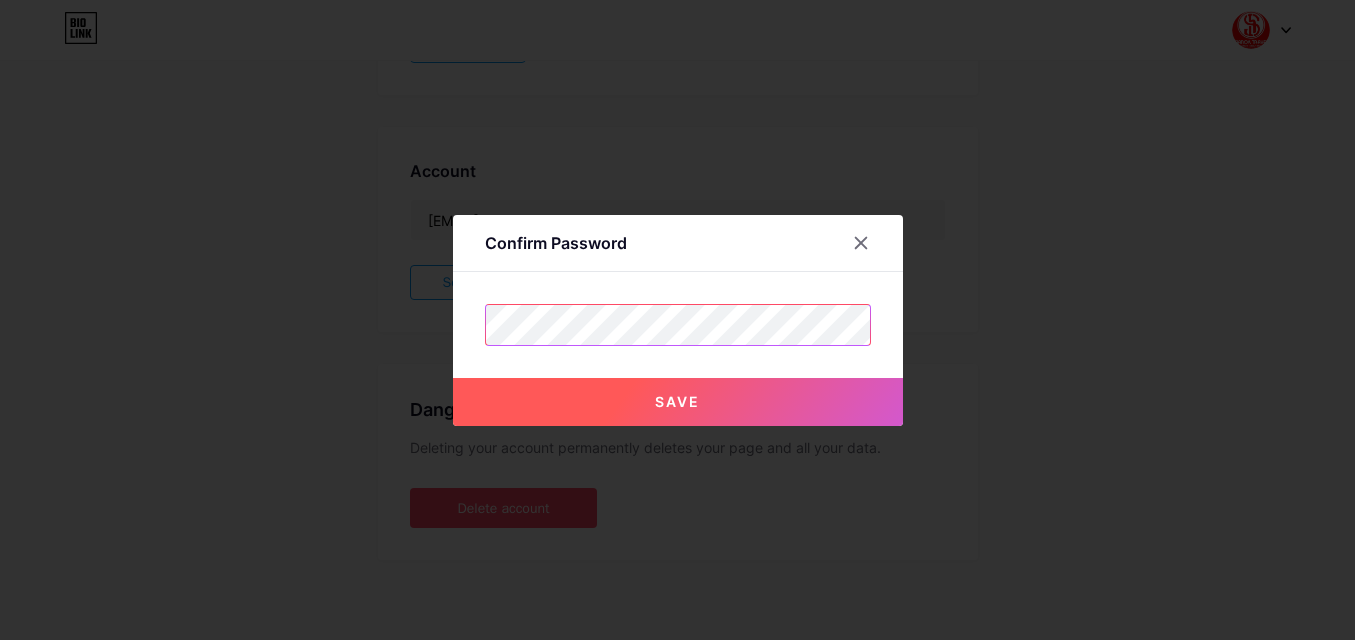 scroll, scrollTop: 475, scrollLeft: 0, axis: vertical 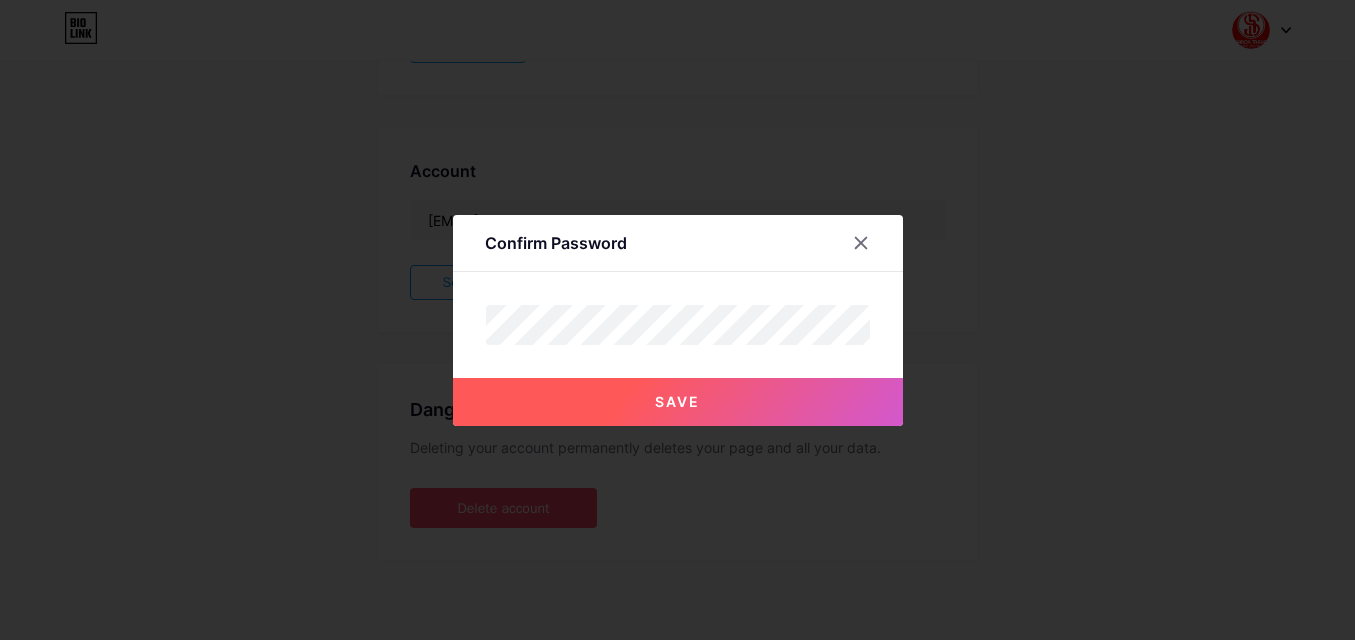 click on "Save" at bounding box center (677, 401) 